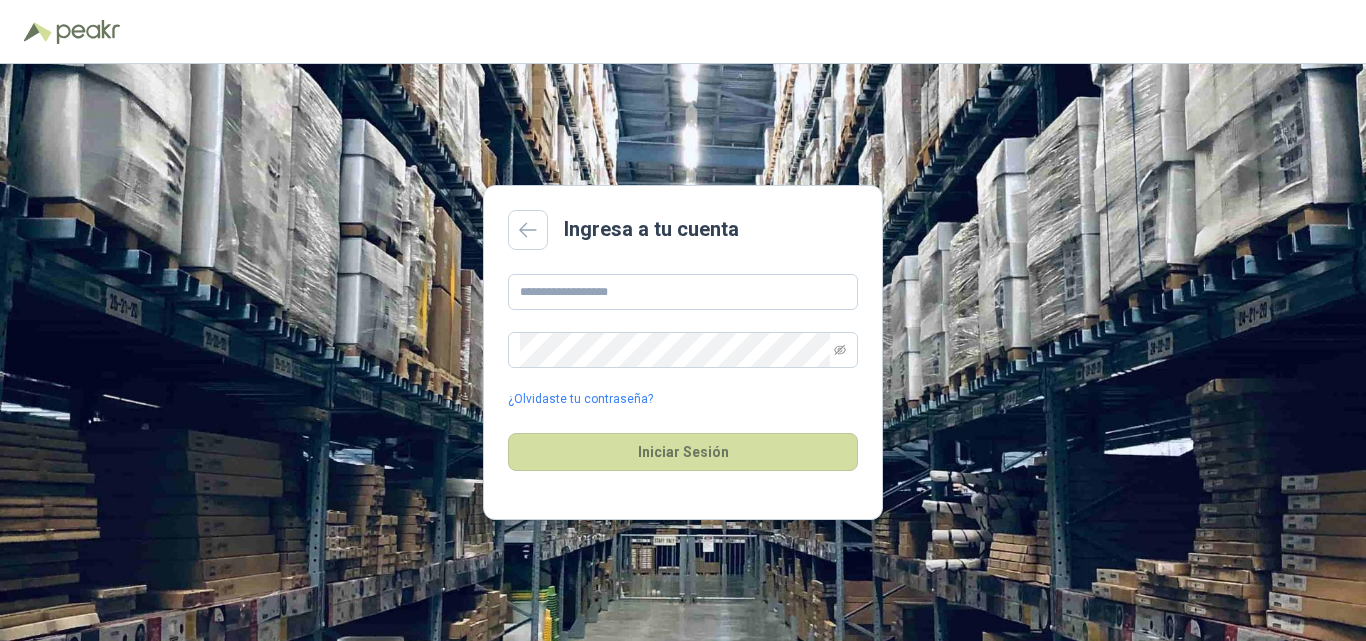 scroll, scrollTop: 0, scrollLeft: 0, axis: both 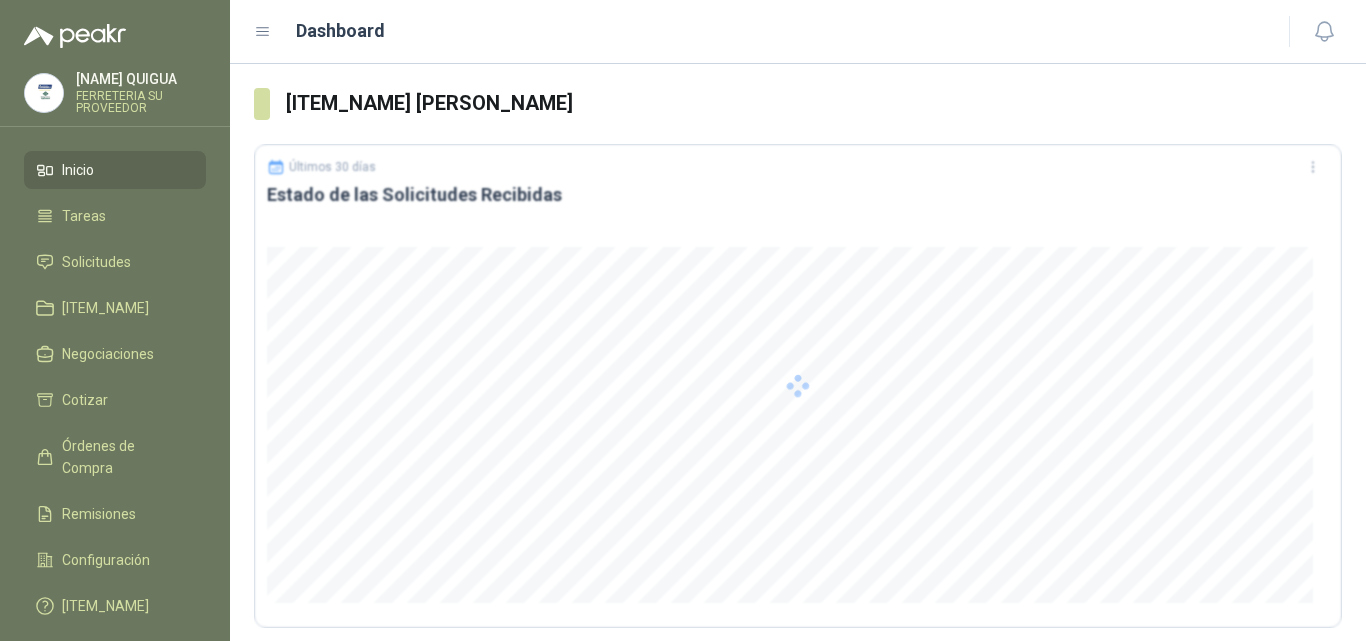 click at bounding box center [798, 386] 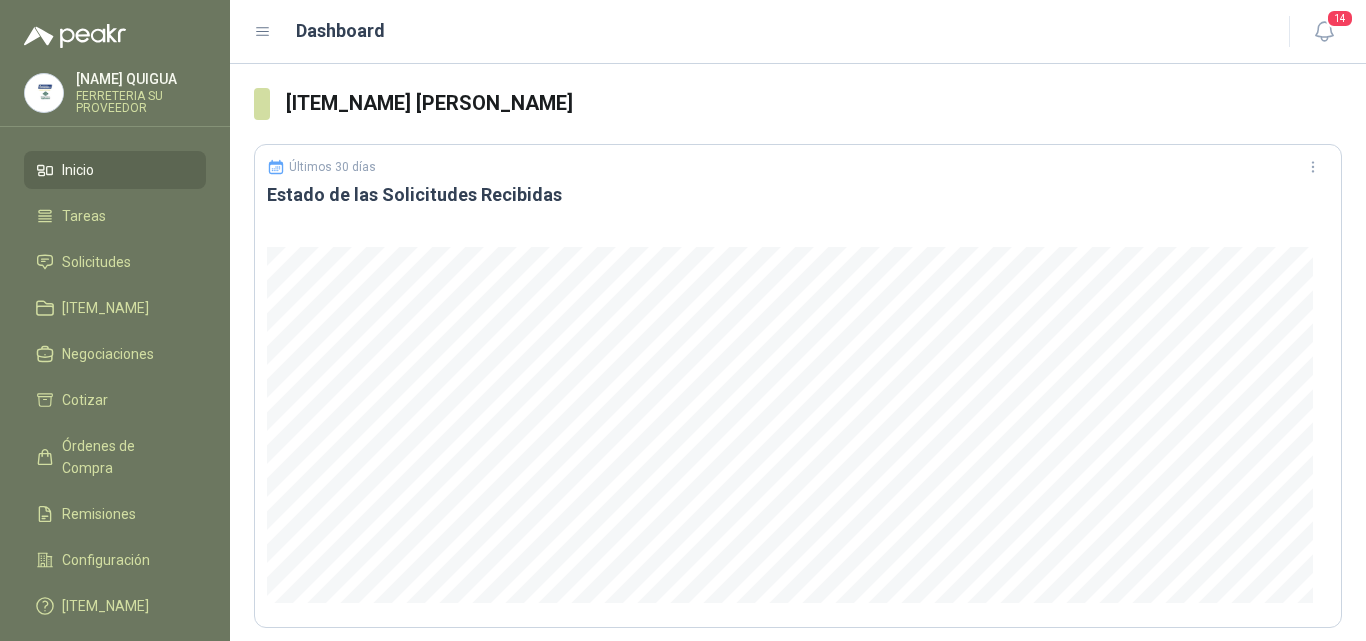 click at bounding box center [263, 32] 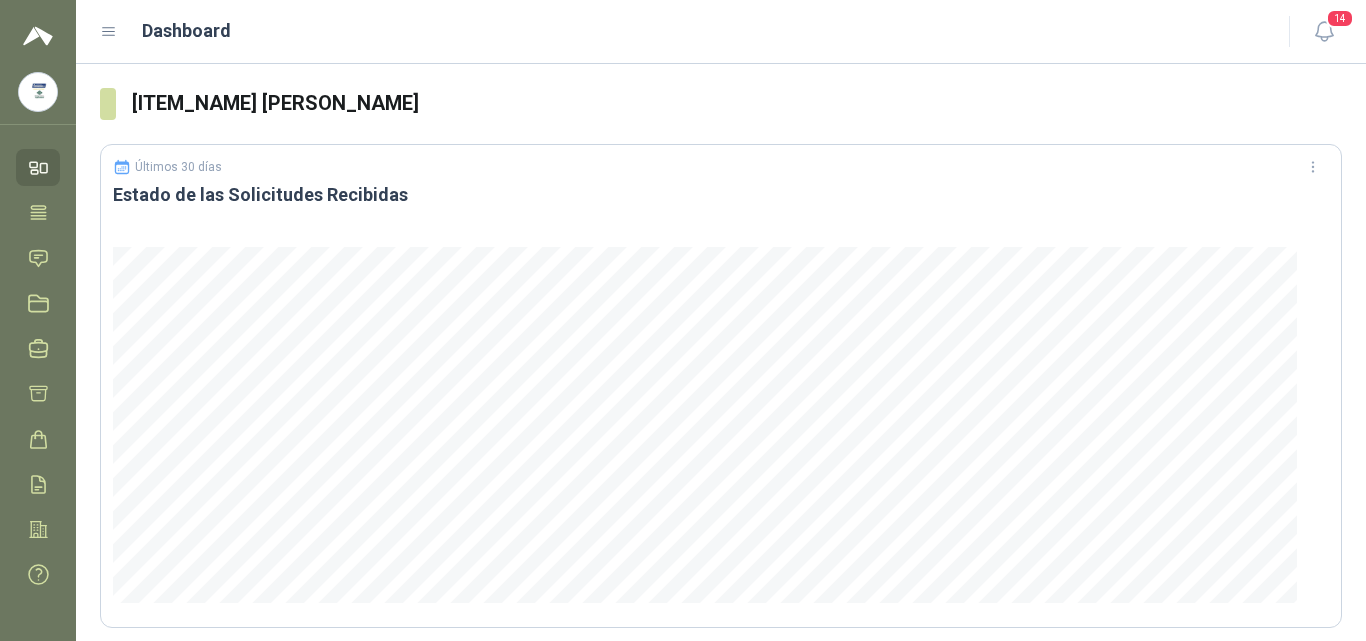 click at bounding box center (109, 32) 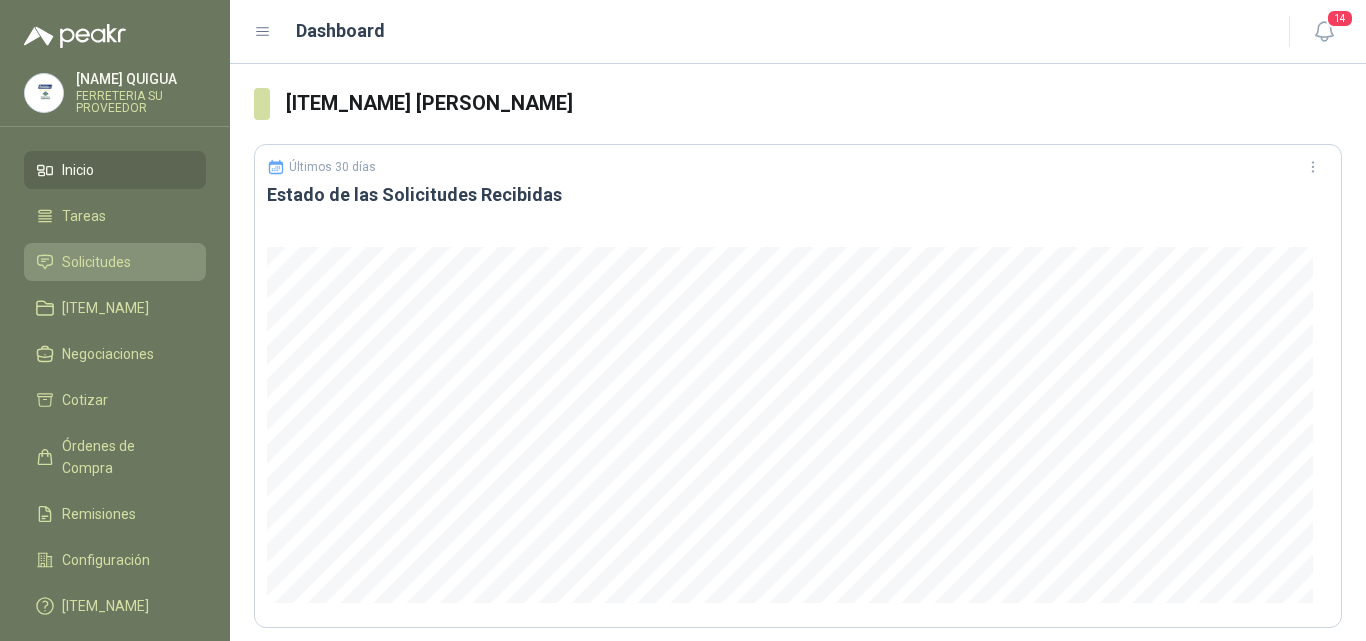 click on "Solicitudes" at bounding box center [96, 262] 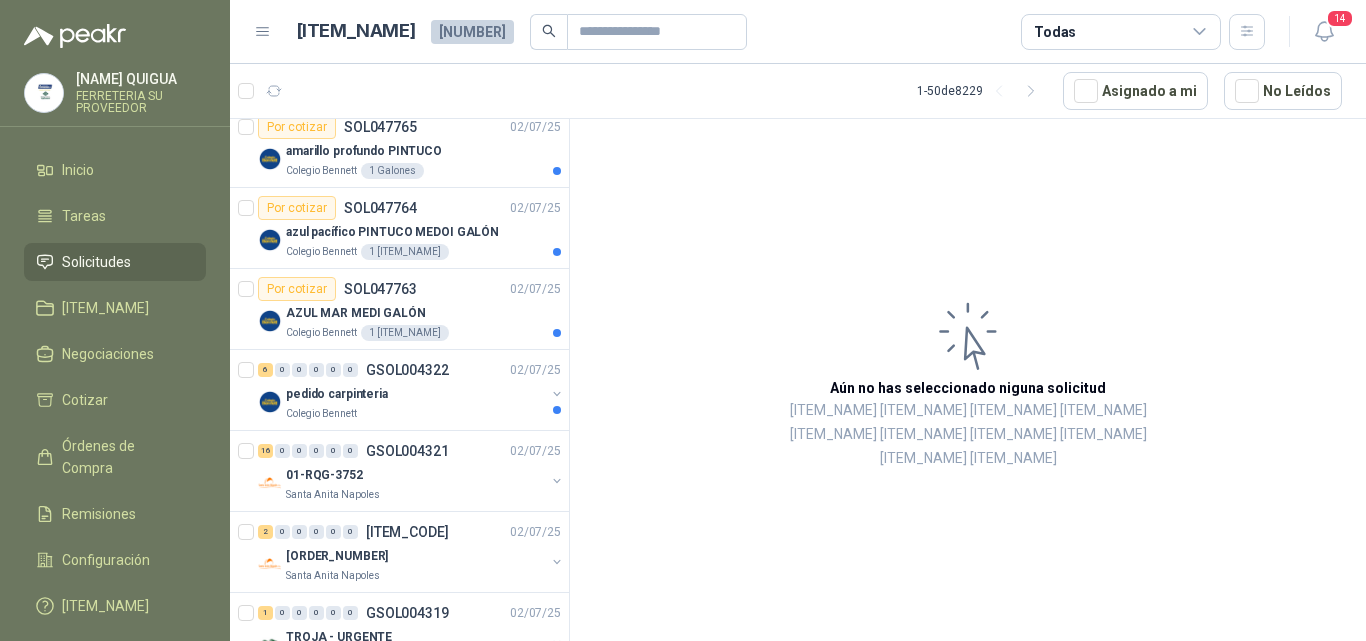 scroll, scrollTop: 1800, scrollLeft: 0, axis: vertical 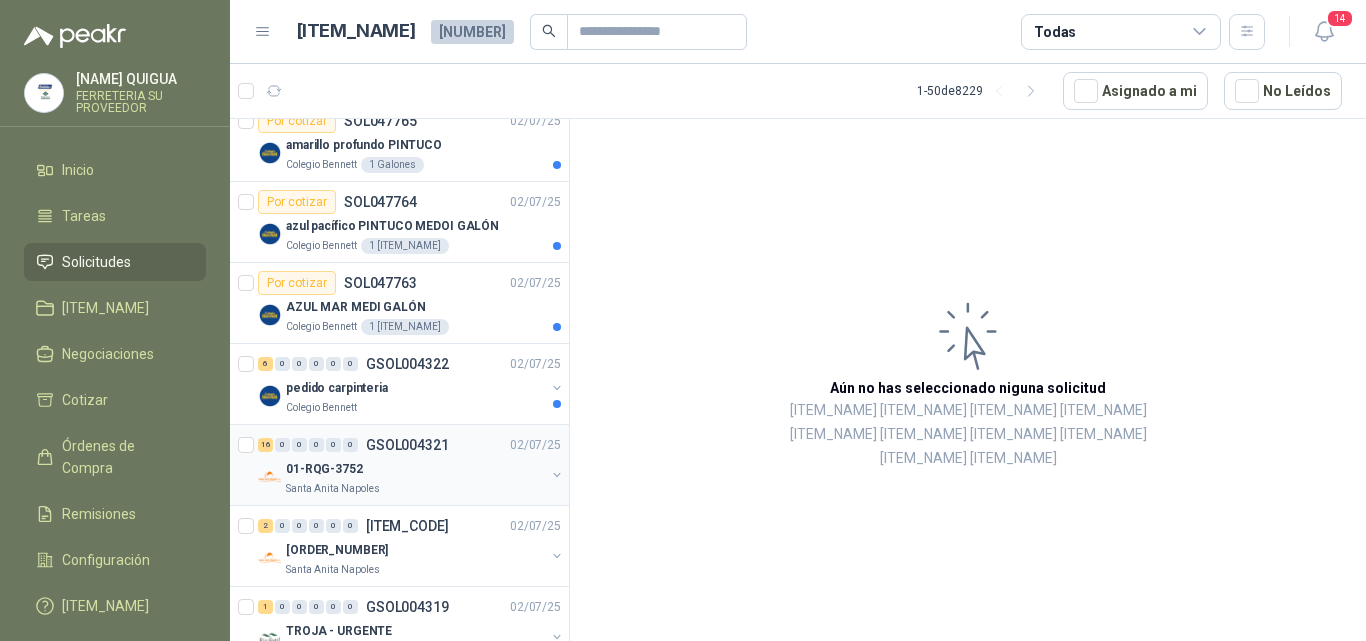 click on "01-RQG-3752" at bounding box center (415, 469) 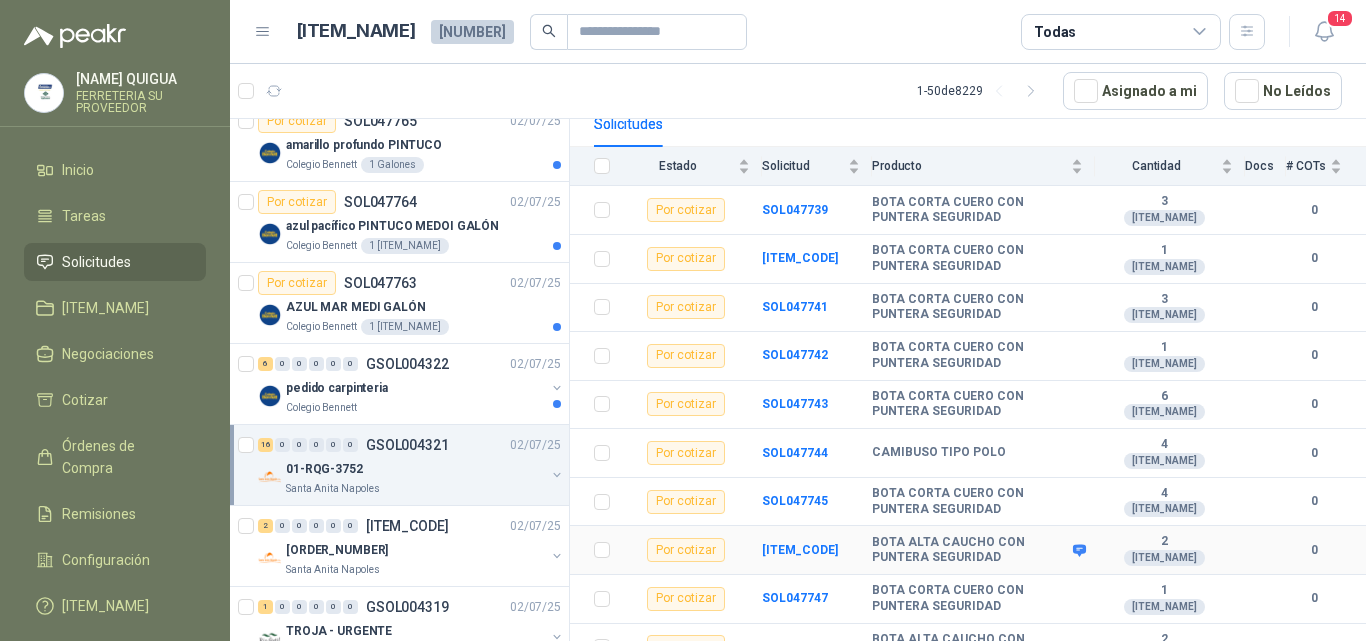 scroll, scrollTop: 400, scrollLeft: 0, axis: vertical 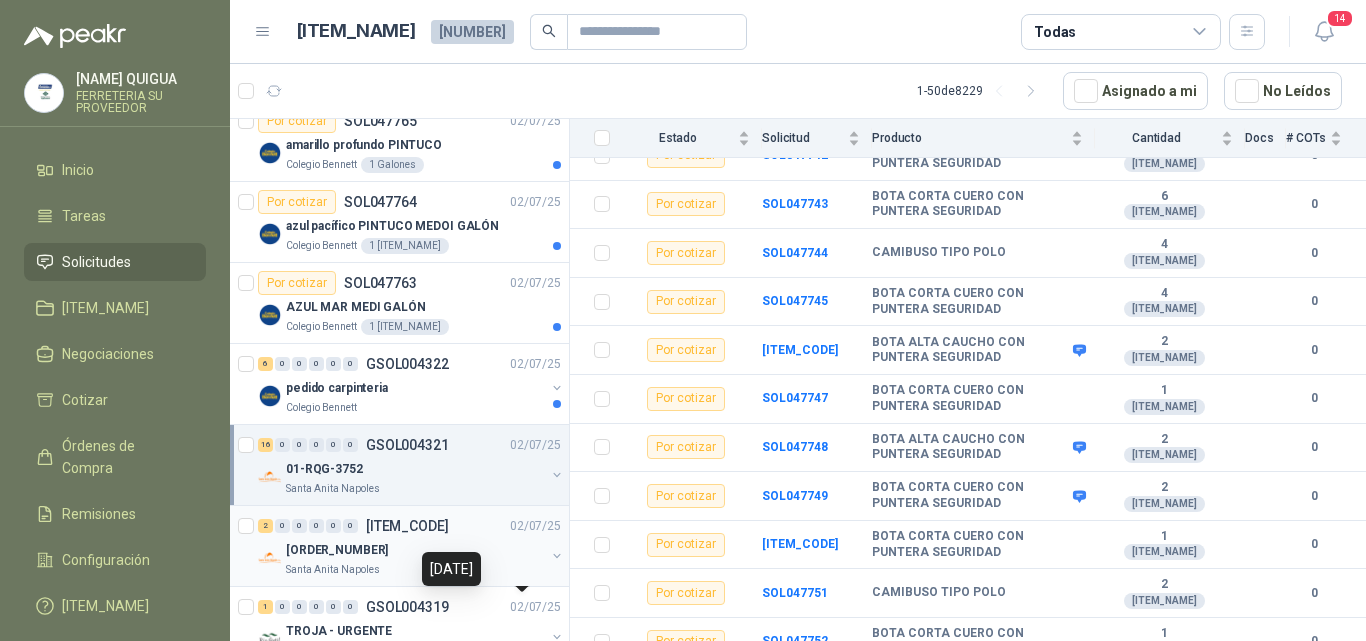 click on "[ORDER_NUMBER]" at bounding box center [415, 550] 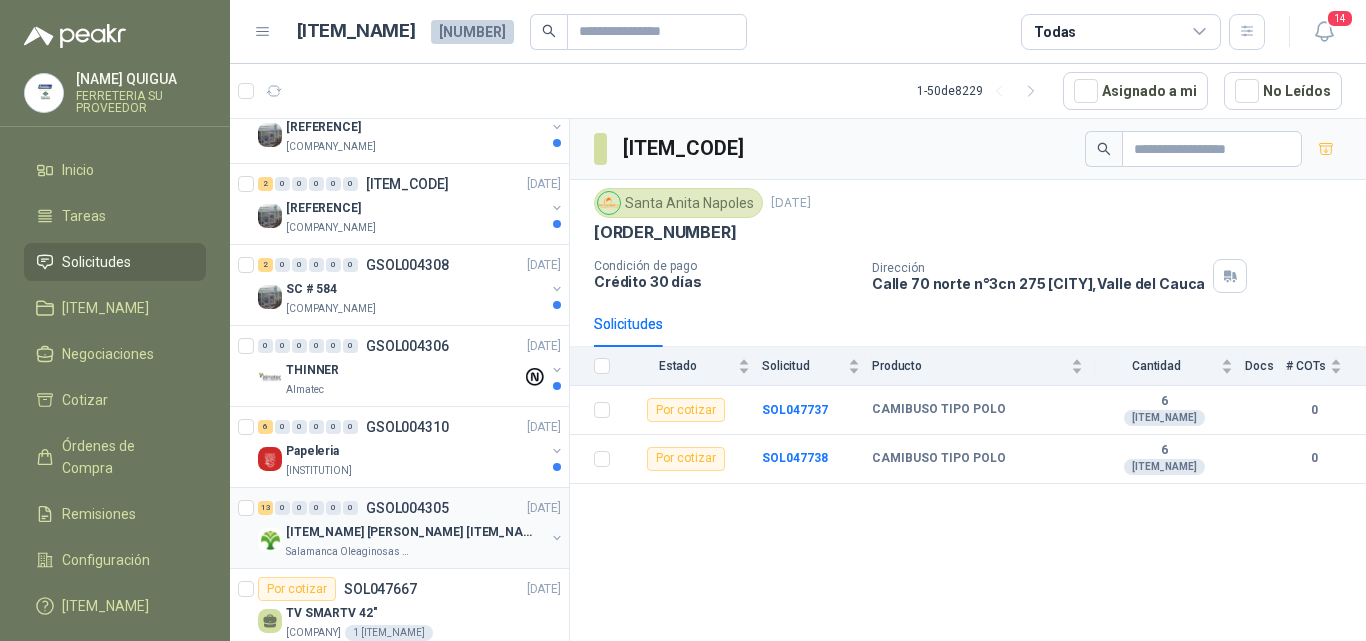 scroll, scrollTop: 3100, scrollLeft: 0, axis: vertical 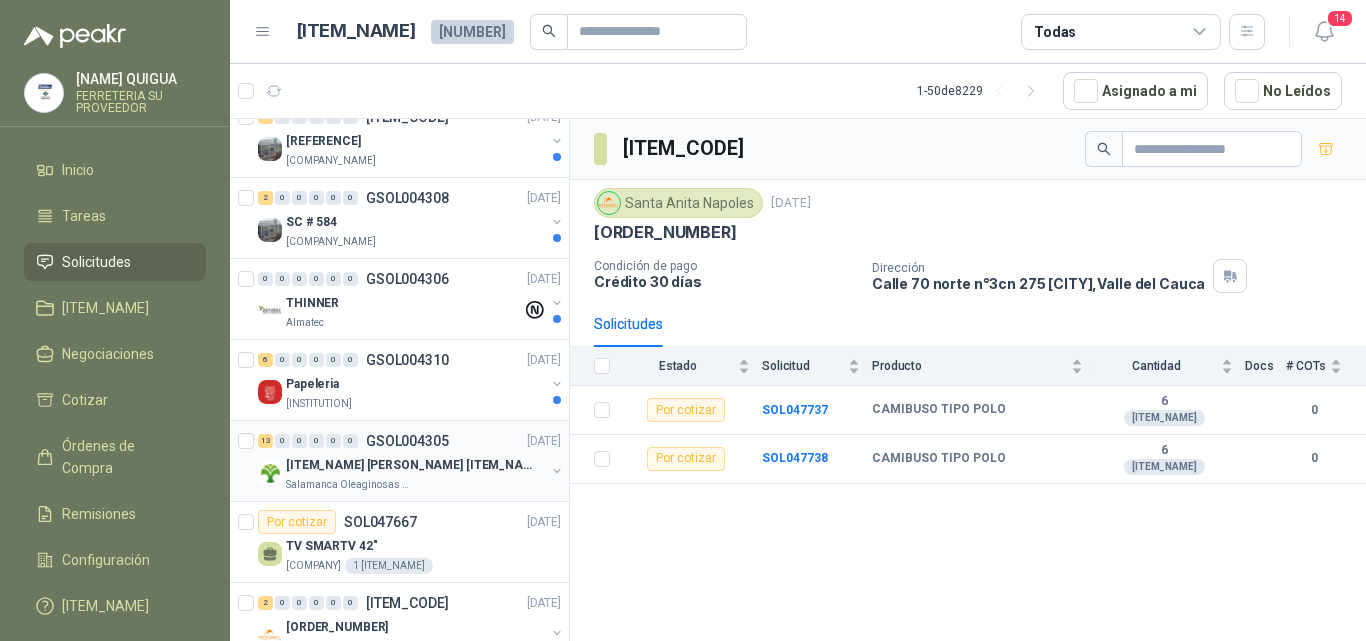 click on "Salamanca Oleaginosas SAS" at bounding box center [415, 485] 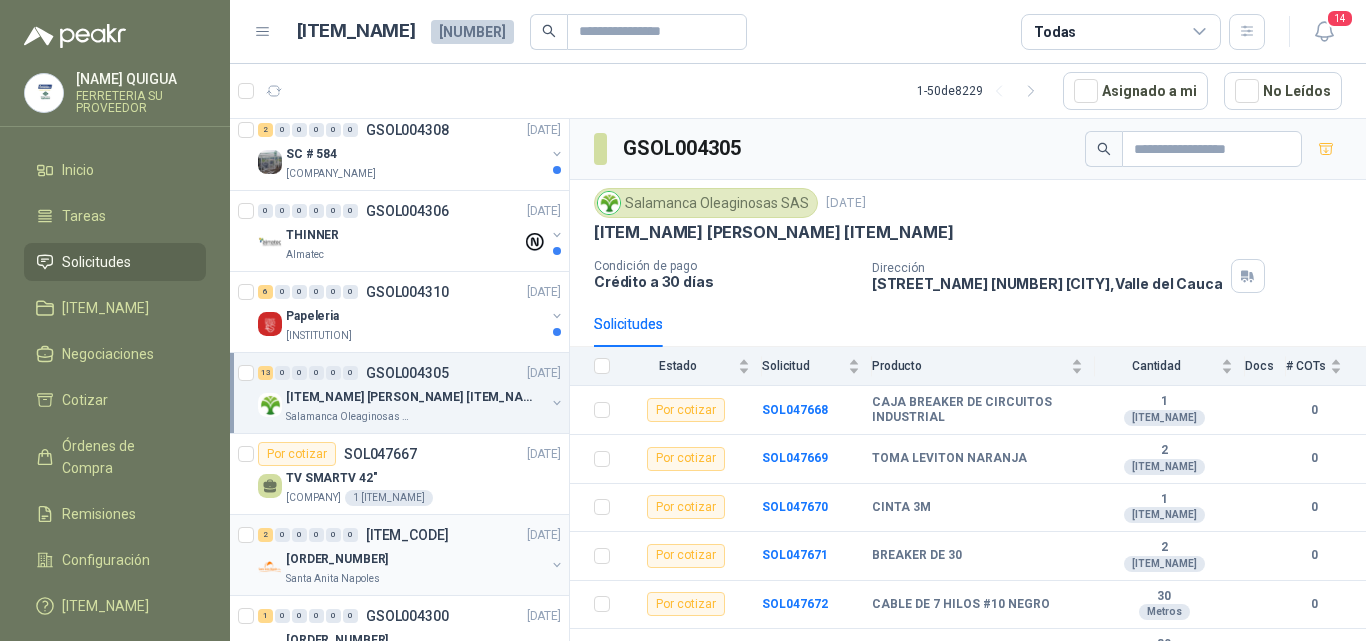 scroll, scrollTop: 3200, scrollLeft: 0, axis: vertical 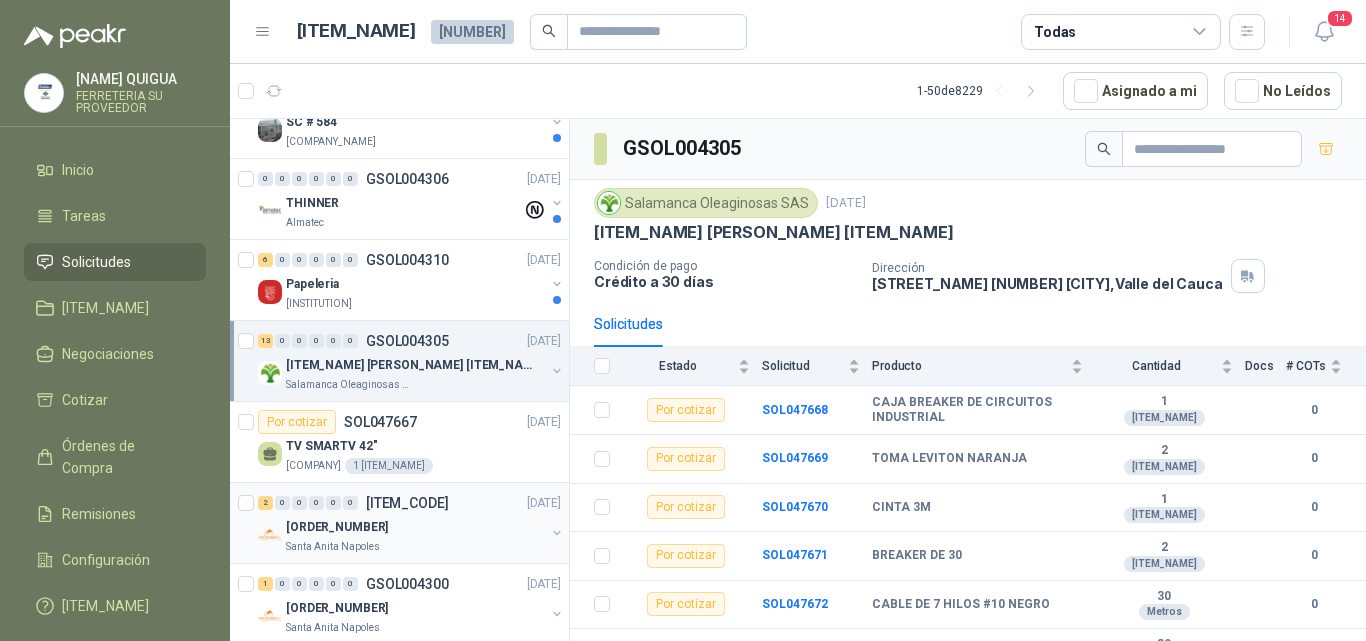 click on "[ORDER_NUMBER]" at bounding box center [415, 527] 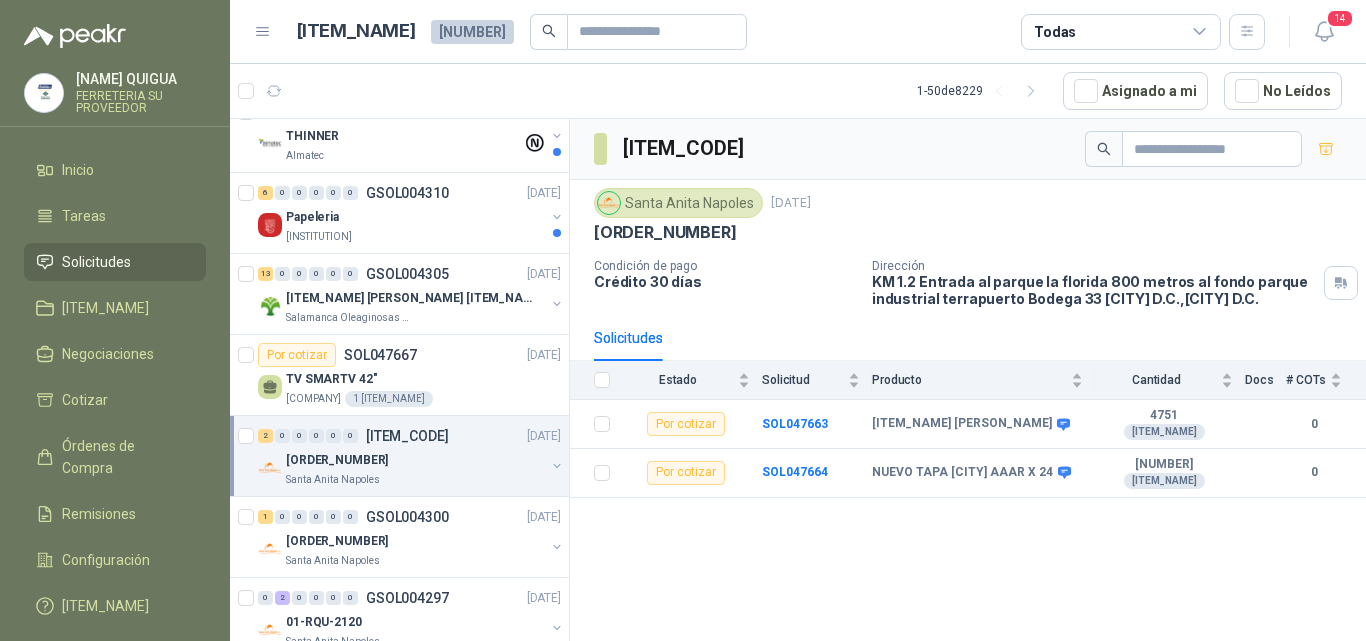scroll, scrollTop: 3300, scrollLeft: 0, axis: vertical 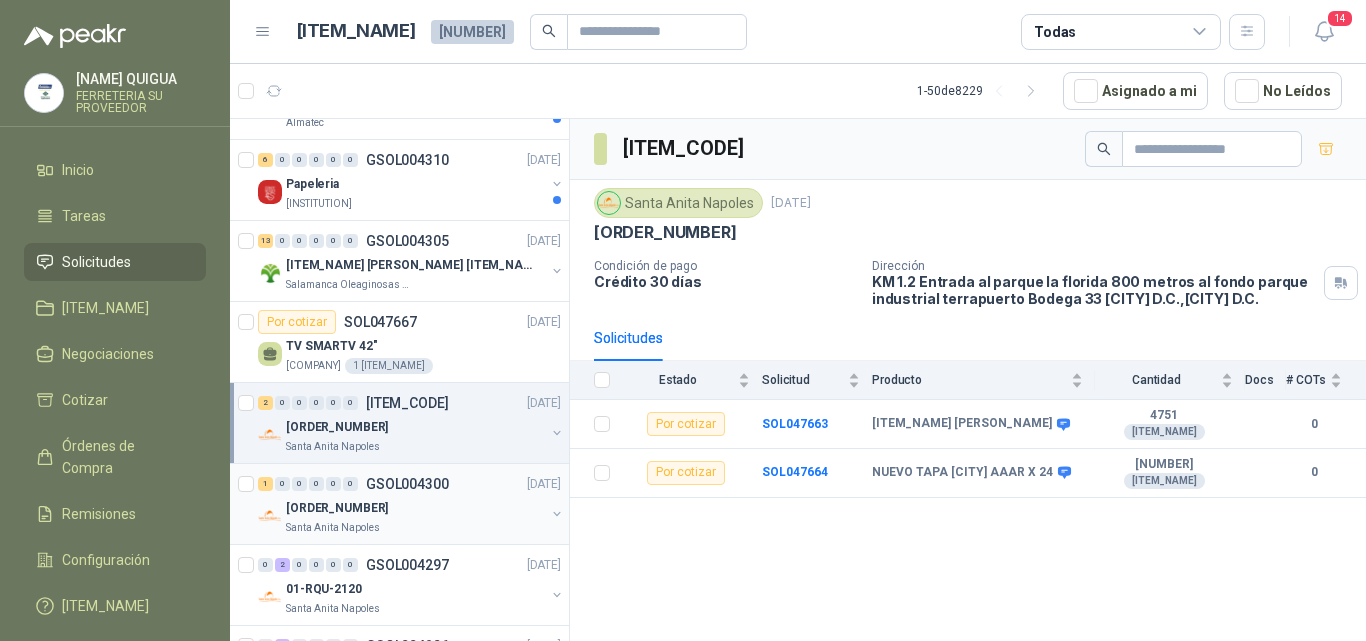 click on "[ORDER_NUMBER]" at bounding box center [415, 508] 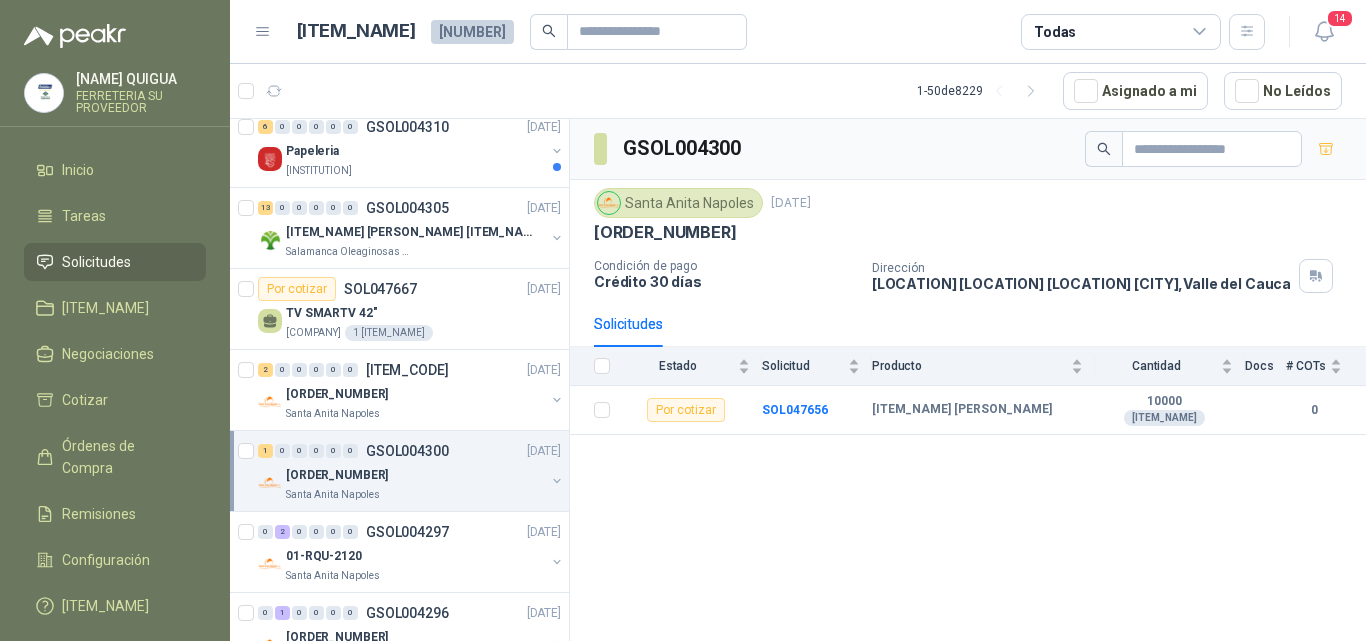 scroll, scrollTop: 3400, scrollLeft: 0, axis: vertical 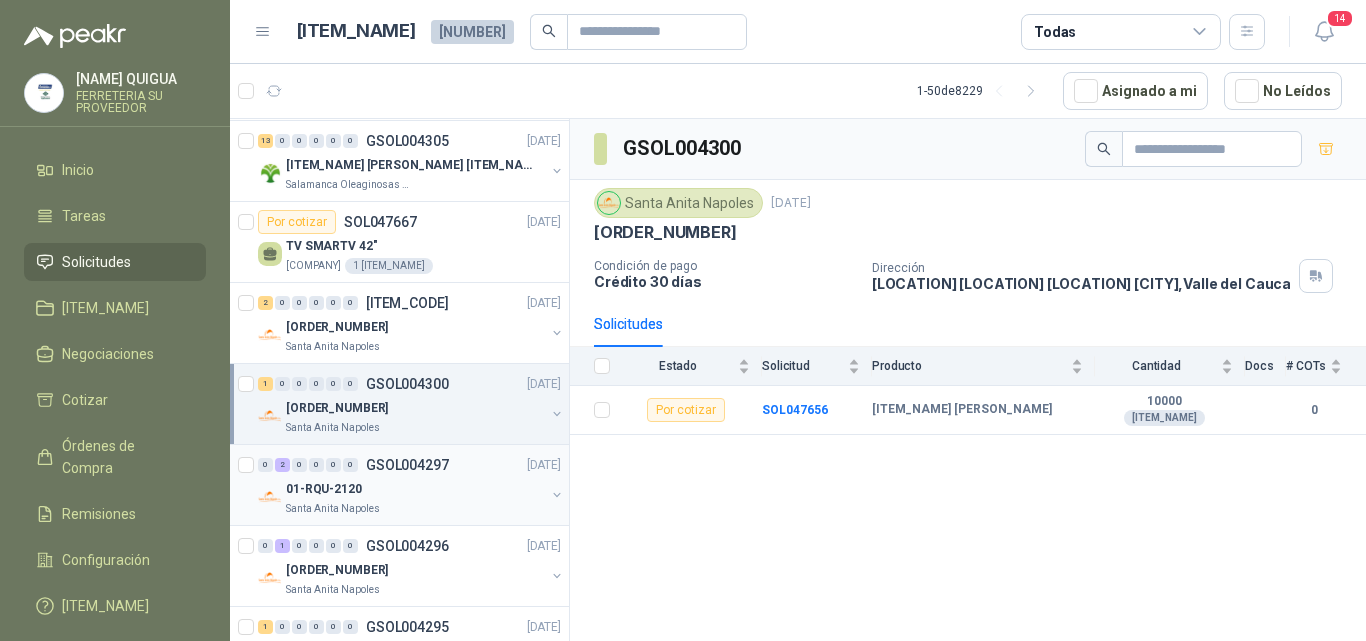 click on "01-RQU-2120" at bounding box center (415, 489) 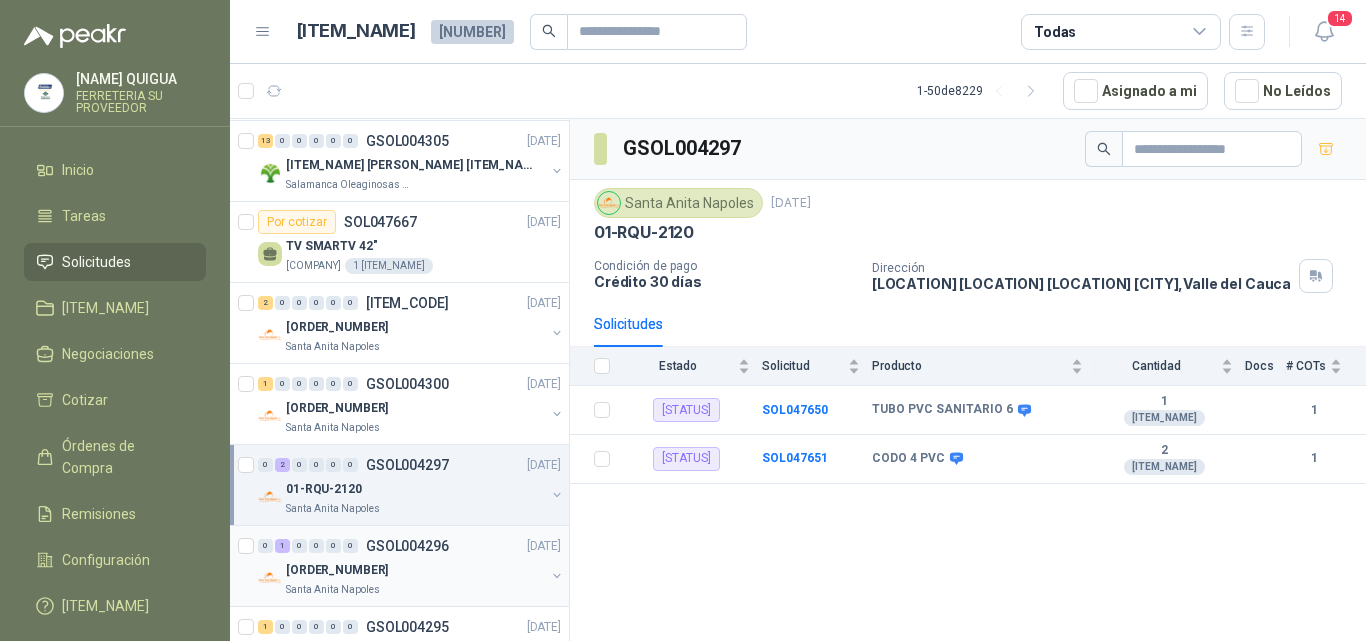 click on "[NUMBER] [NUMBER] [NUMBER] [NUMBER] [NUMBER] [NUMBER] [ITEM_CODE] [DATE]" at bounding box center [411, 546] 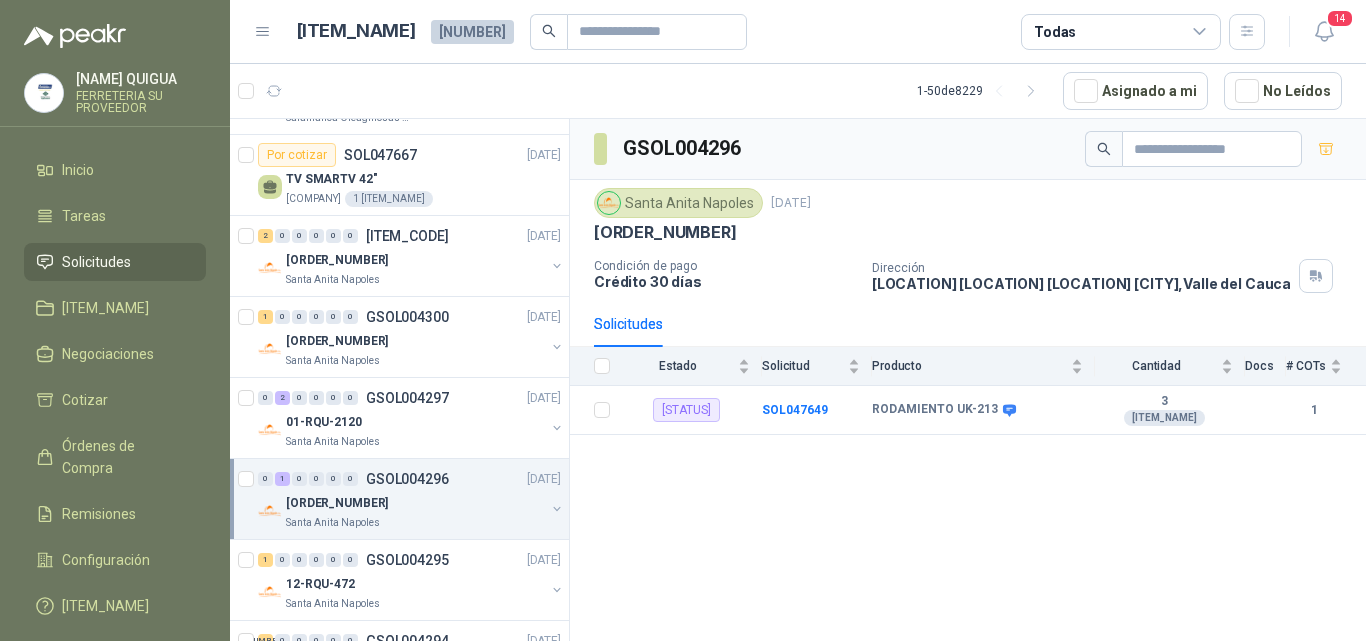 scroll, scrollTop: 3500, scrollLeft: 0, axis: vertical 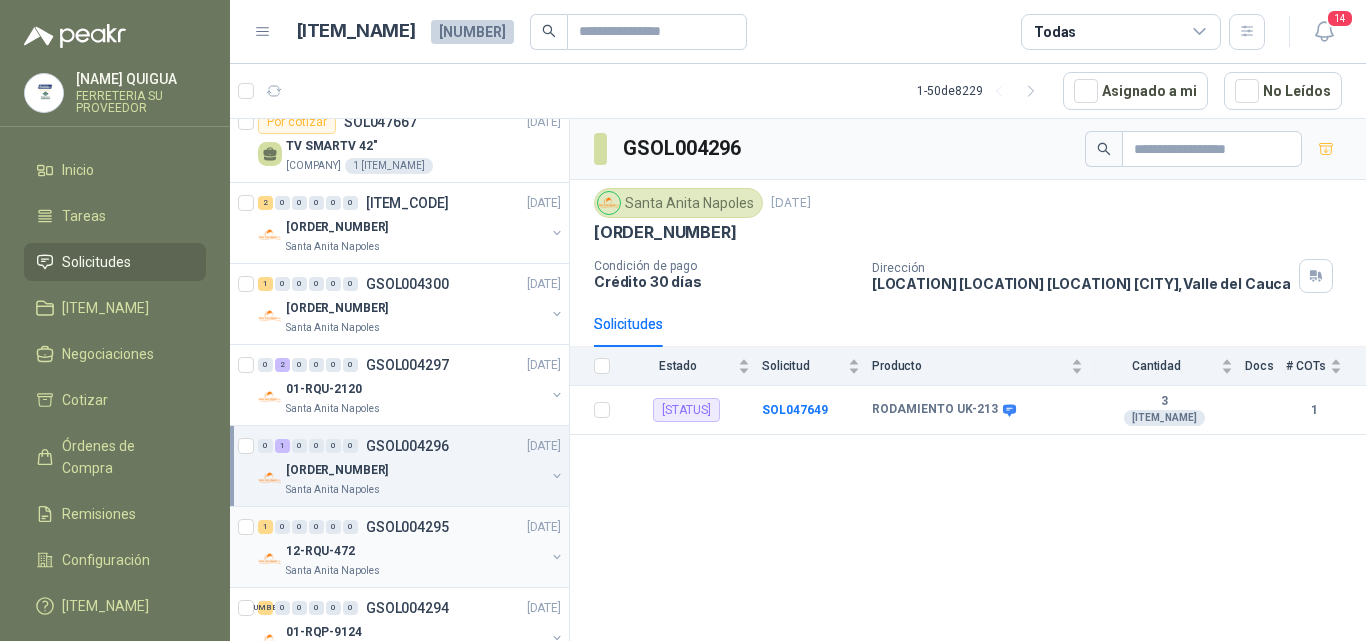 click on "12-RQU-472" at bounding box center [415, 551] 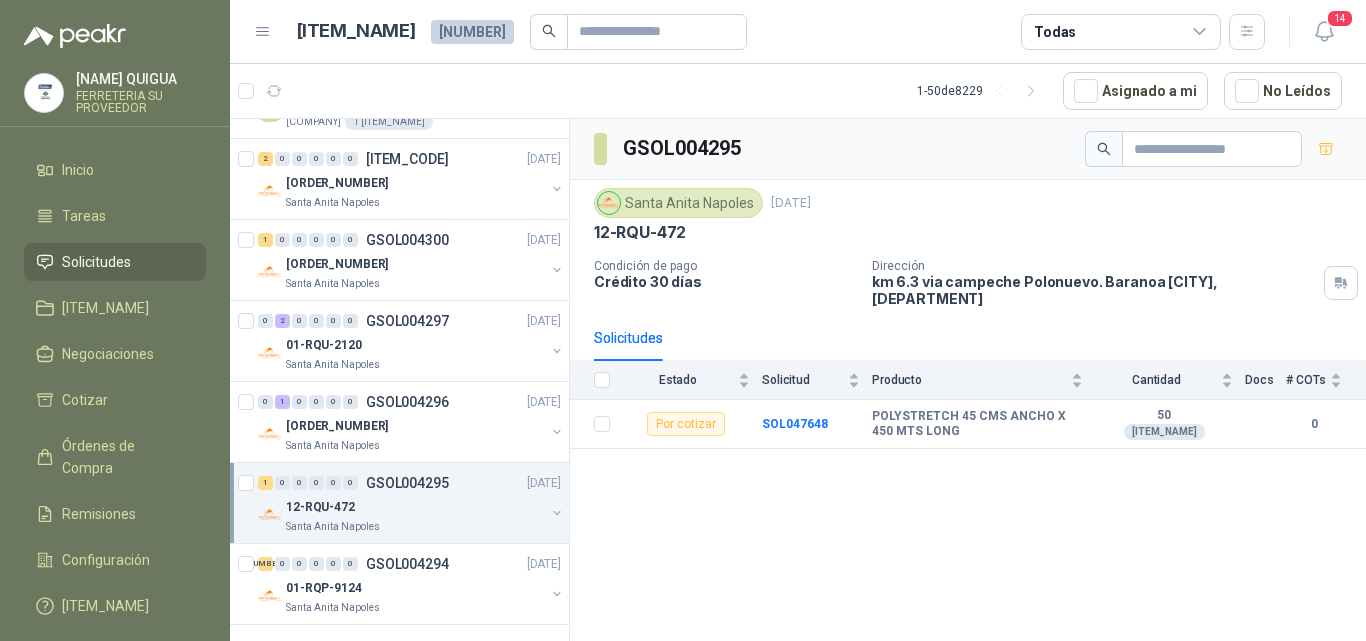 scroll, scrollTop: 3565, scrollLeft: 0, axis: vertical 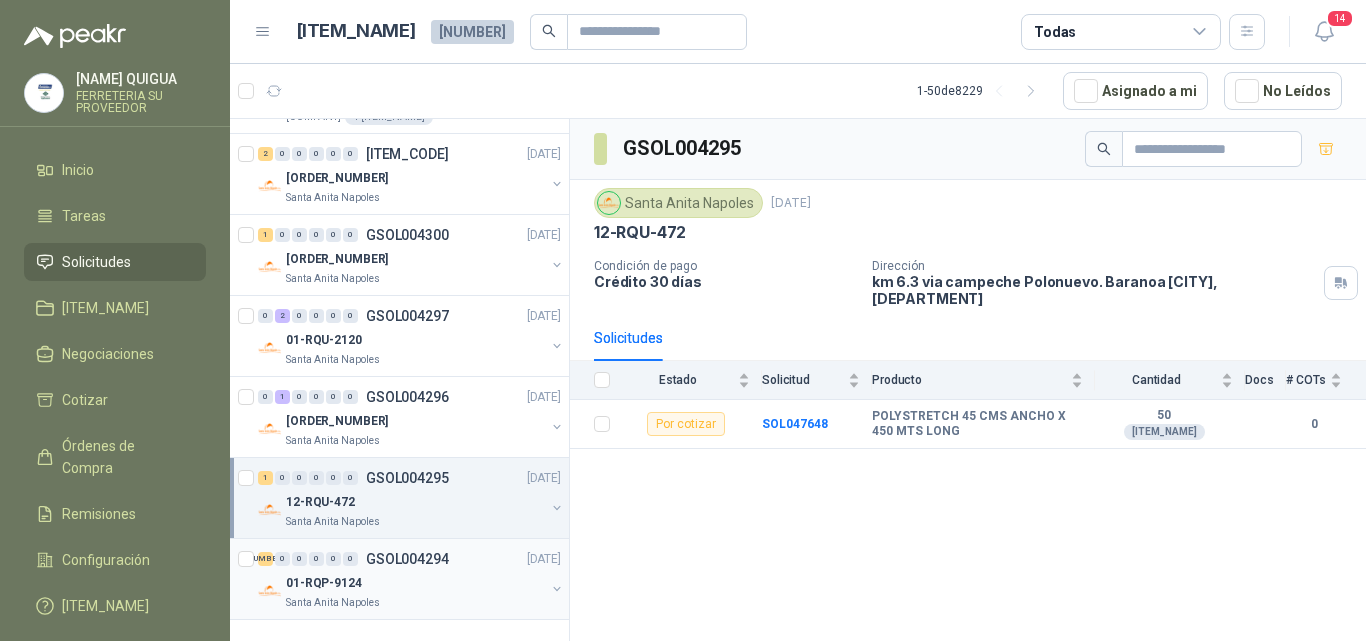 click on "17   0   0   0   0   0   GSOL004294 01/07/25" at bounding box center (411, 559) 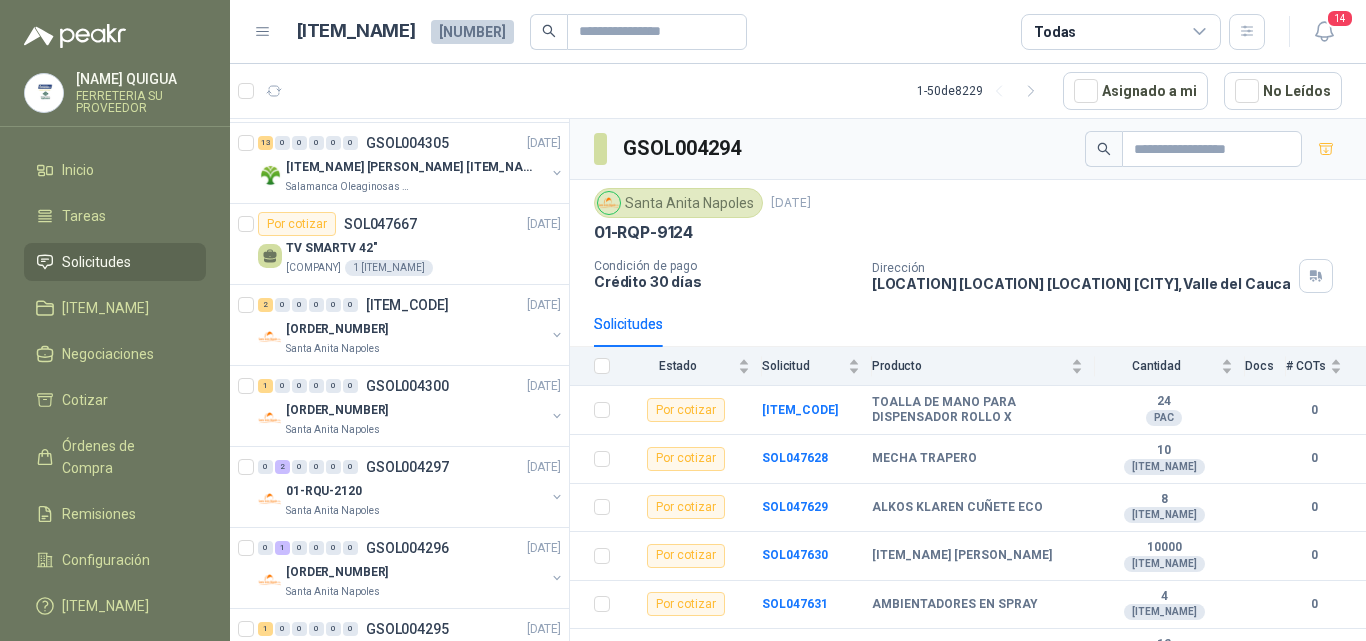 scroll, scrollTop: 3565, scrollLeft: 0, axis: vertical 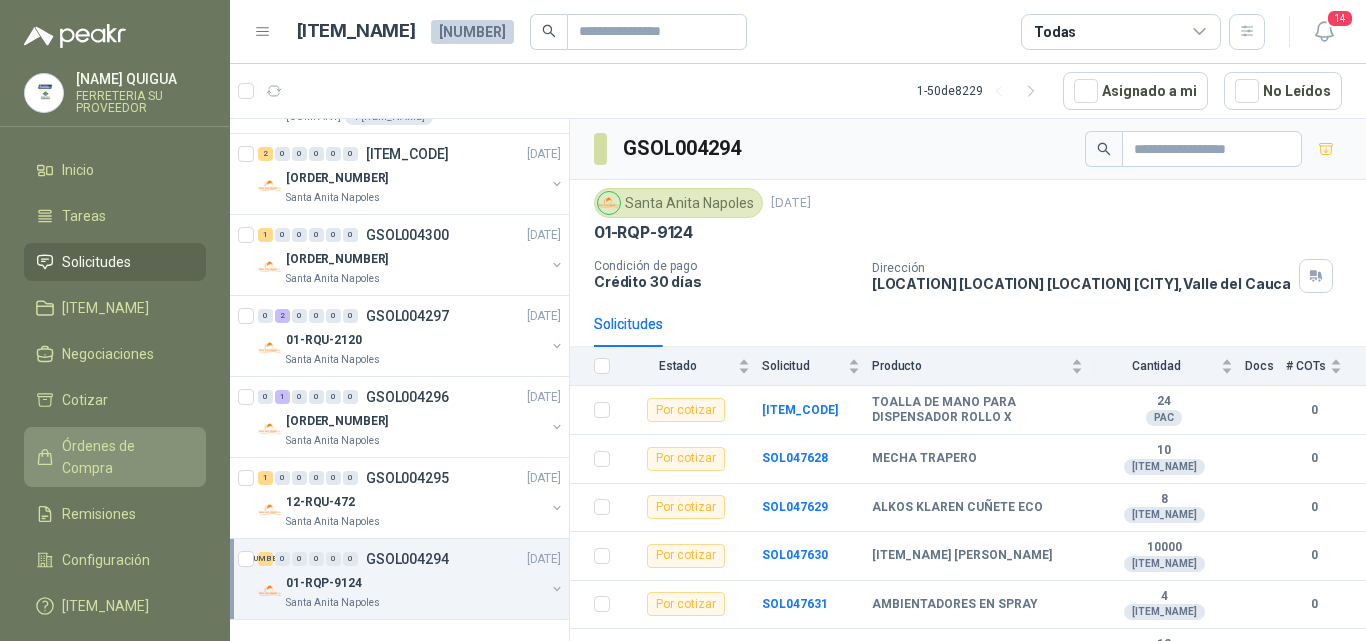 click on "Órdenes de Compra" at bounding box center (124, 457) 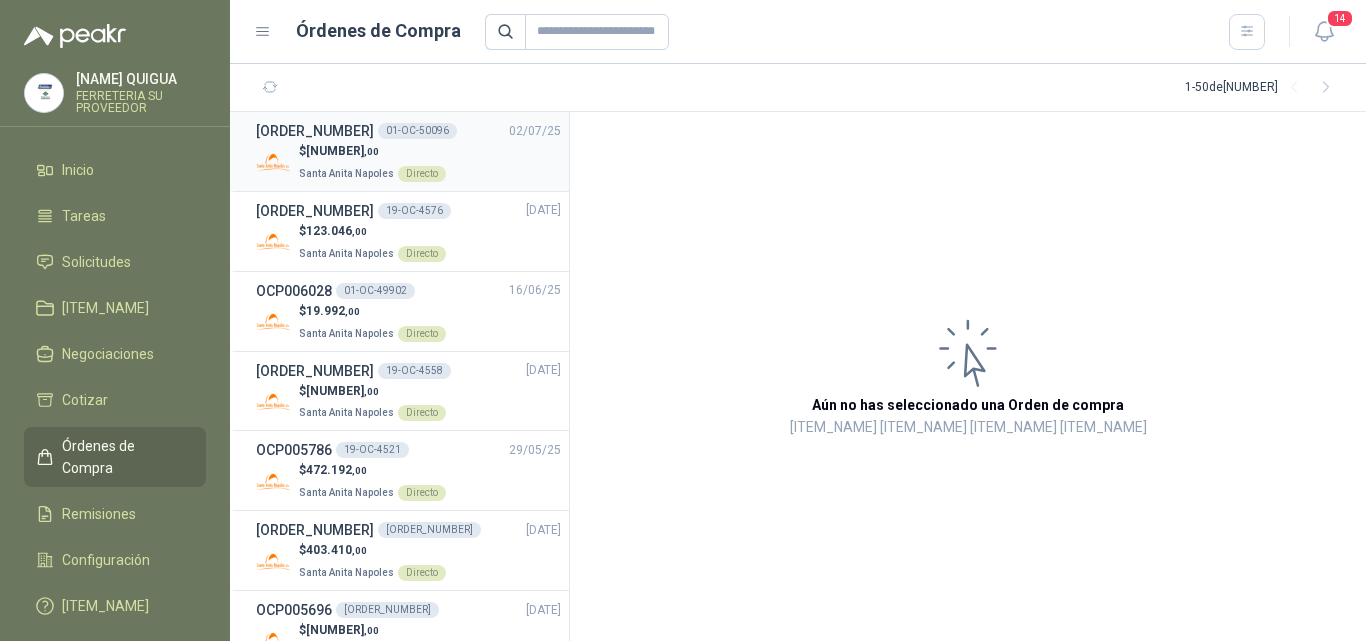 click on "$  472.311 ,00 [CITY] Napoles Directo" at bounding box center (408, 162) 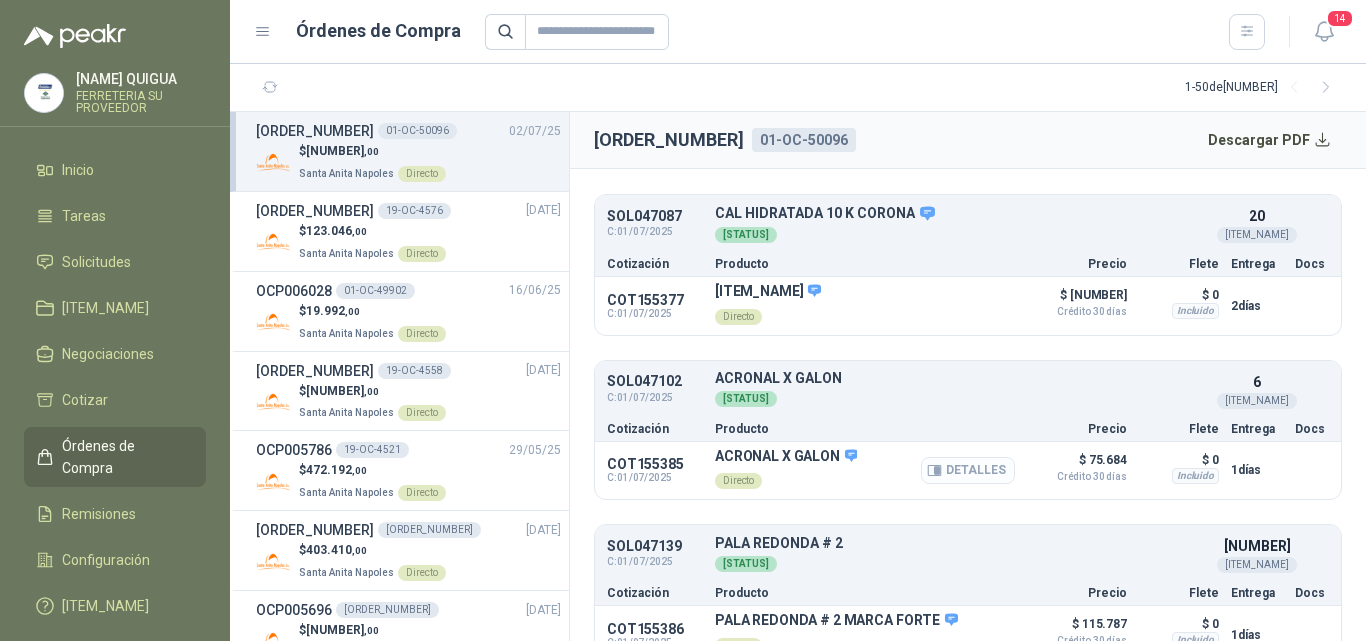 scroll, scrollTop: 202, scrollLeft: 0, axis: vertical 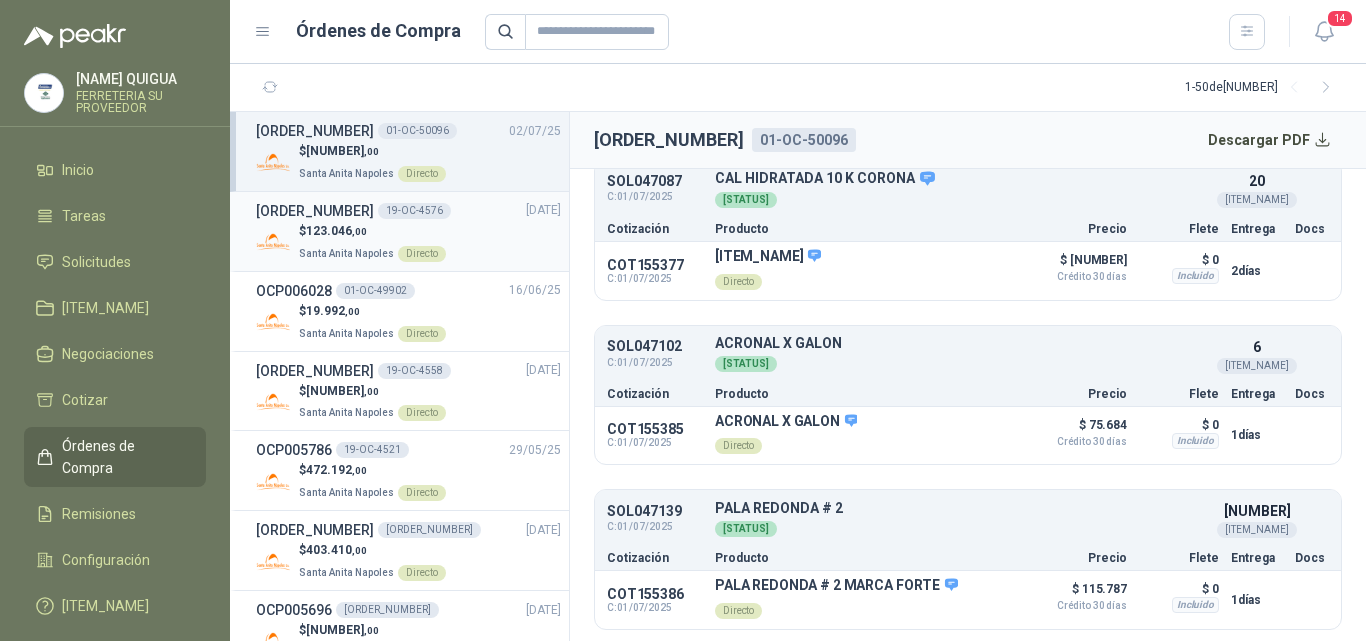 click on "OCP006055 19-OC-4576" at bounding box center (353, 211) 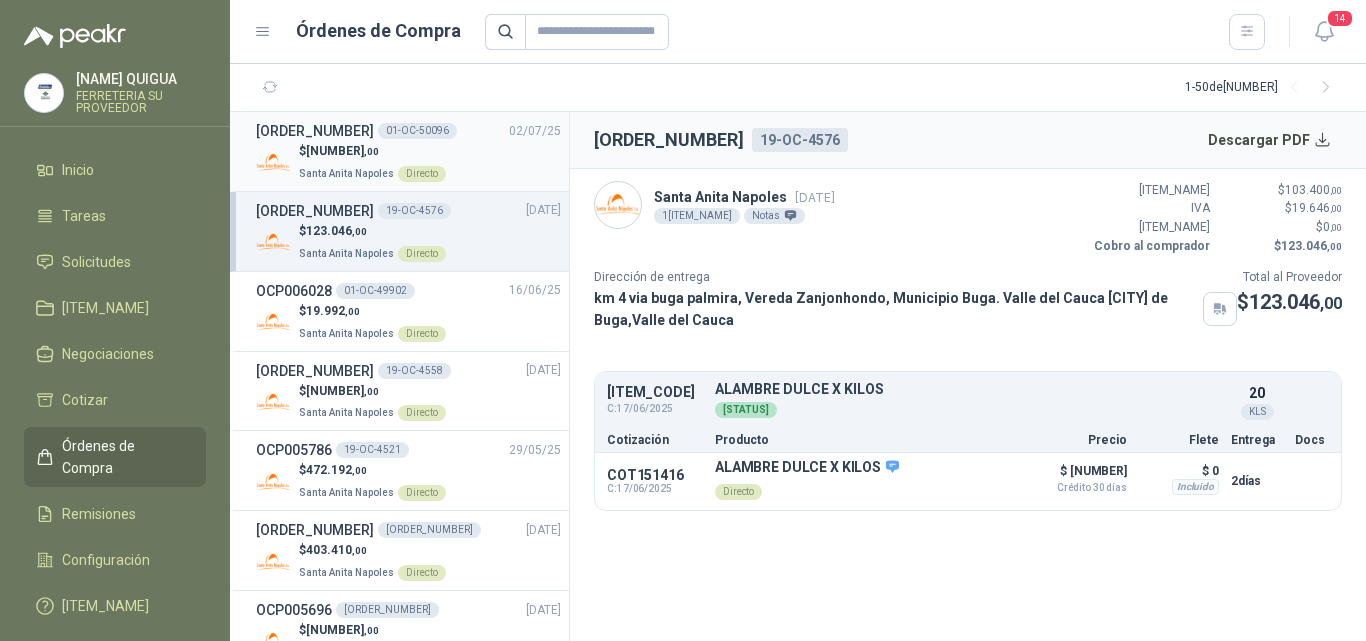 click on "[ORDER_NUMBER] [ORDER_NUMBER]" at bounding box center [356, 131] 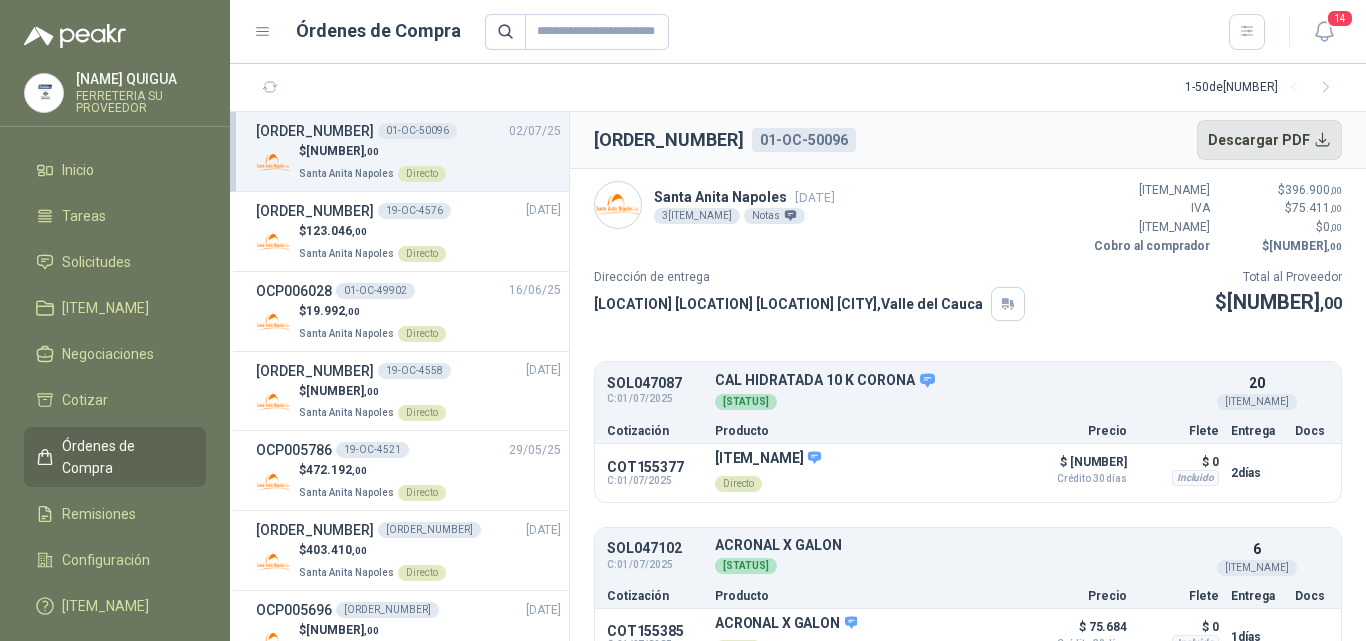 click on "Descargar PDF" at bounding box center (1270, 140) 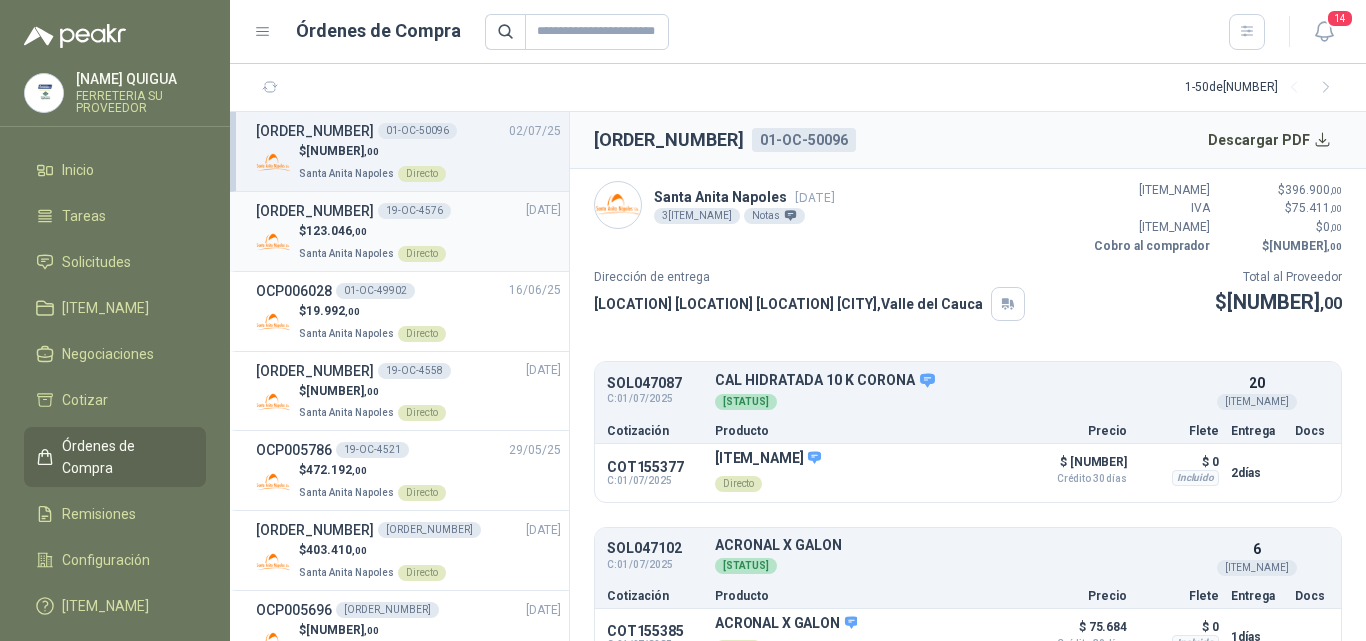 click on "[ORDER_NUMBER] [ORDER_NUMBER] [DATE]" at bounding box center [408, 211] 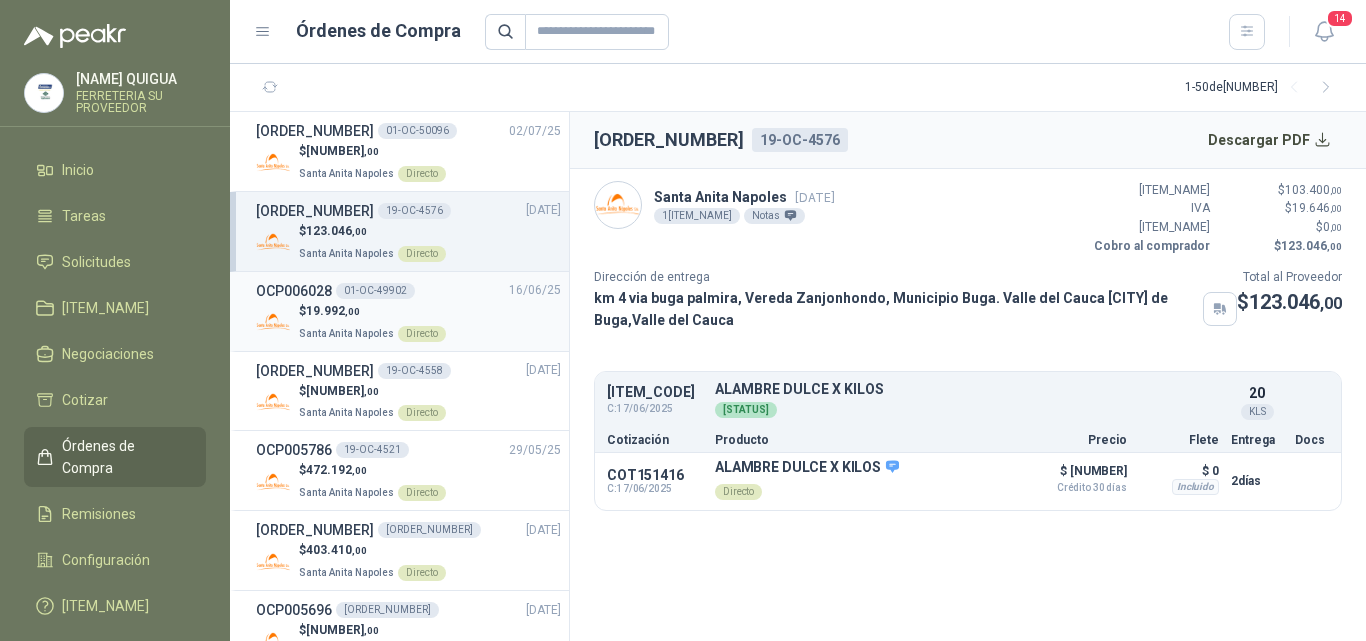 click on "$  19.992 ,00" at bounding box center [372, 311] 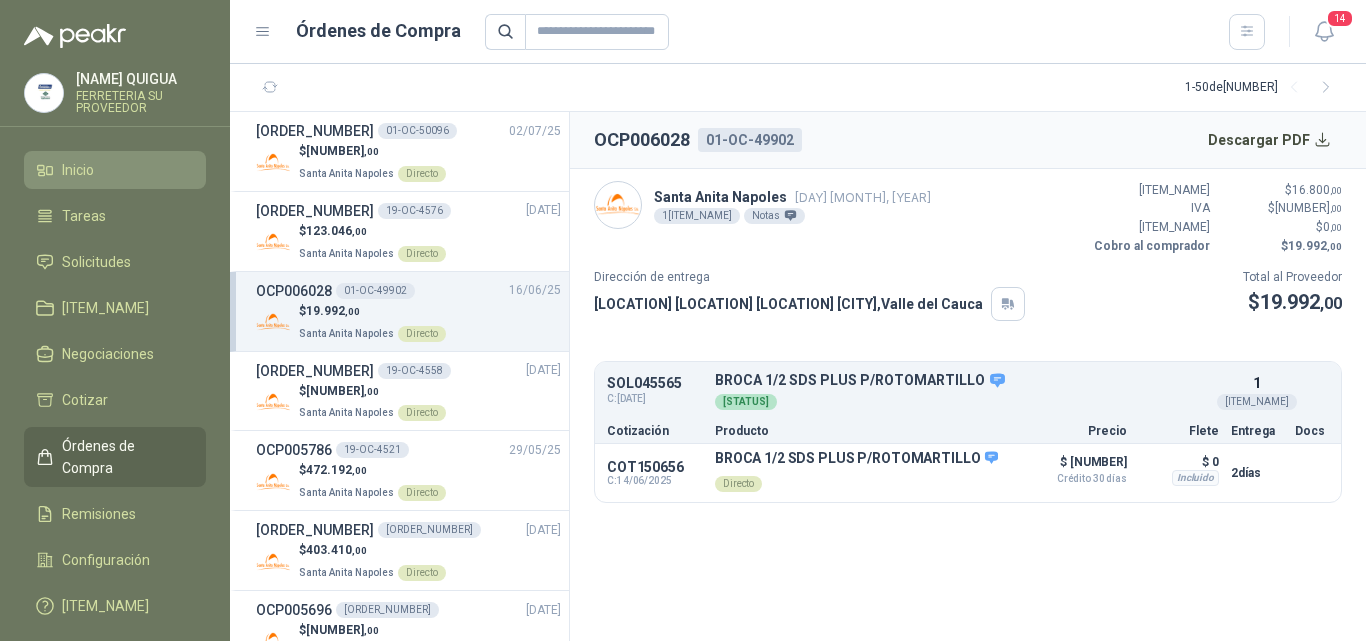 click on "Inicio" at bounding box center (115, 170) 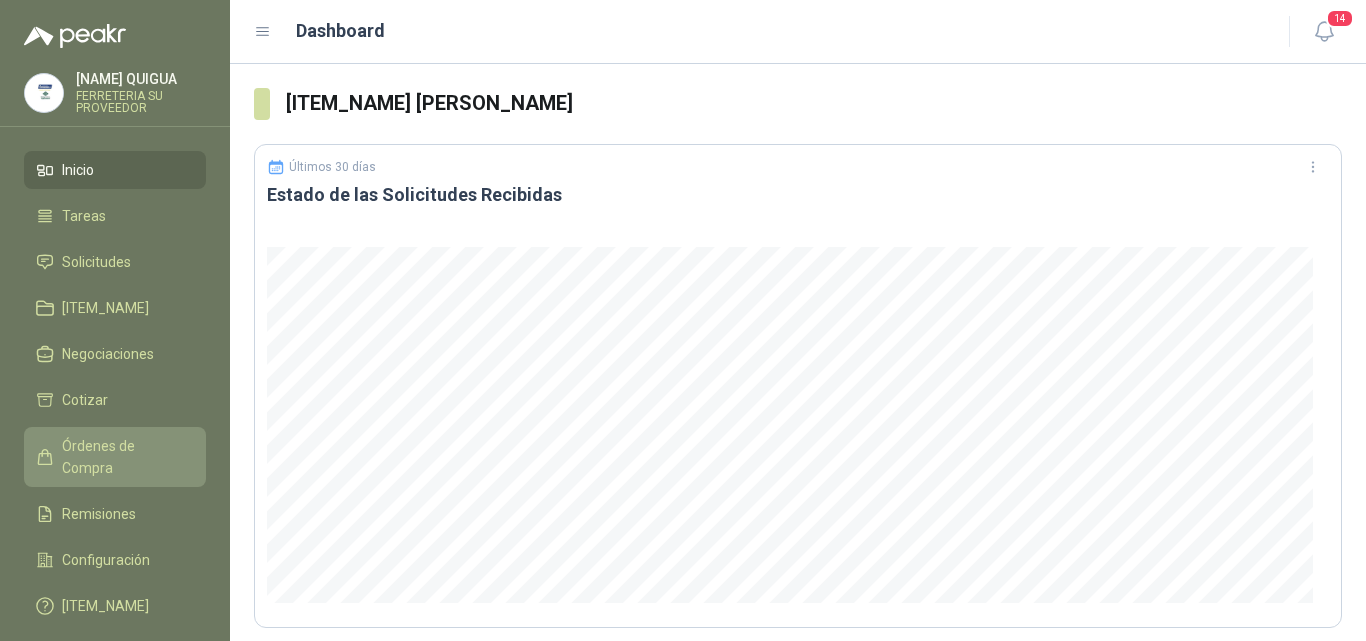 click on "Órdenes de Compra" at bounding box center [124, 457] 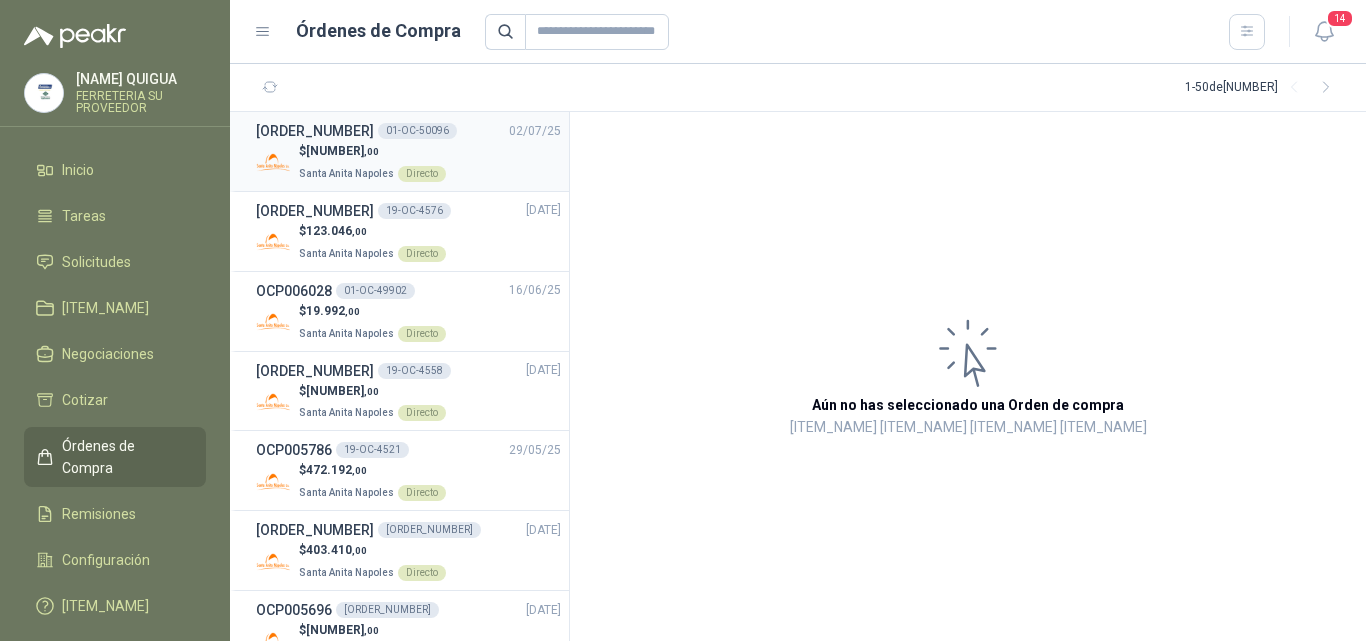 click on "01-OC-50096" at bounding box center [417, 131] 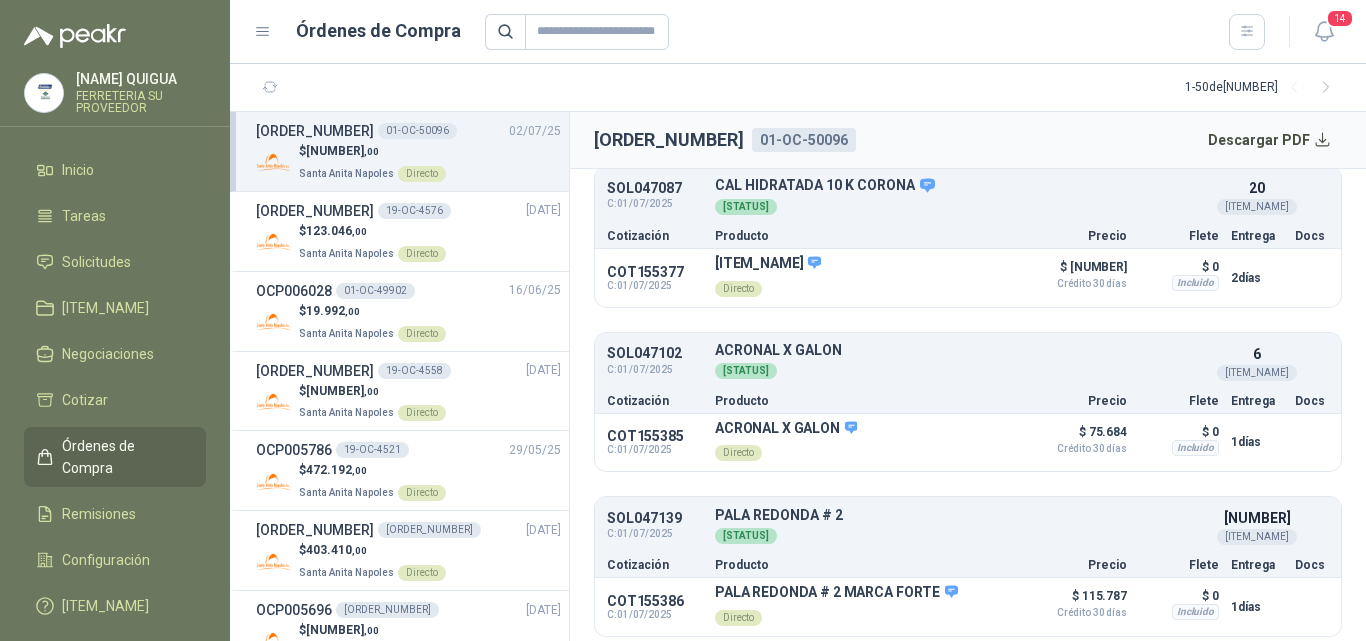 scroll, scrollTop: 202, scrollLeft: 0, axis: vertical 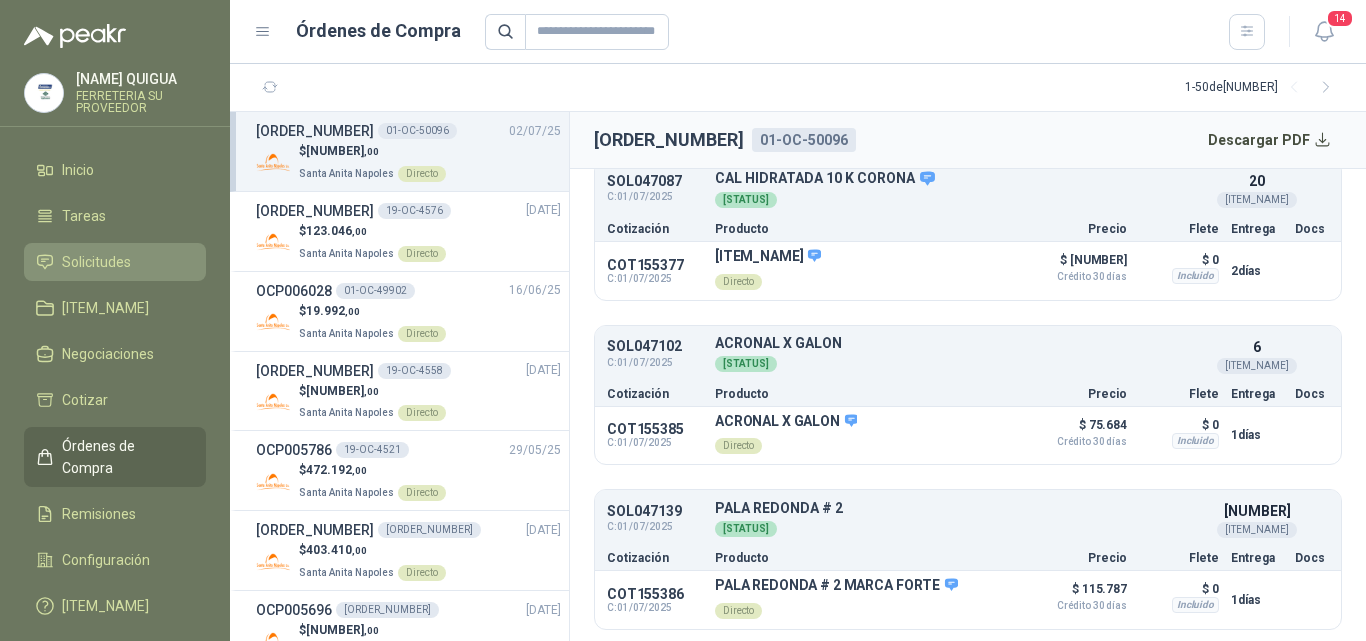 click on "Solicitudes" at bounding box center [96, 262] 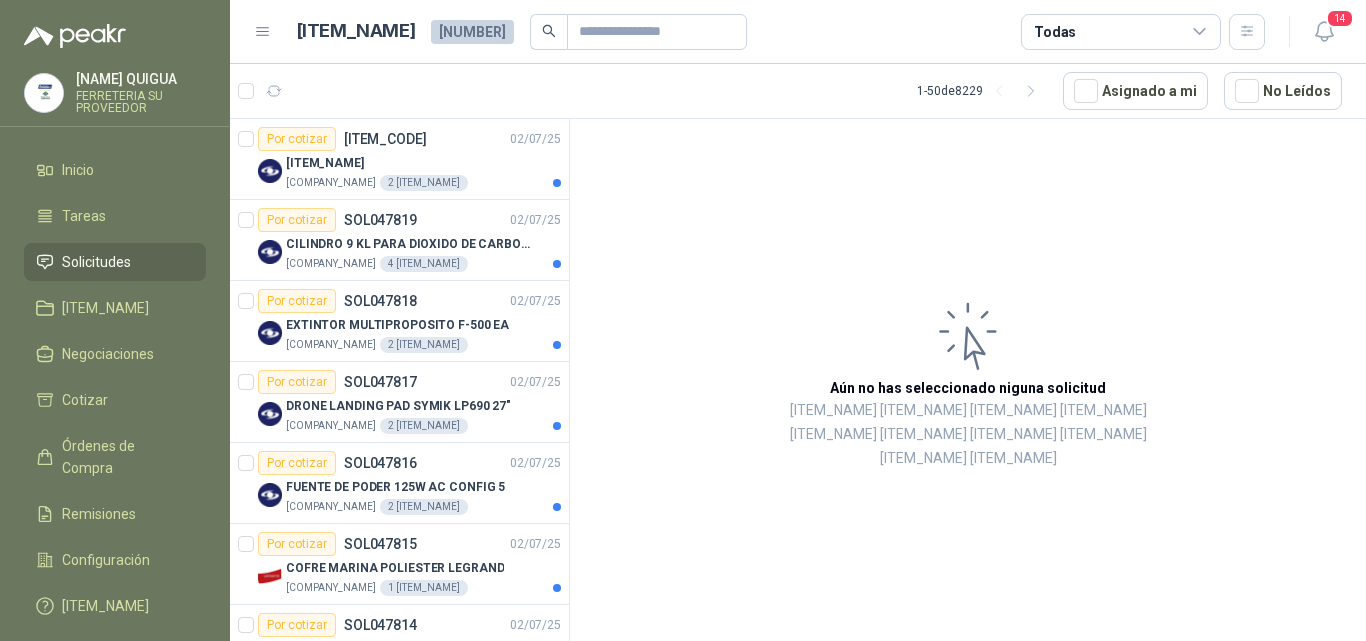 click on "Todas" at bounding box center (1121, 32) 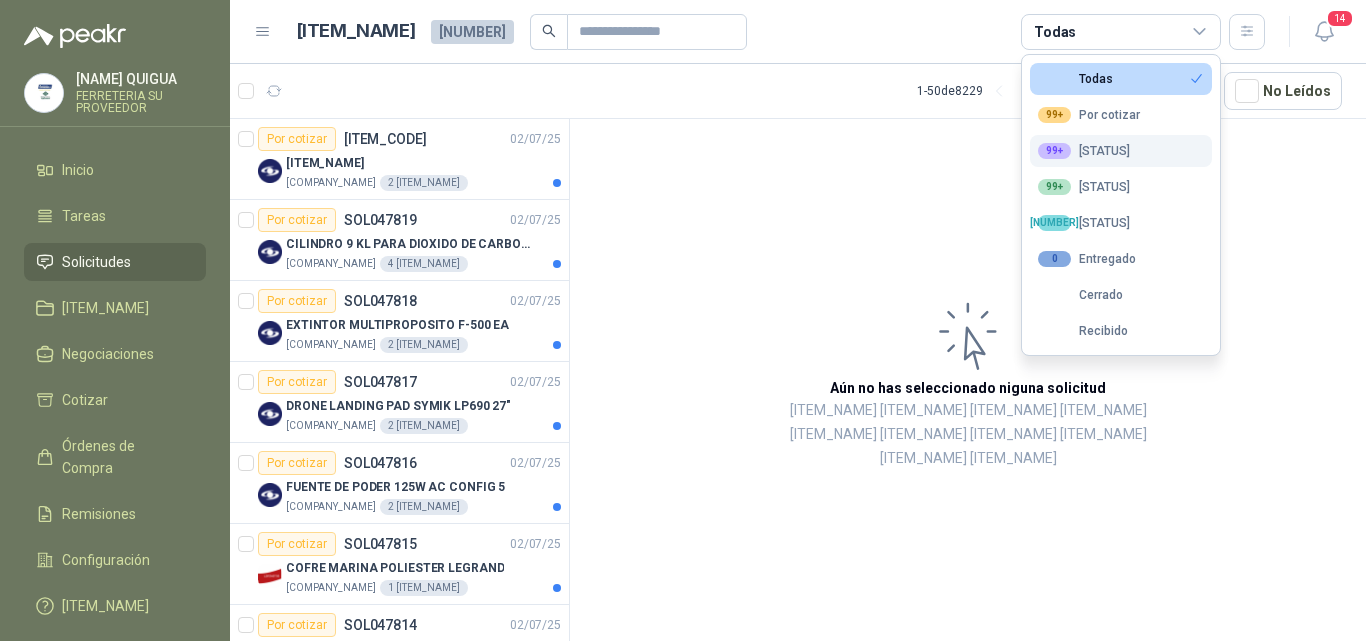 click on "99+ Por adjudicar" at bounding box center (1121, 79) 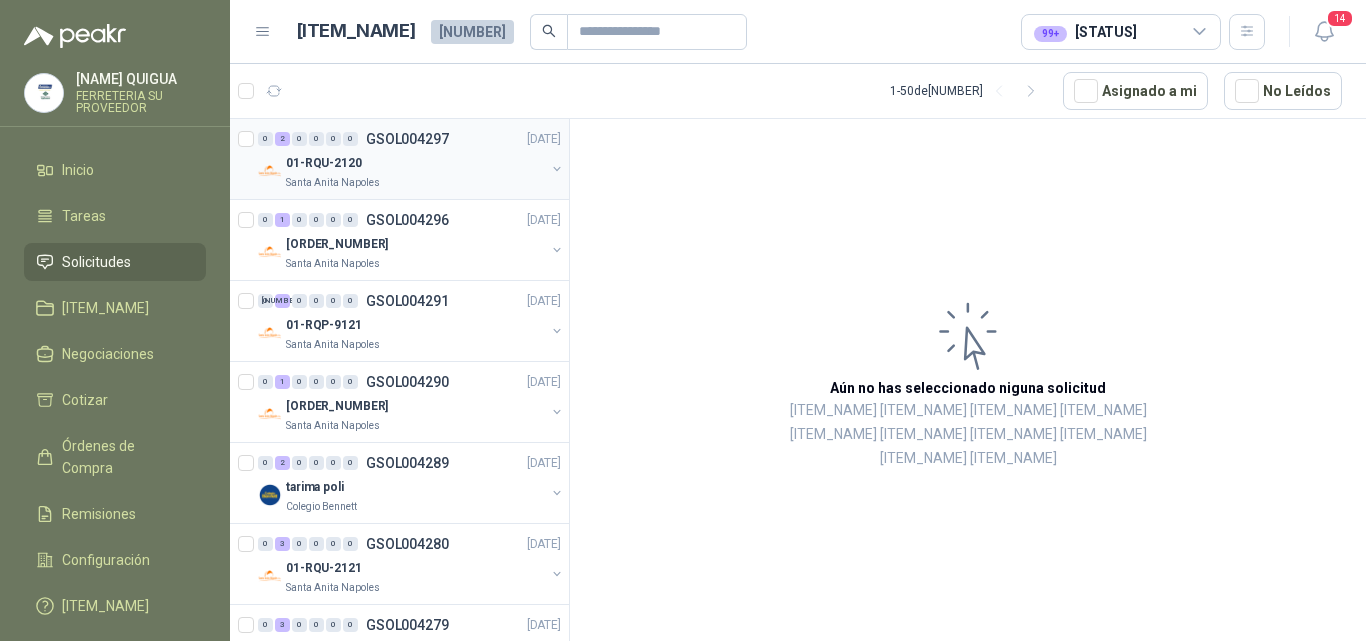 click on "01-RQU-2120" at bounding box center (415, 163) 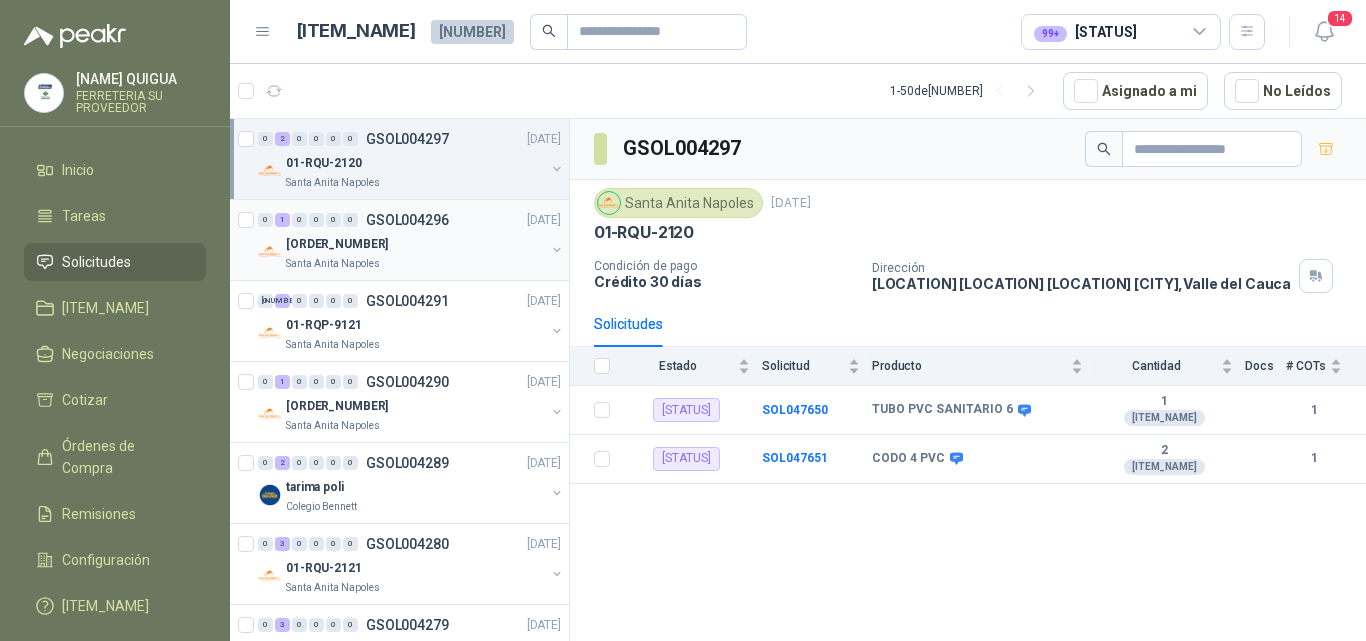 click on "[ORDER_NUMBER]" at bounding box center [415, 244] 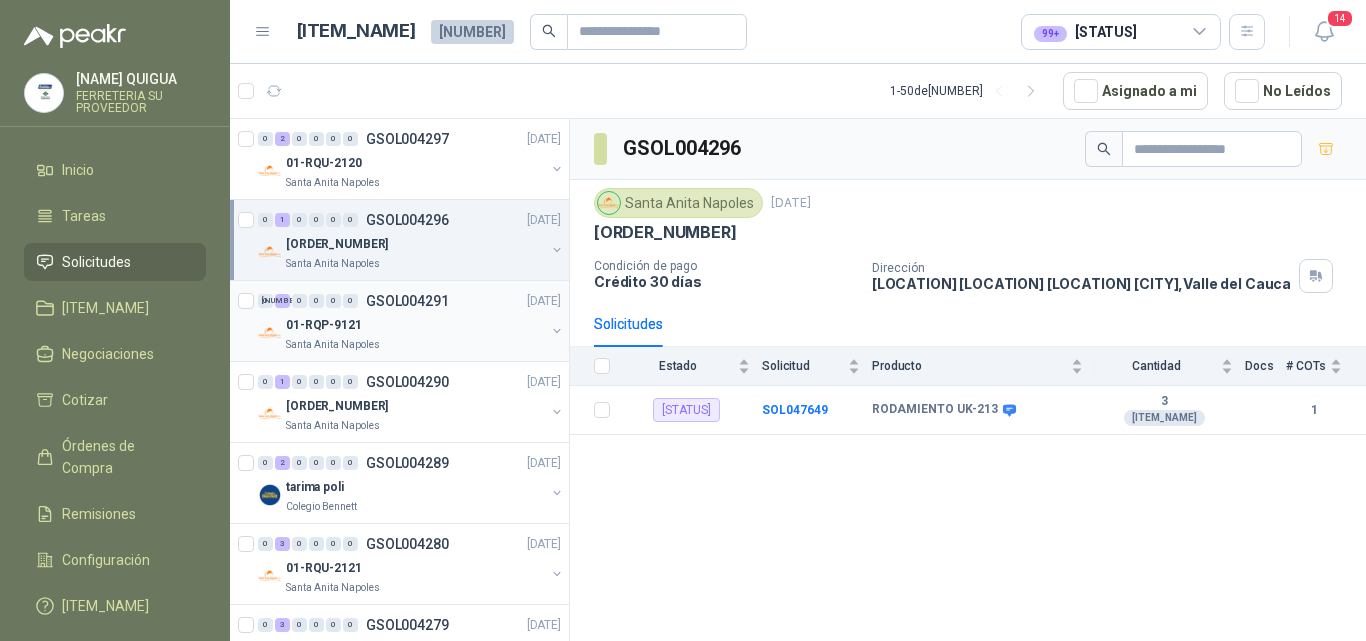 click on "01-RQP-9121" at bounding box center (415, 325) 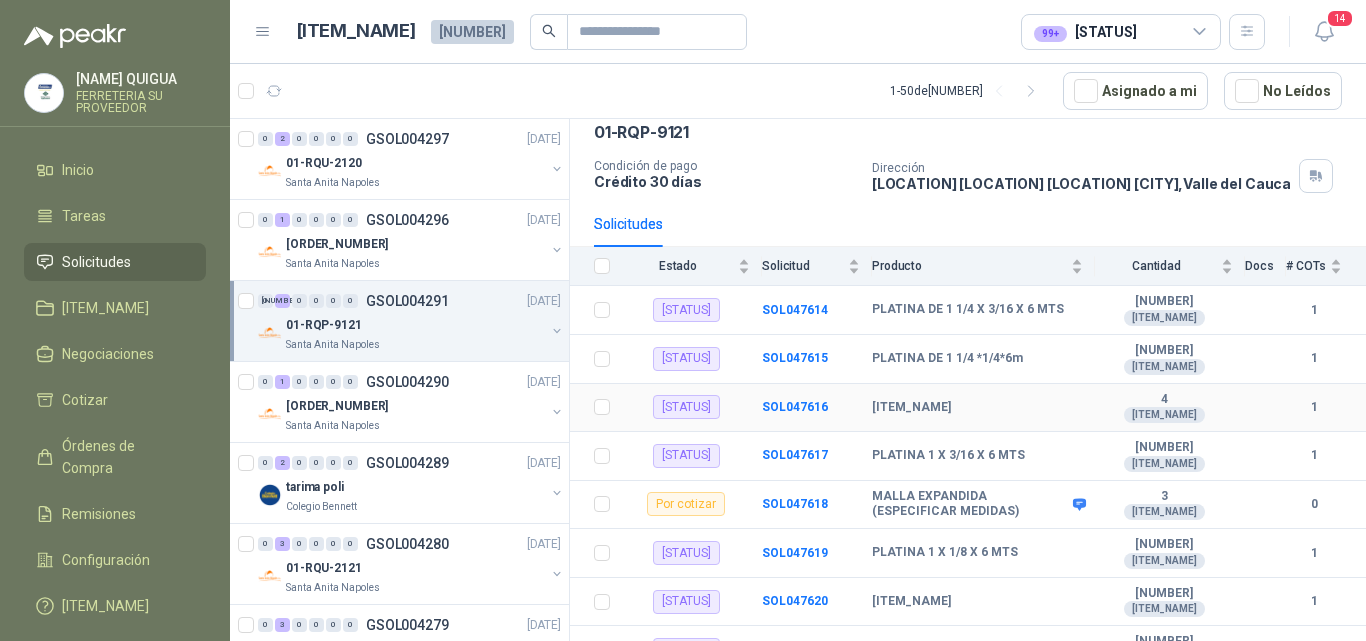 scroll, scrollTop: 141, scrollLeft: 0, axis: vertical 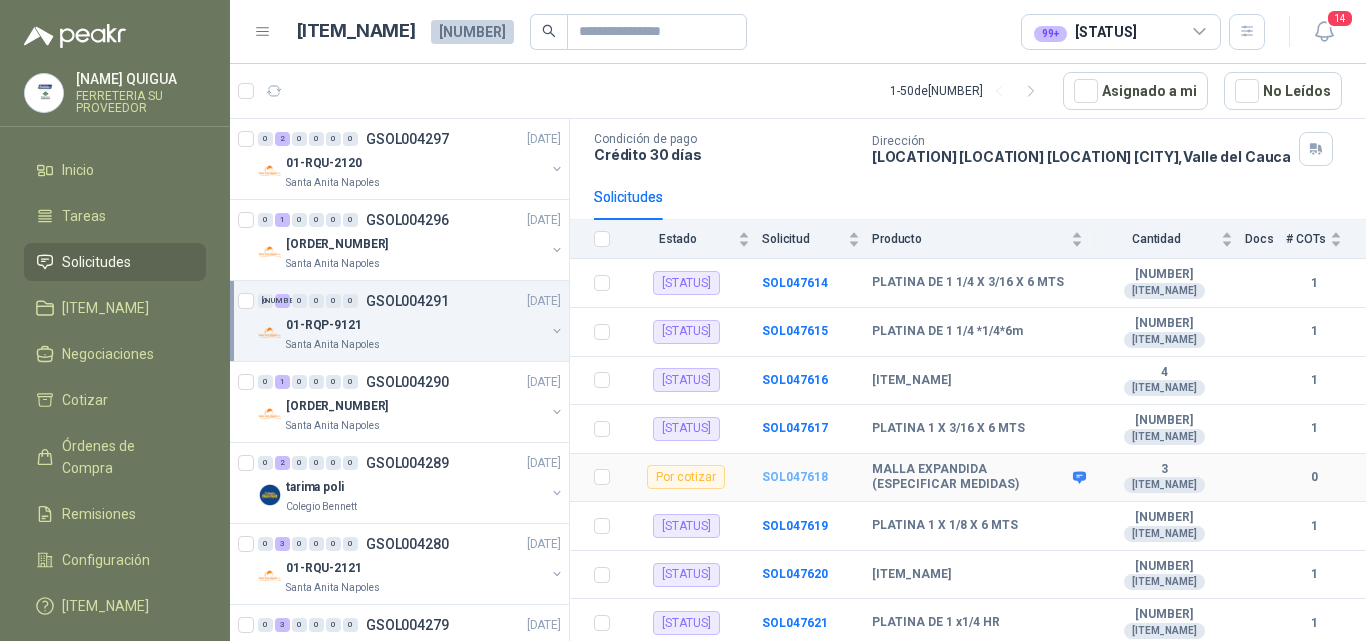 click on "SOL047618" at bounding box center (795, 477) 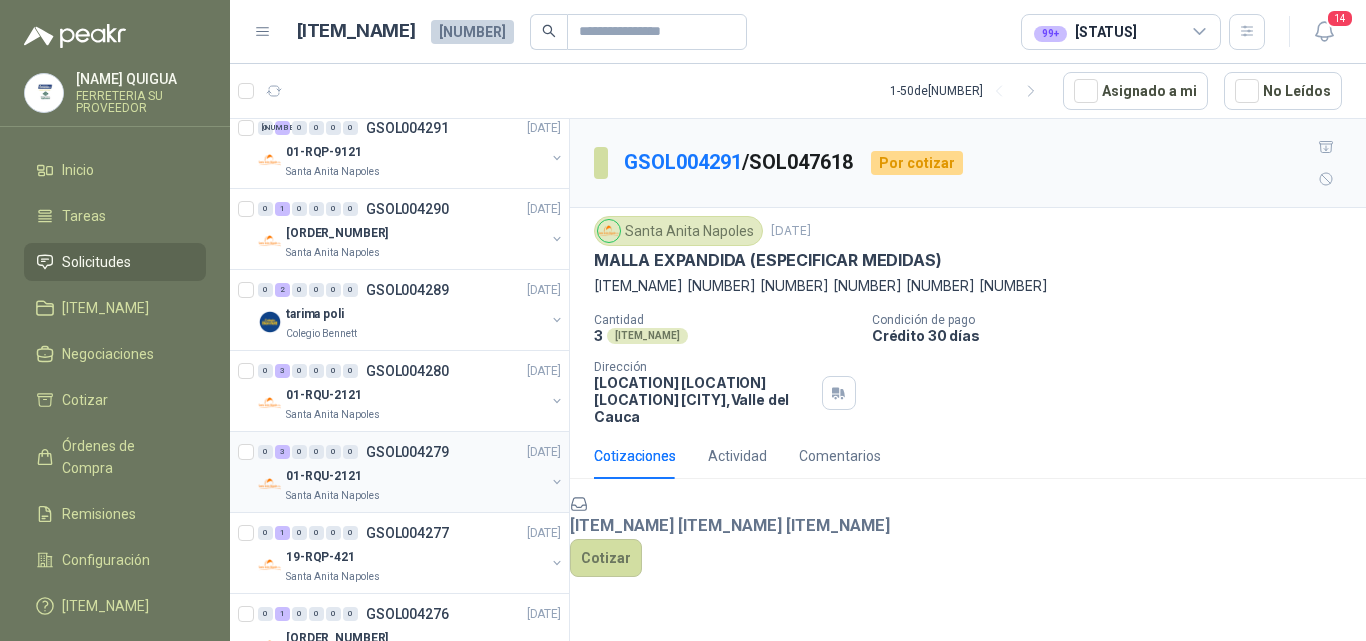 scroll, scrollTop: 200, scrollLeft: 0, axis: vertical 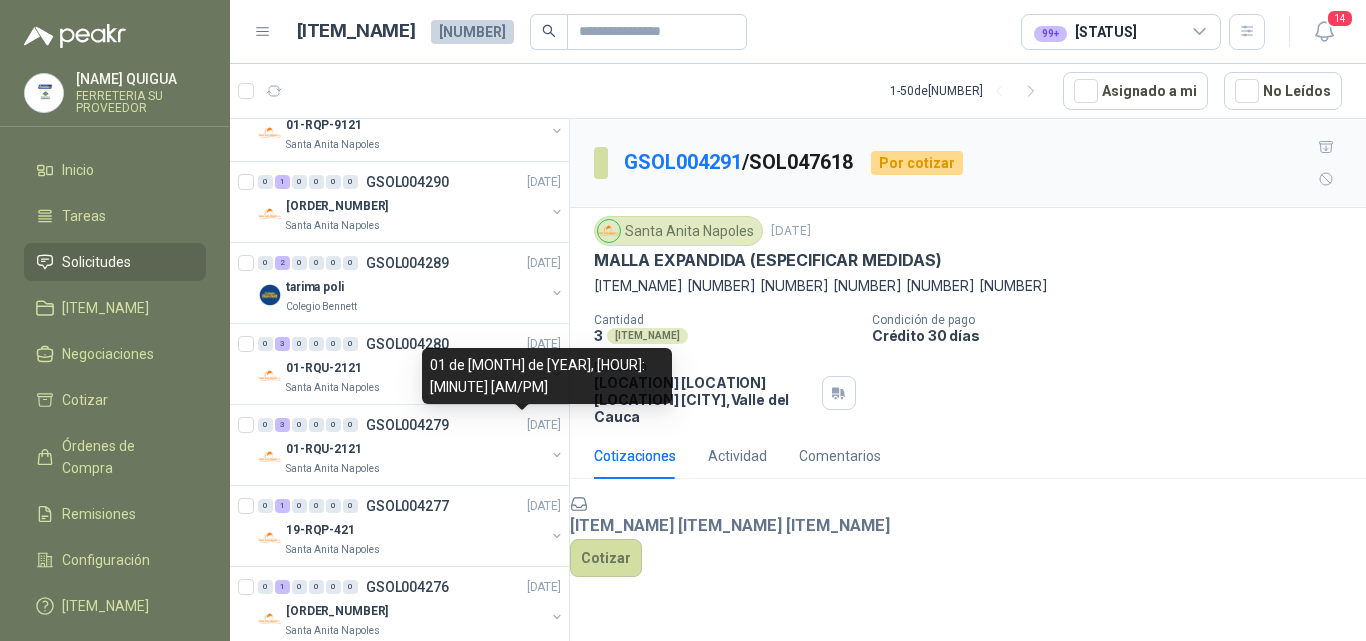click on "01 de [MONTH] de [YEAR], [HOUR]:[MINUTE] [AM/PM]" at bounding box center (0, 0) 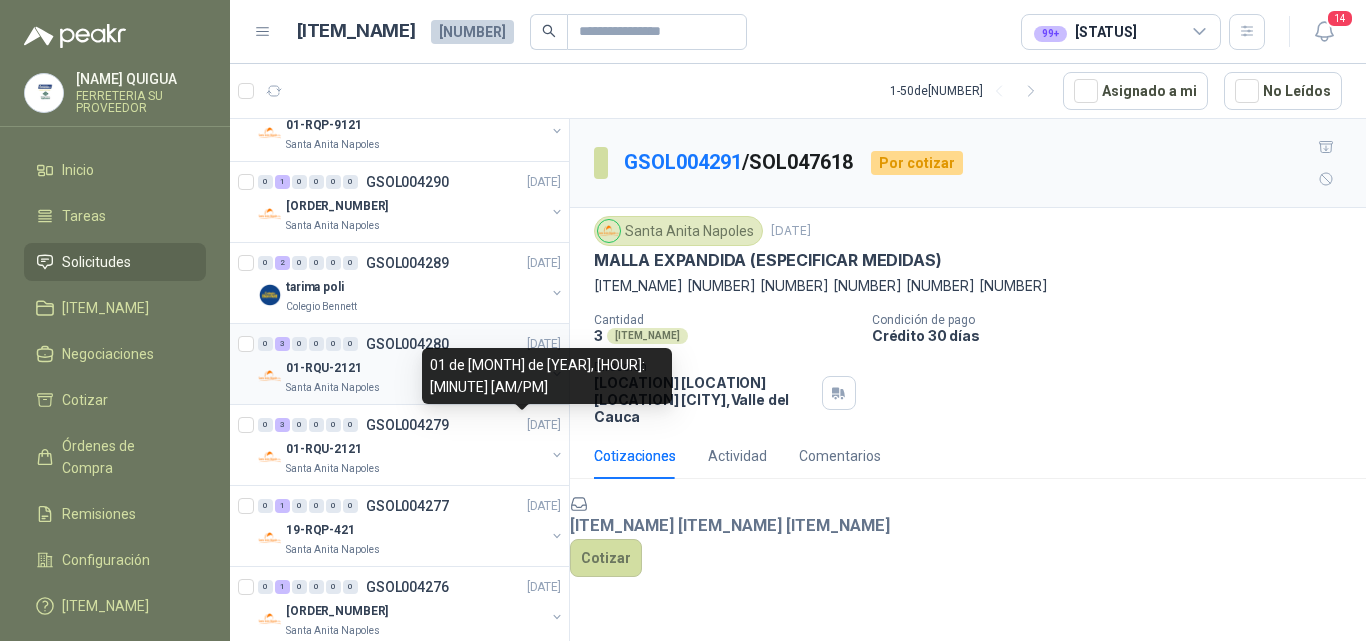 click on "01-RQU-2121" at bounding box center [415, 368] 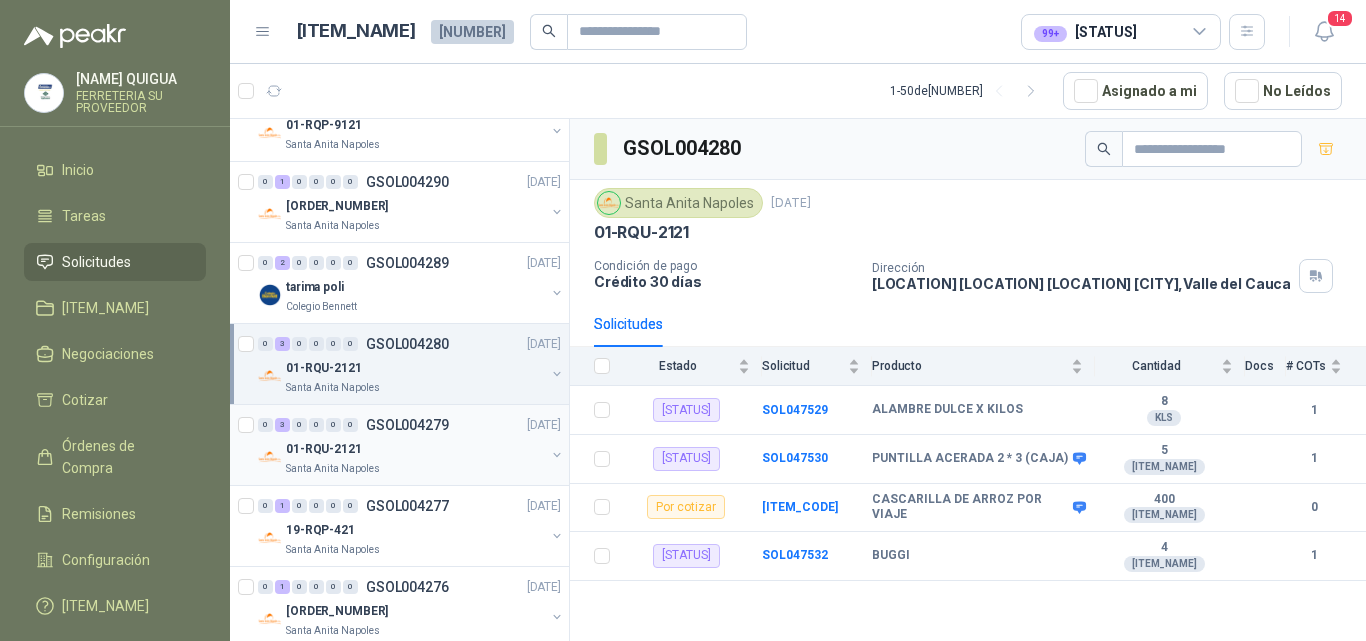 click on "01-RQU-2121" at bounding box center (415, 449) 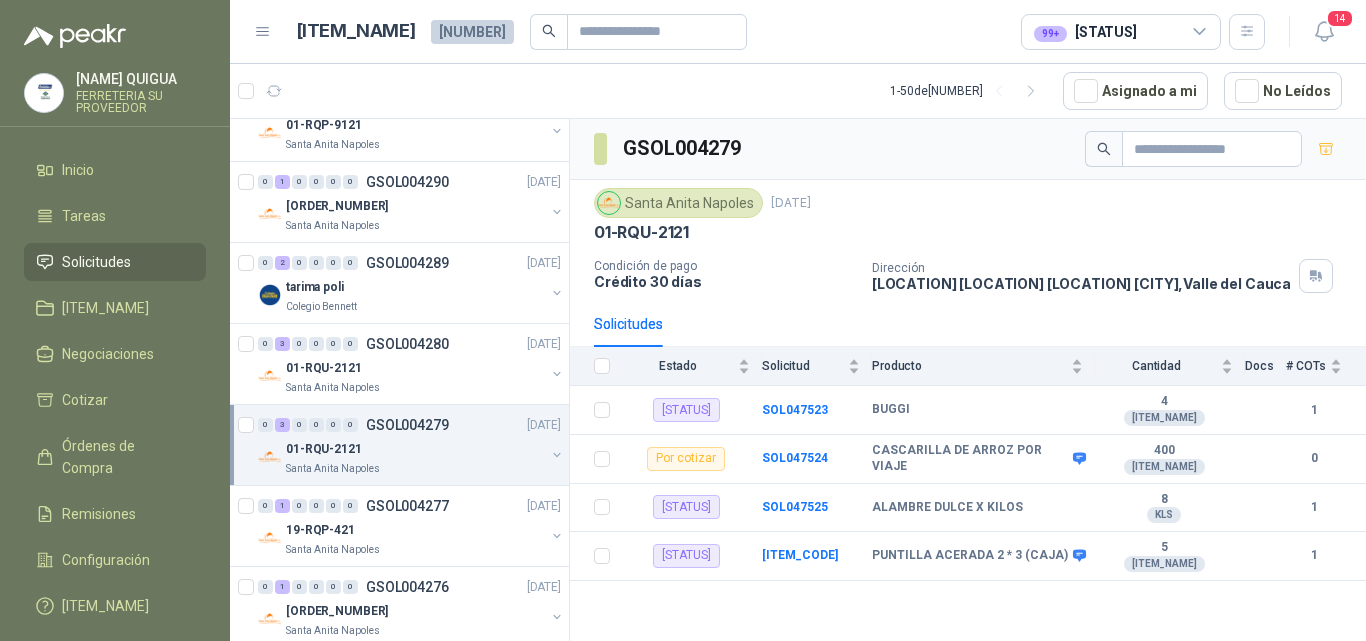click at bounding box center (1200, 32) 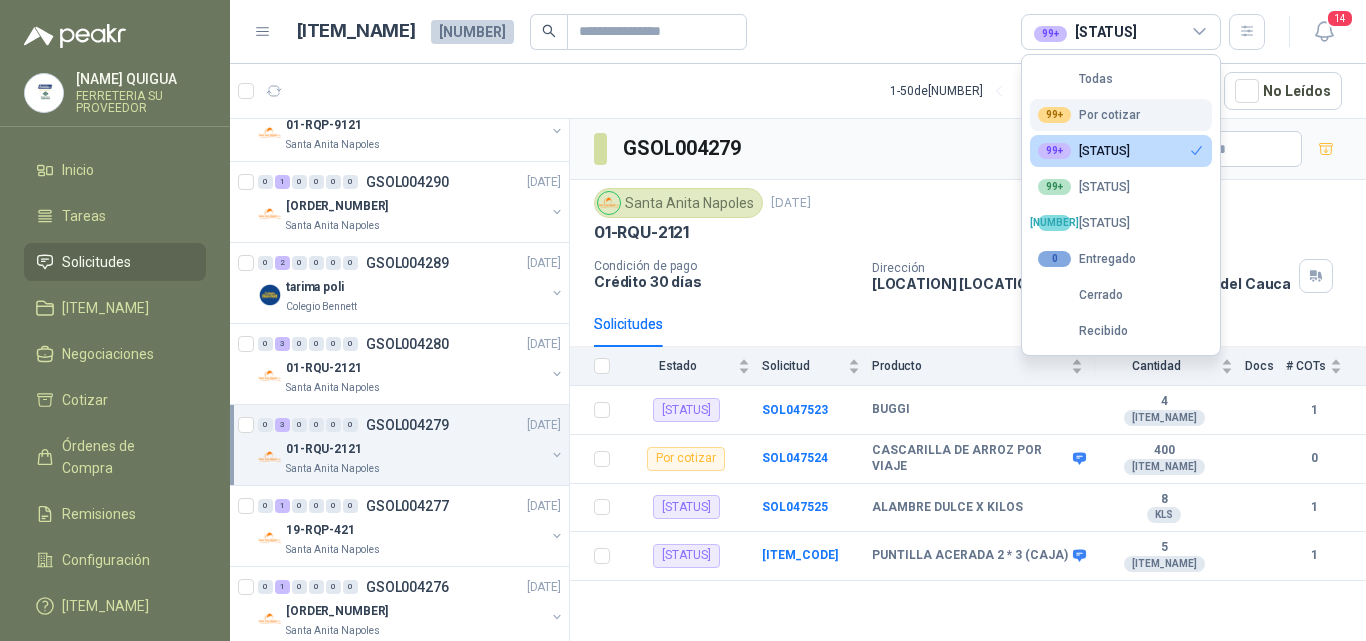 click on "99+ Por cotizar" at bounding box center [1075, 79] 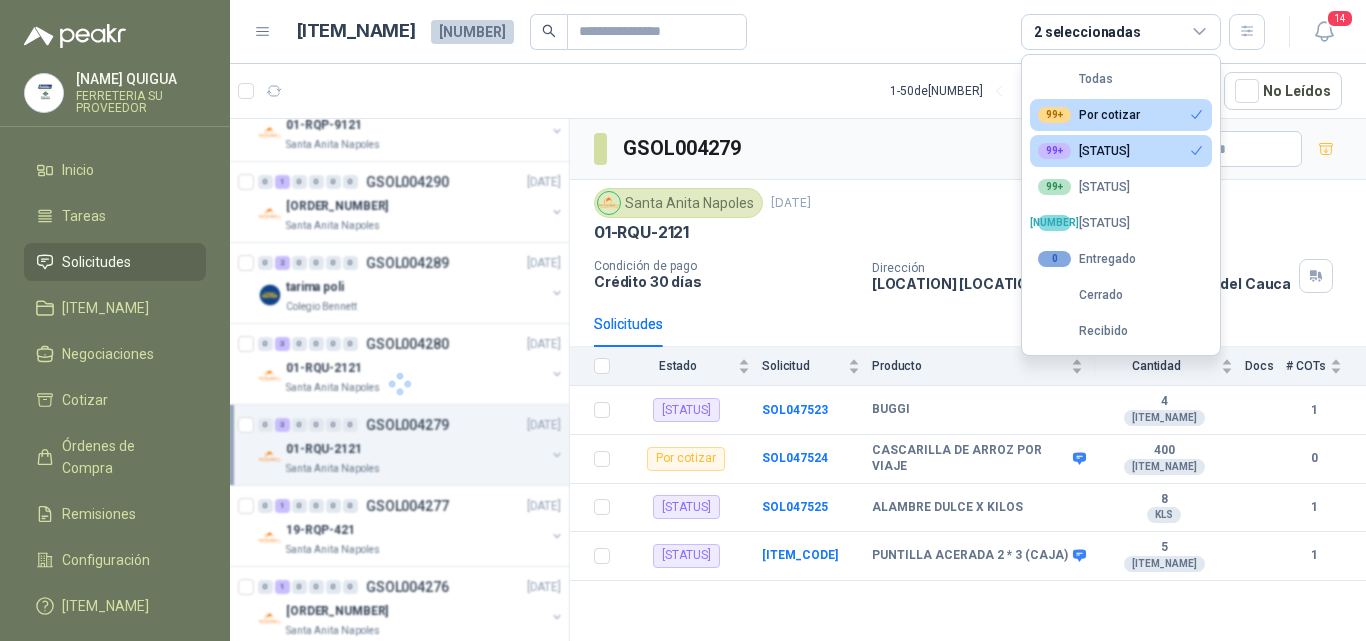 click on "99+ Por cotizar" at bounding box center (1121, 115) 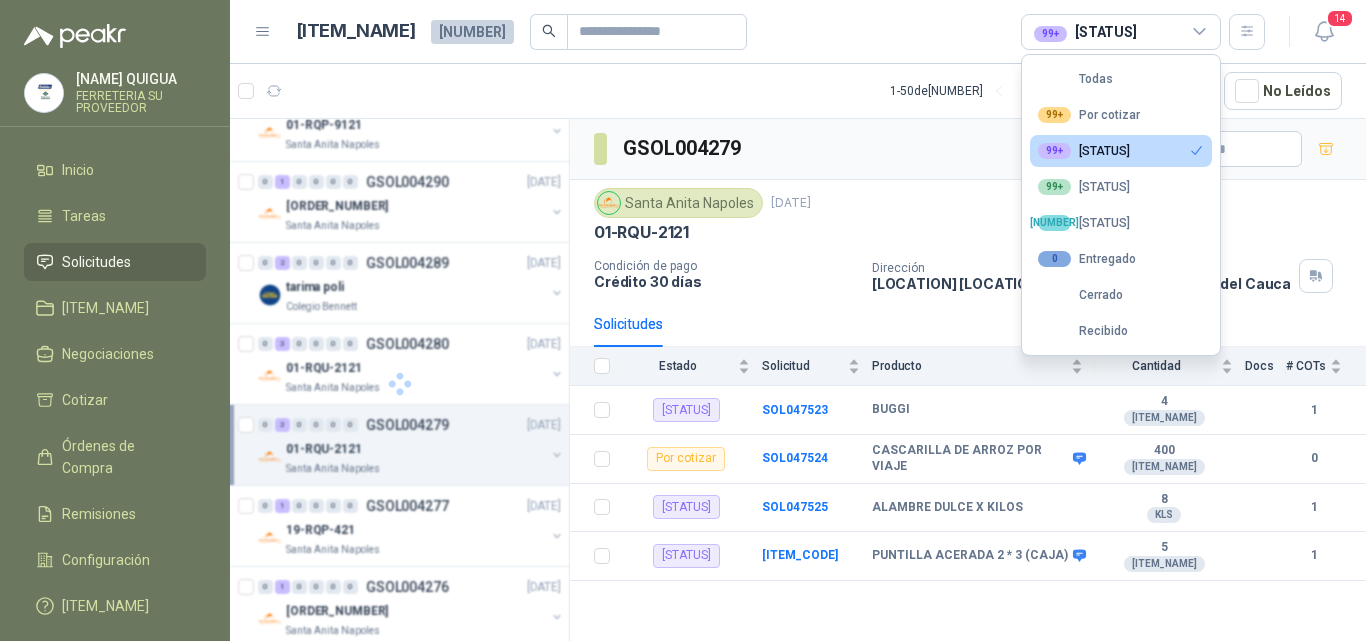 click on "99+ Por adjudicar" at bounding box center [1084, 151] 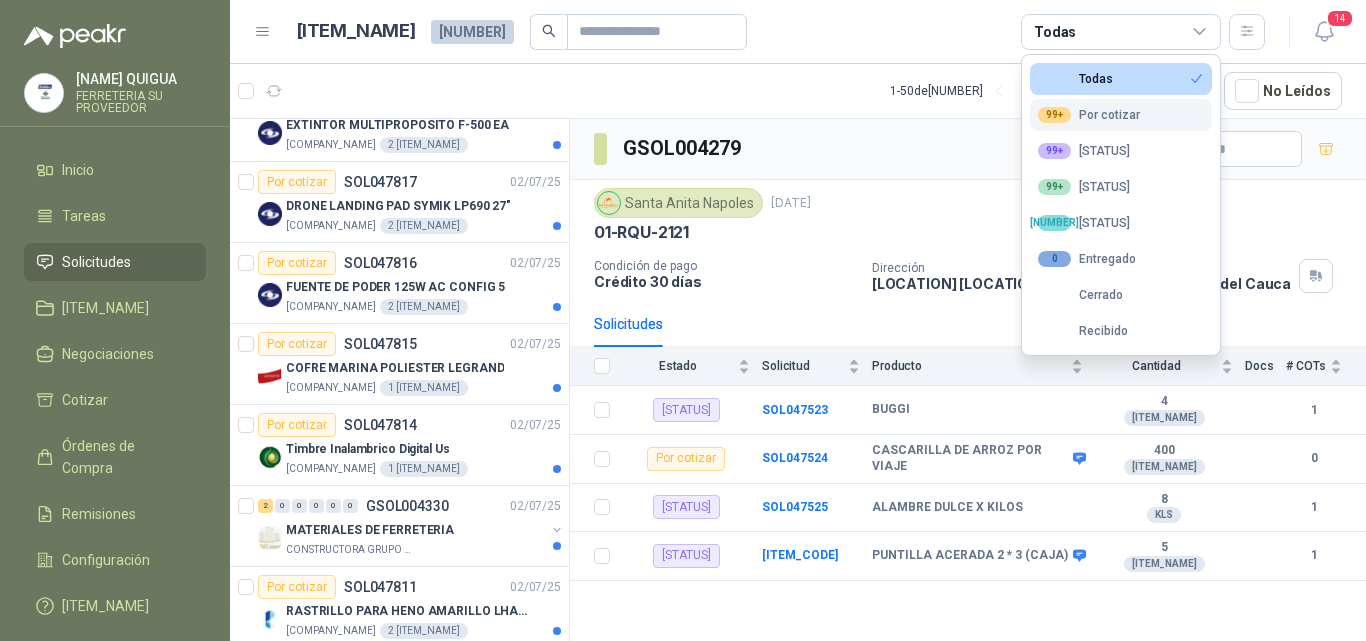 click on "99+ Por cotizar" at bounding box center (1121, 79) 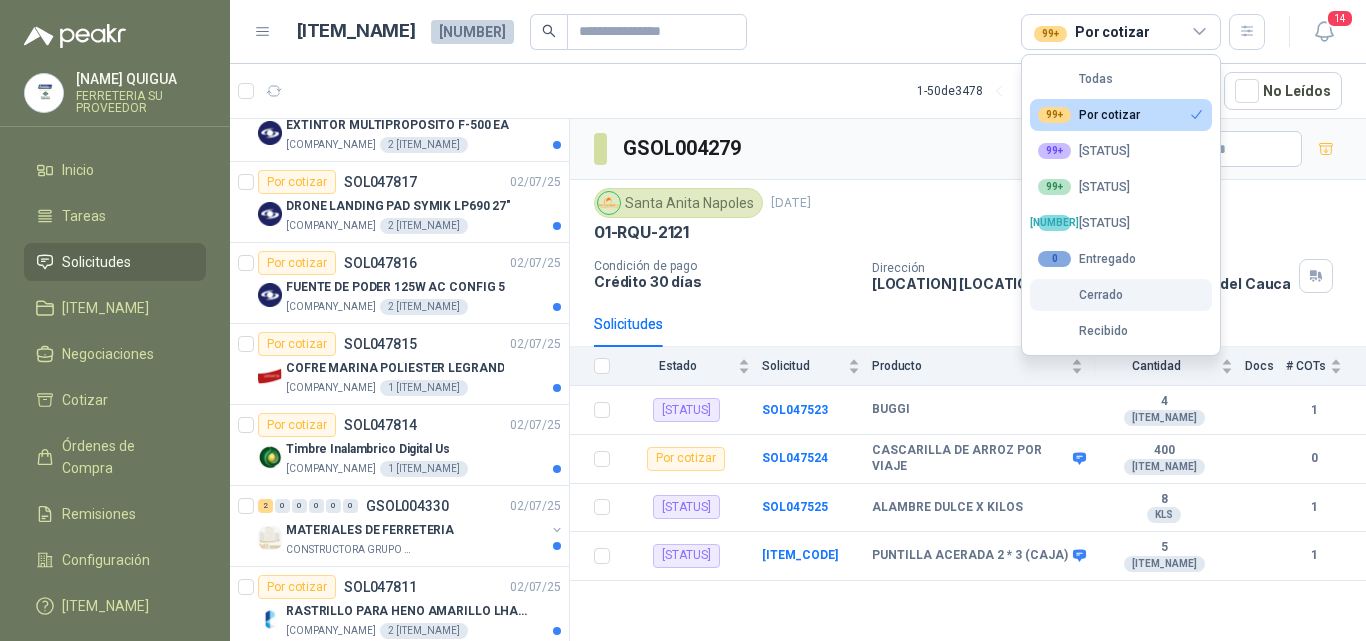 click on "Cerrado" at bounding box center (1121, 79) 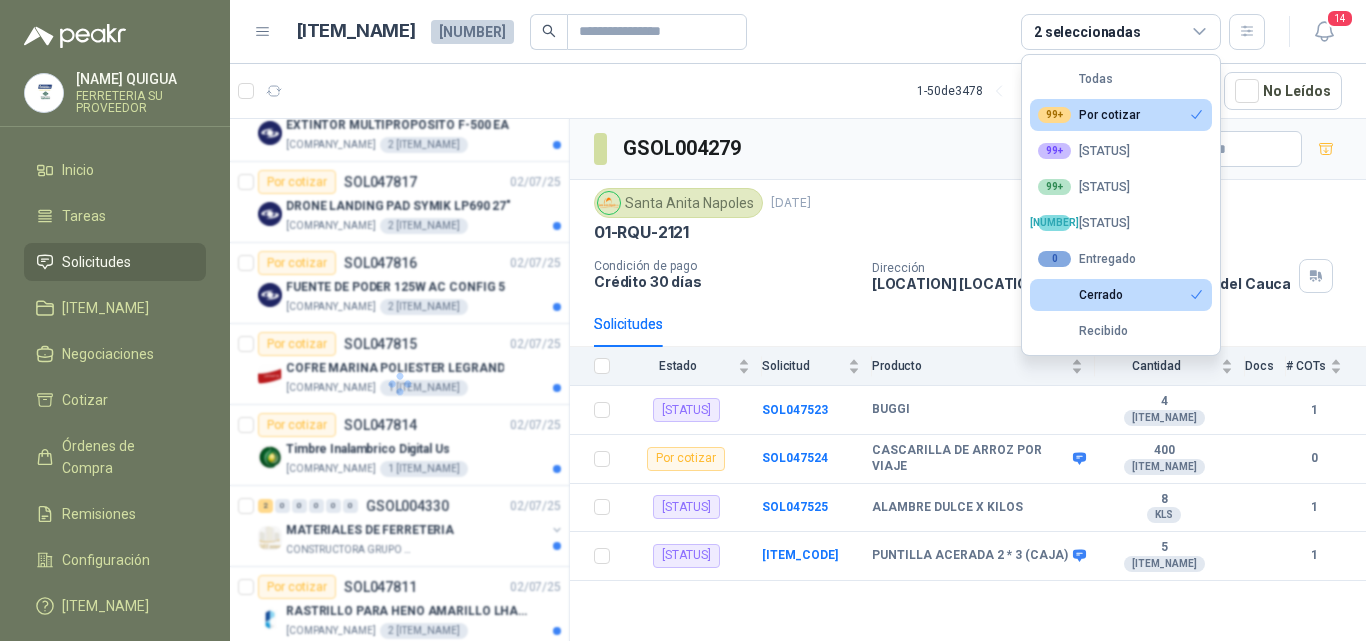 click on "Cerrado" at bounding box center [1121, 115] 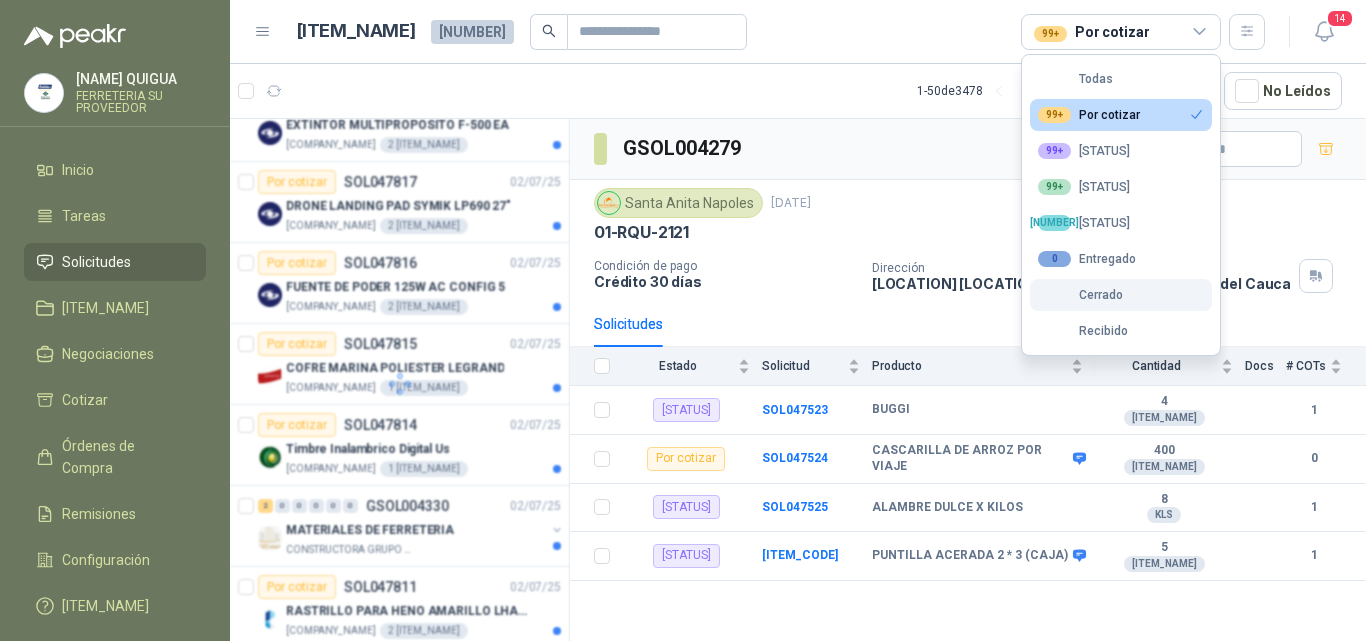 click on "Cerrado" at bounding box center (1121, 79) 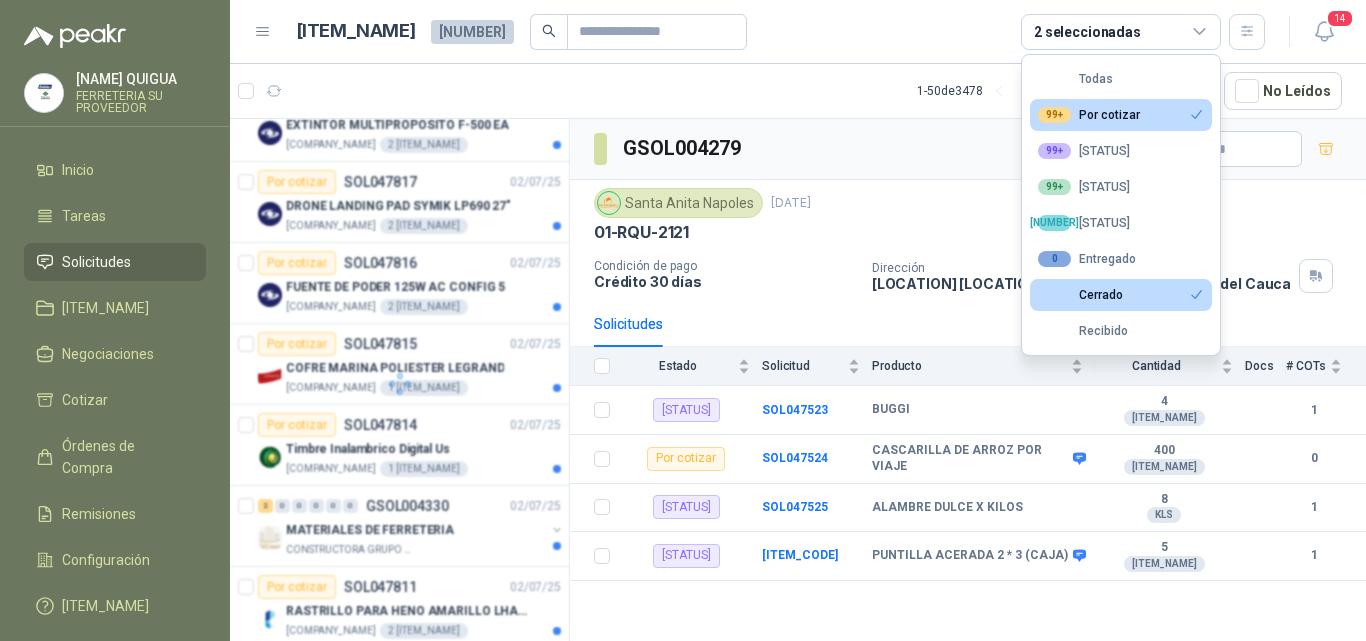 click on "Cerrado" at bounding box center (1121, 115) 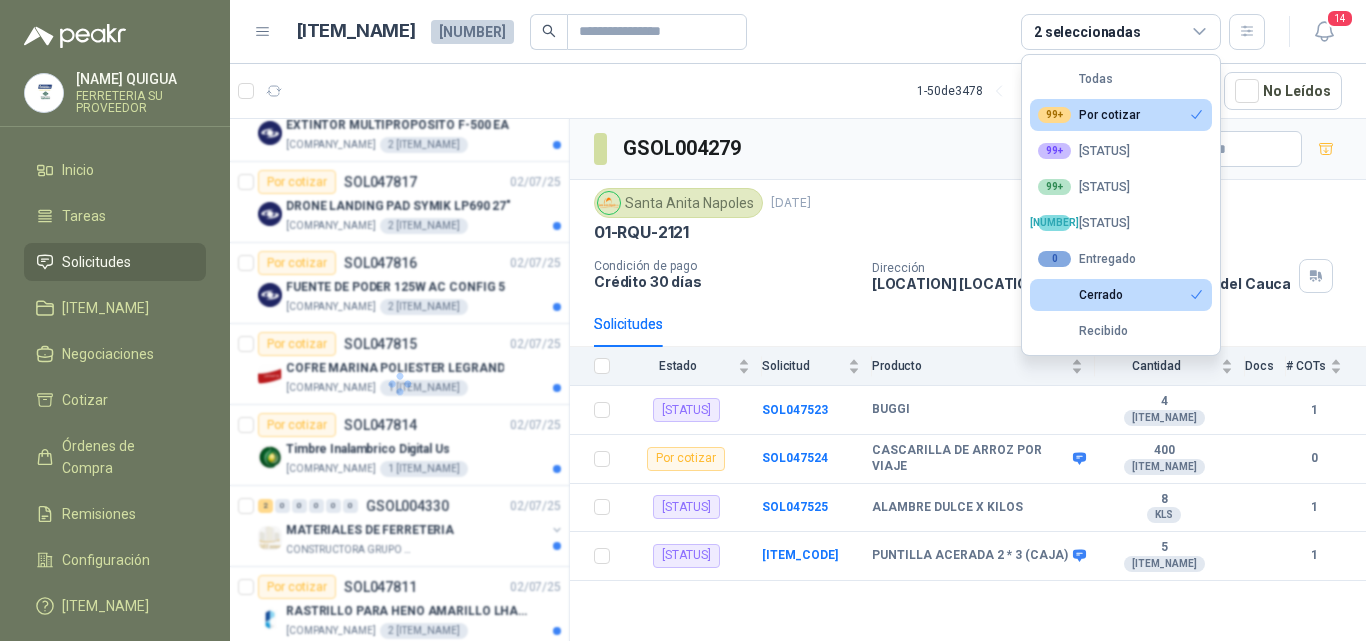 click on "99+ Por cotizar" at bounding box center [1121, 115] 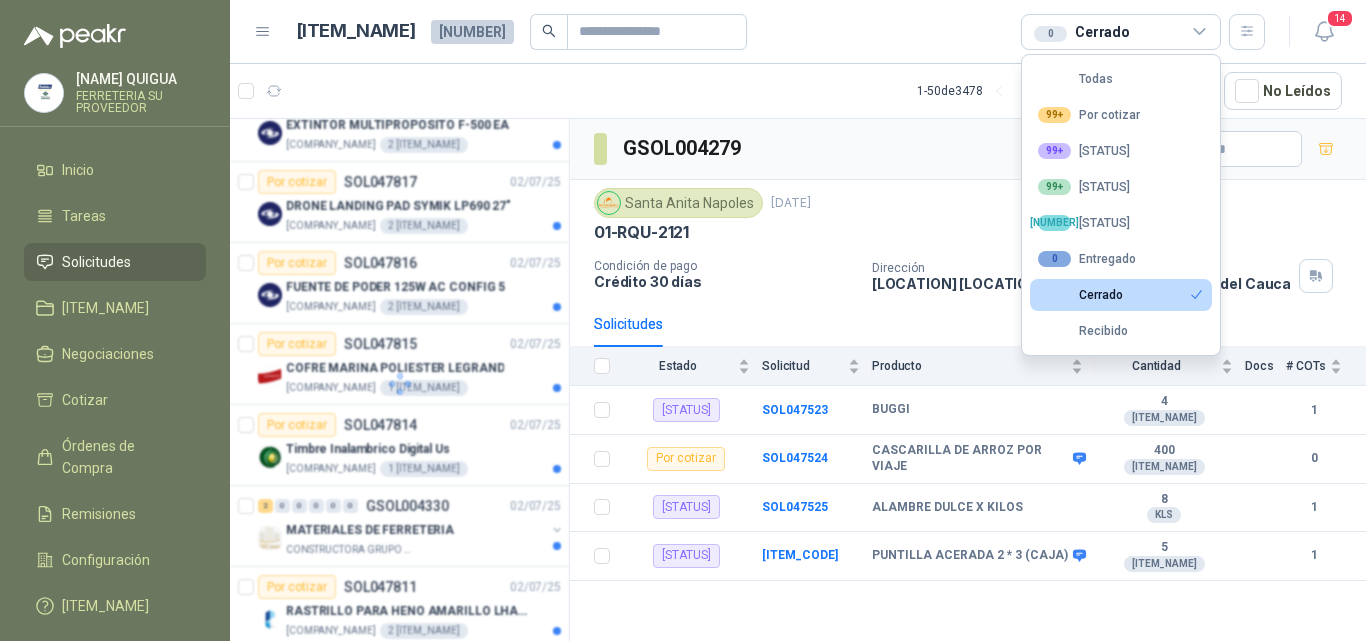 click on "Cerrado" at bounding box center [1121, 295] 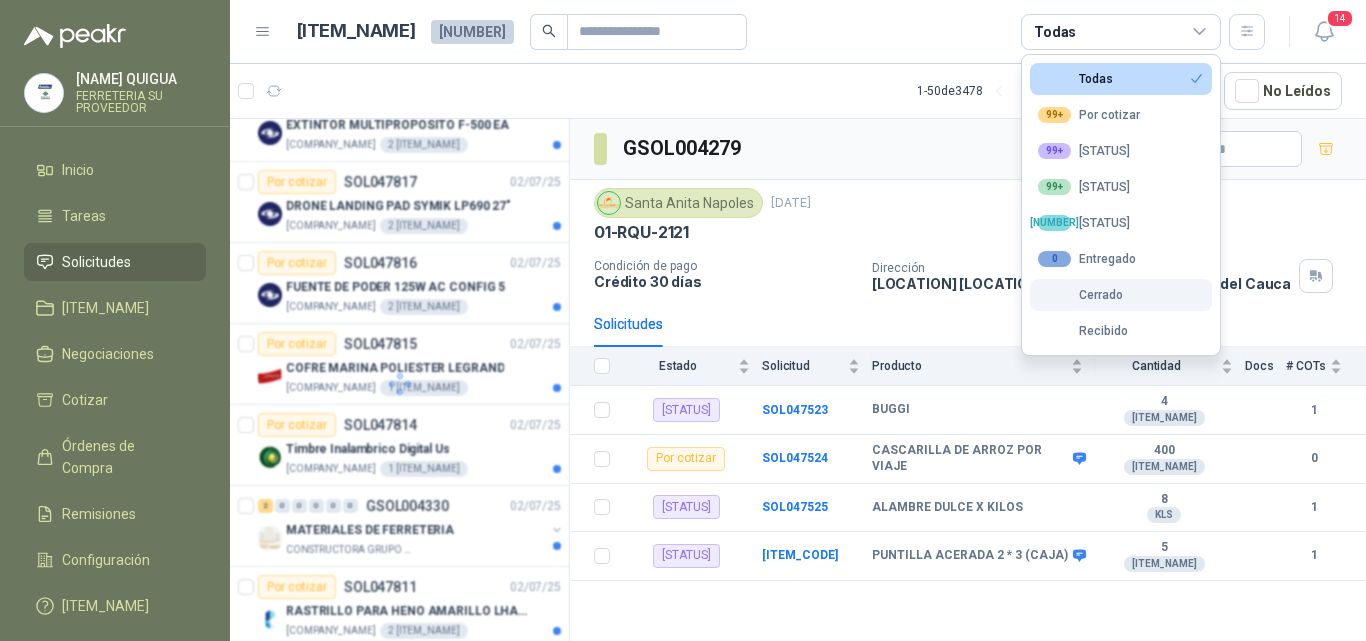 click on "Cerrado" at bounding box center [1121, 79] 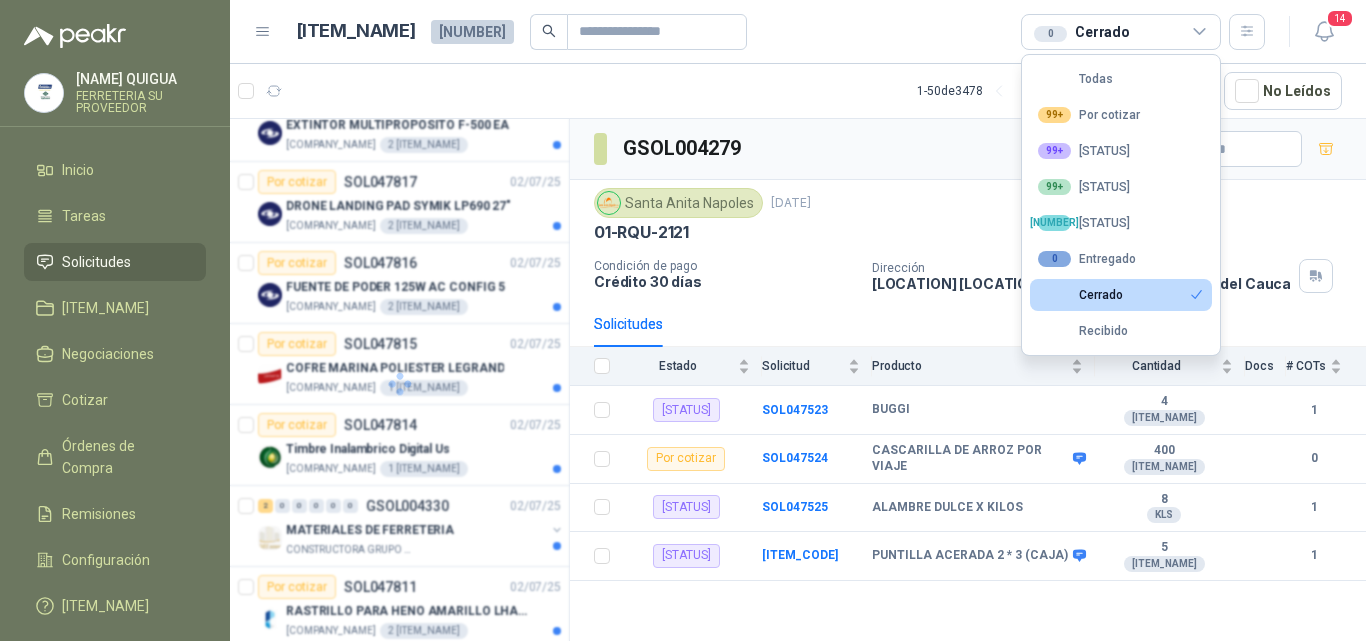 click on "Cerrado" at bounding box center (1121, 295) 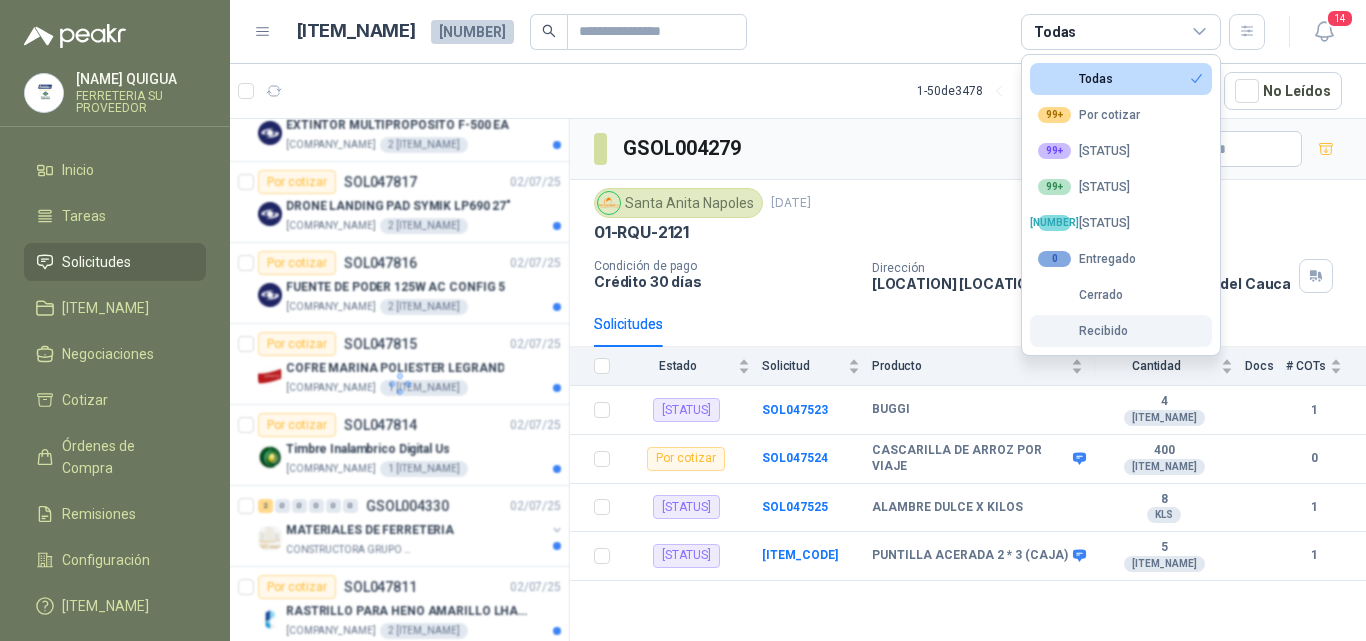 click on "Recibido" at bounding box center [1121, 79] 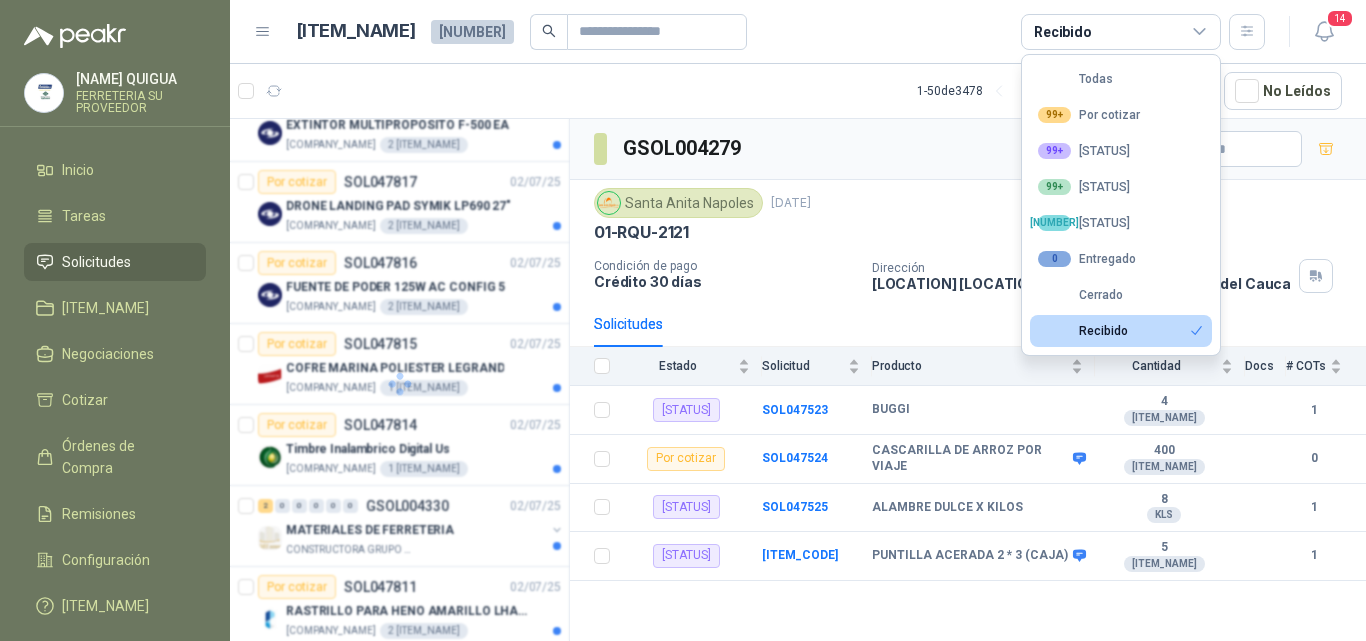 click on "Recibido" at bounding box center (1121, 32) 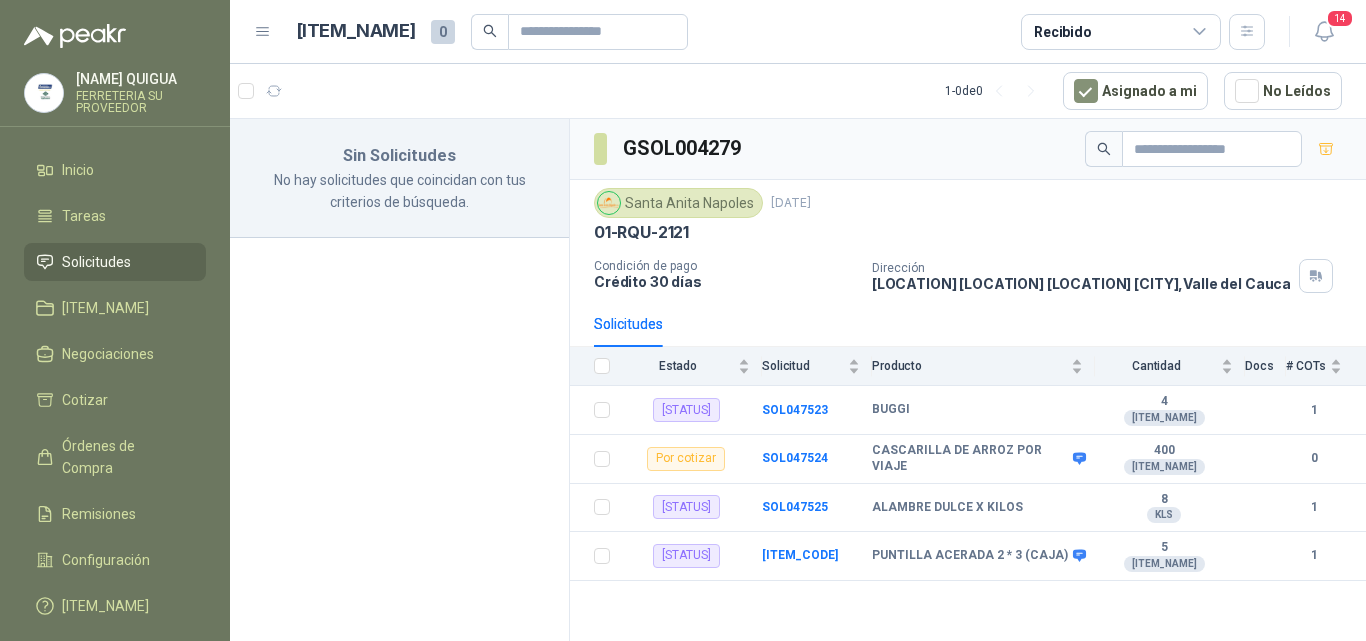 scroll, scrollTop: 0, scrollLeft: 0, axis: both 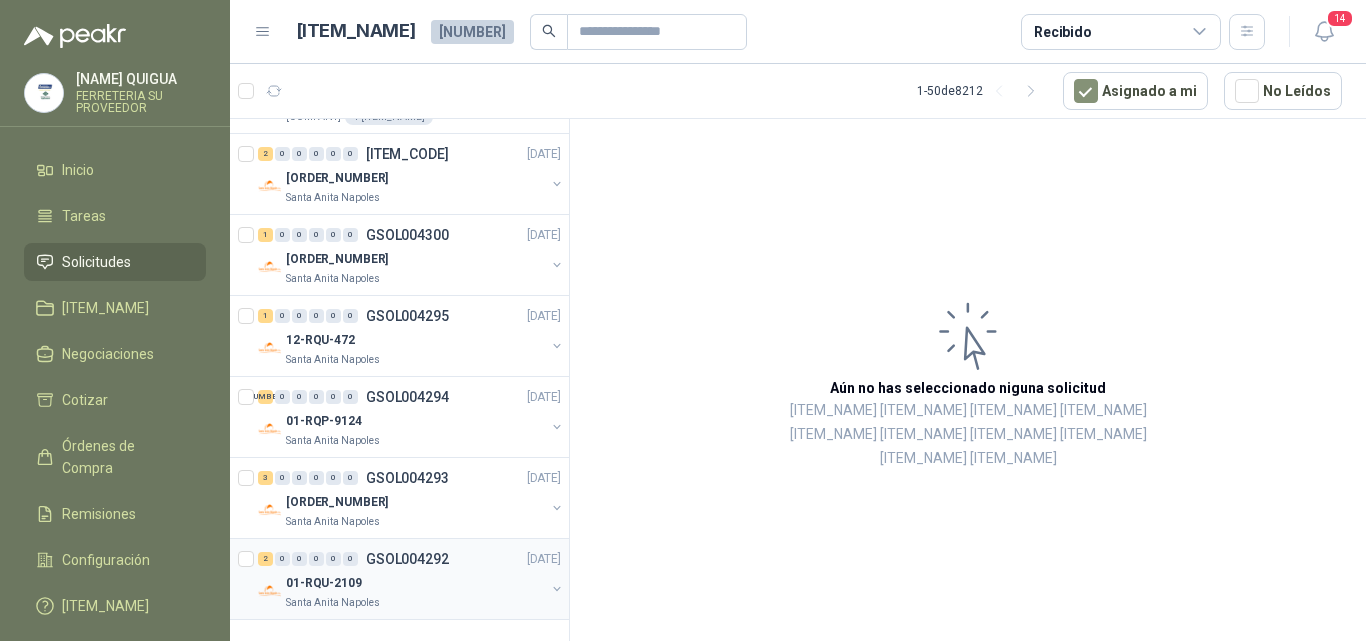 click on "GSOL004292" at bounding box center (407, 559) 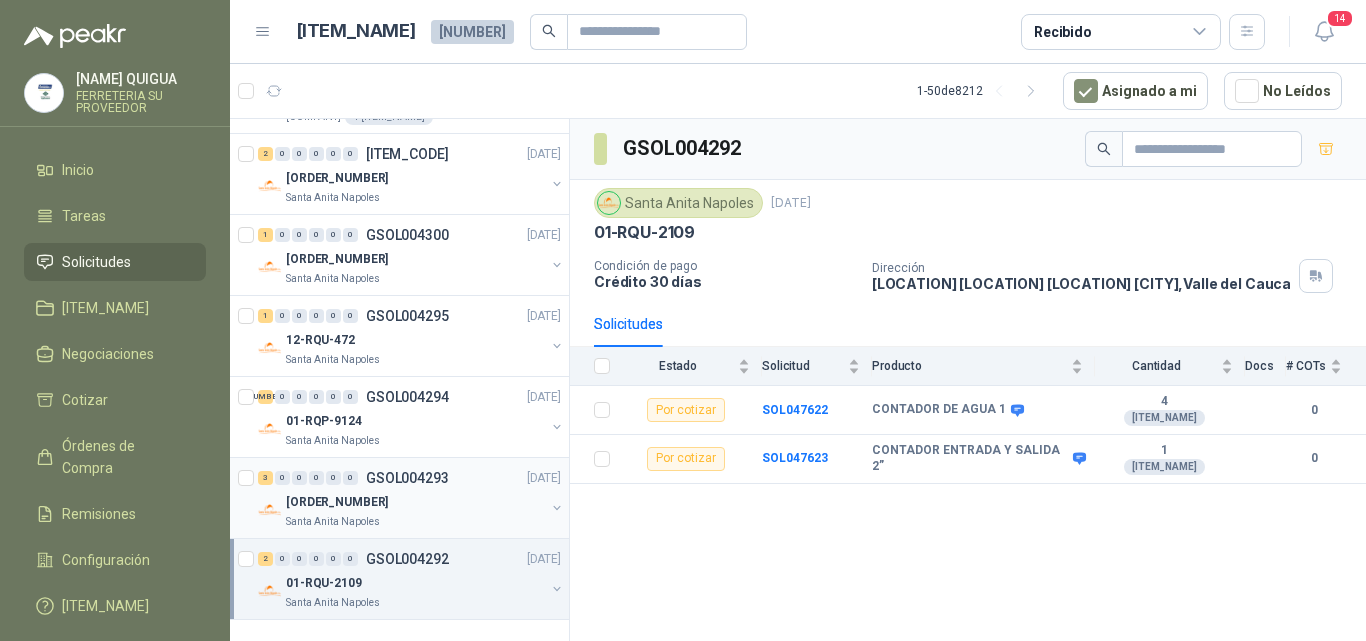 click on "[ORDER_NUMBER]" at bounding box center (415, 502) 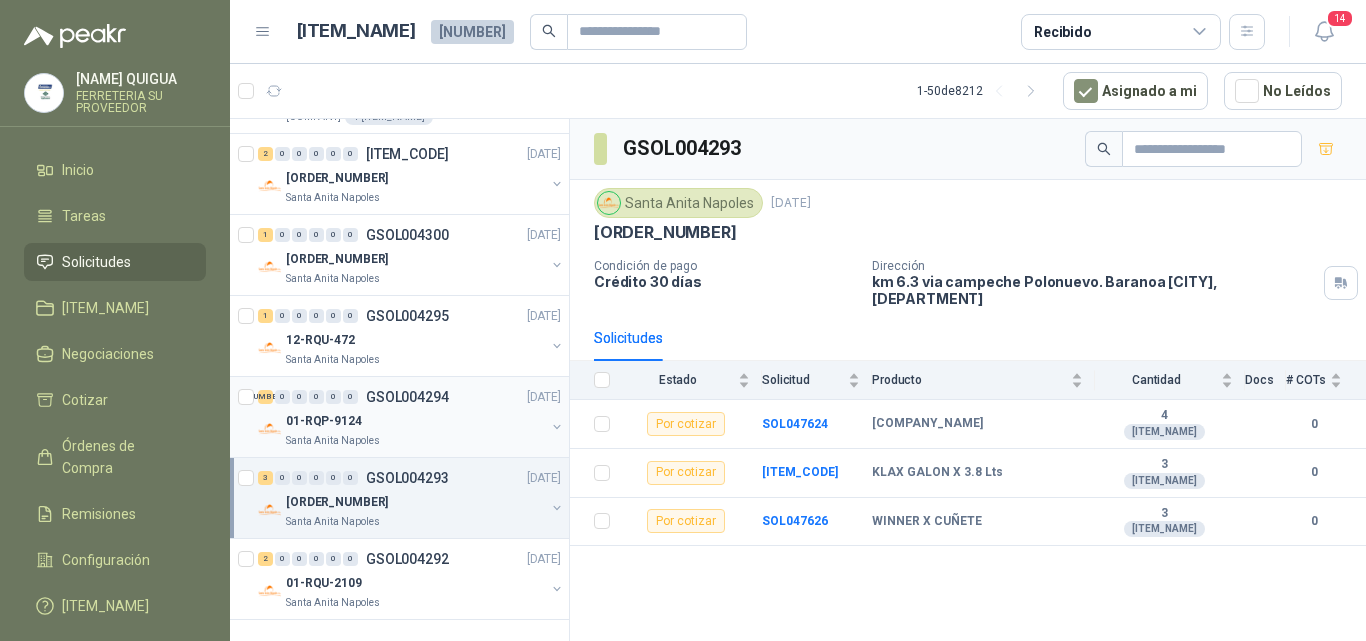 click on "01-RQP-9124" at bounding box center [415, 421] 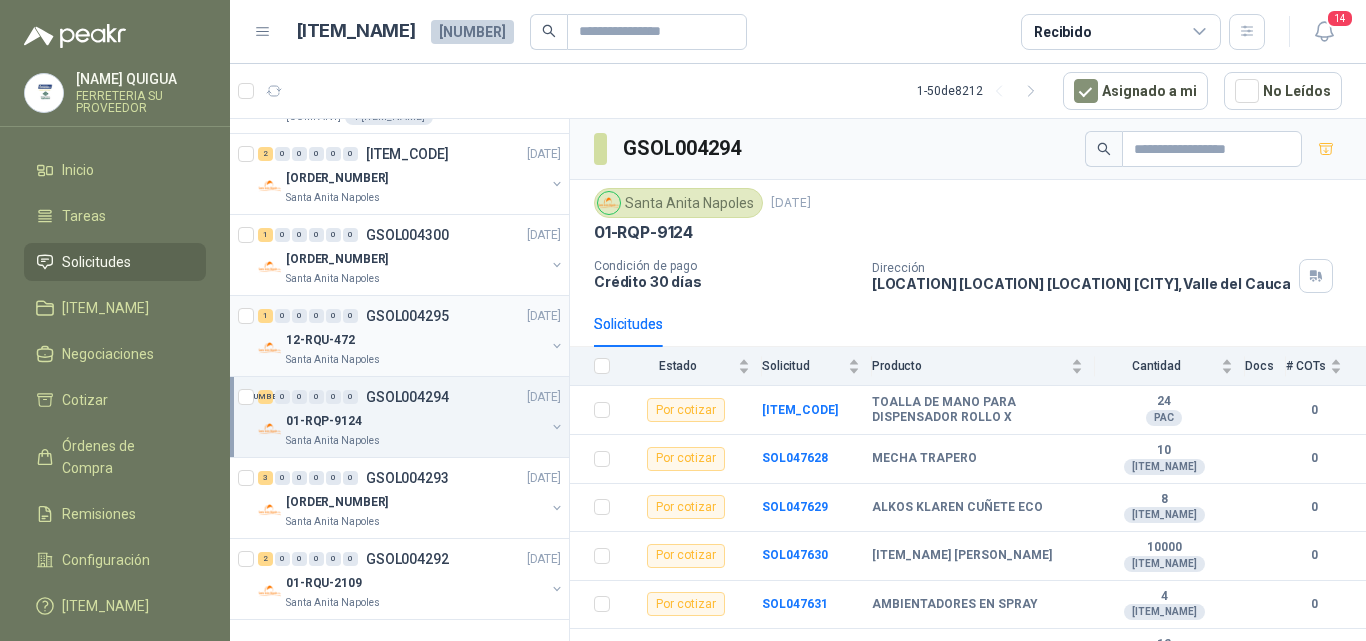 click on "12-RQU-472" at bounding box center [415, 340] 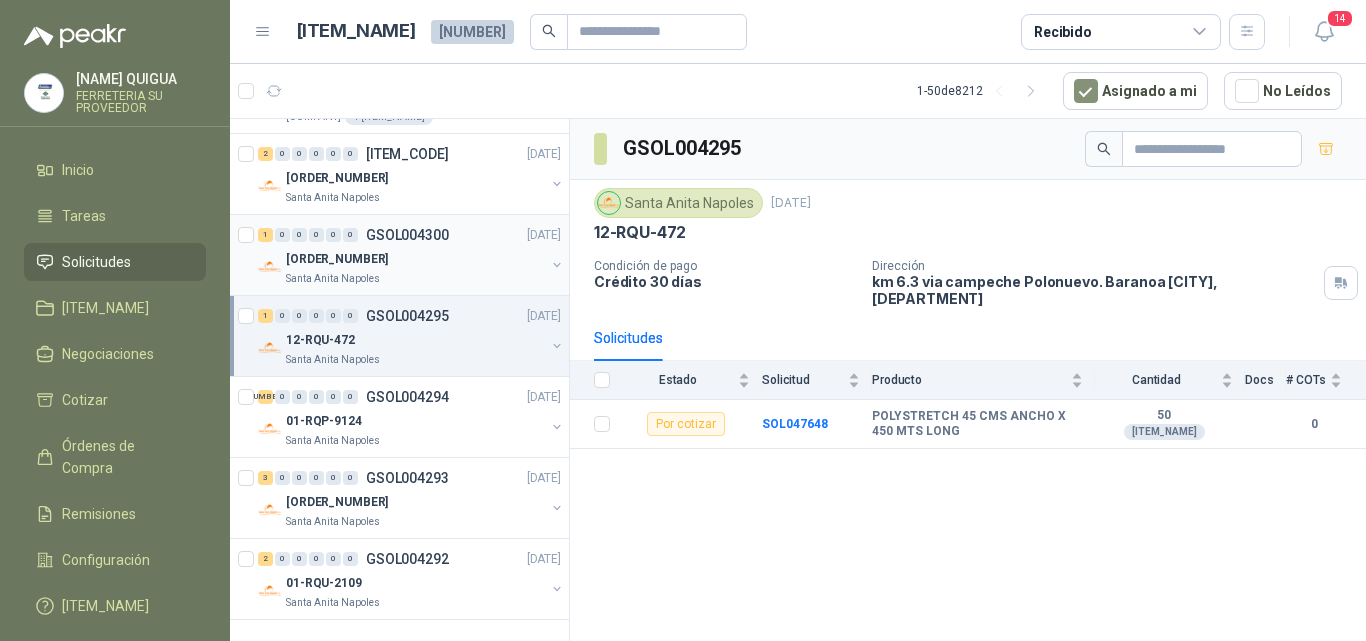 click on "GSOL004300" at bounding box center (407, 235) 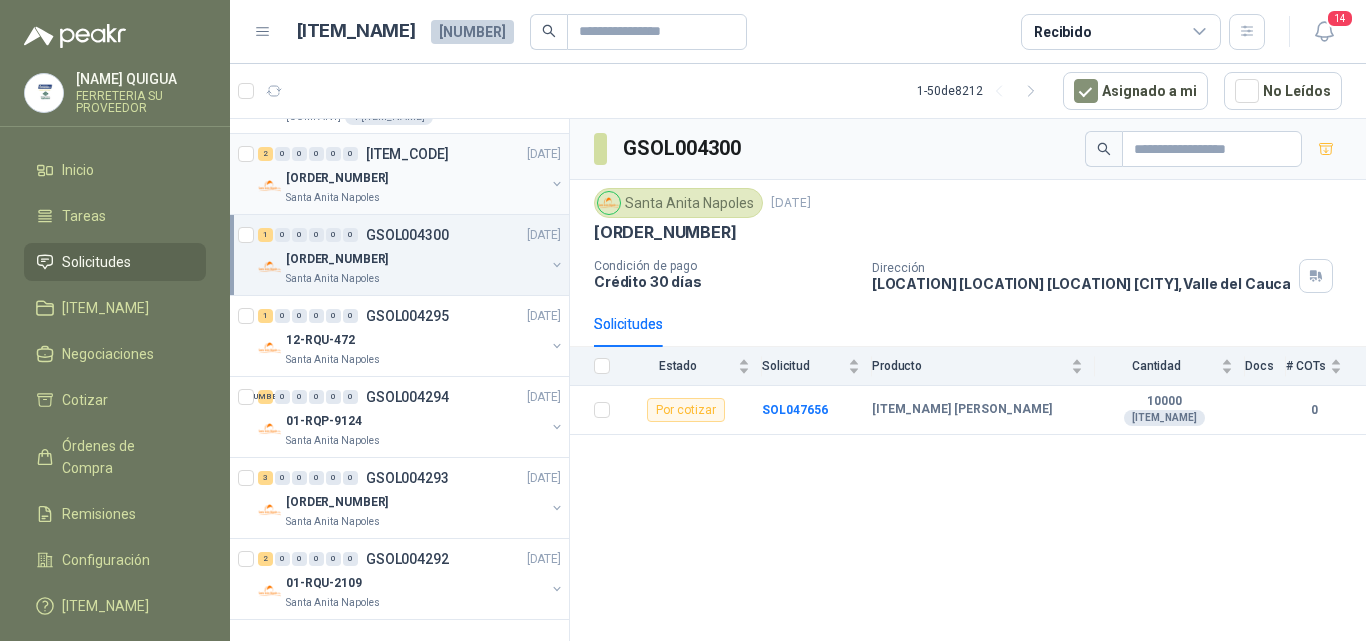 click on "[ORDER_NUMBER]" at bounding box center (415, 178) 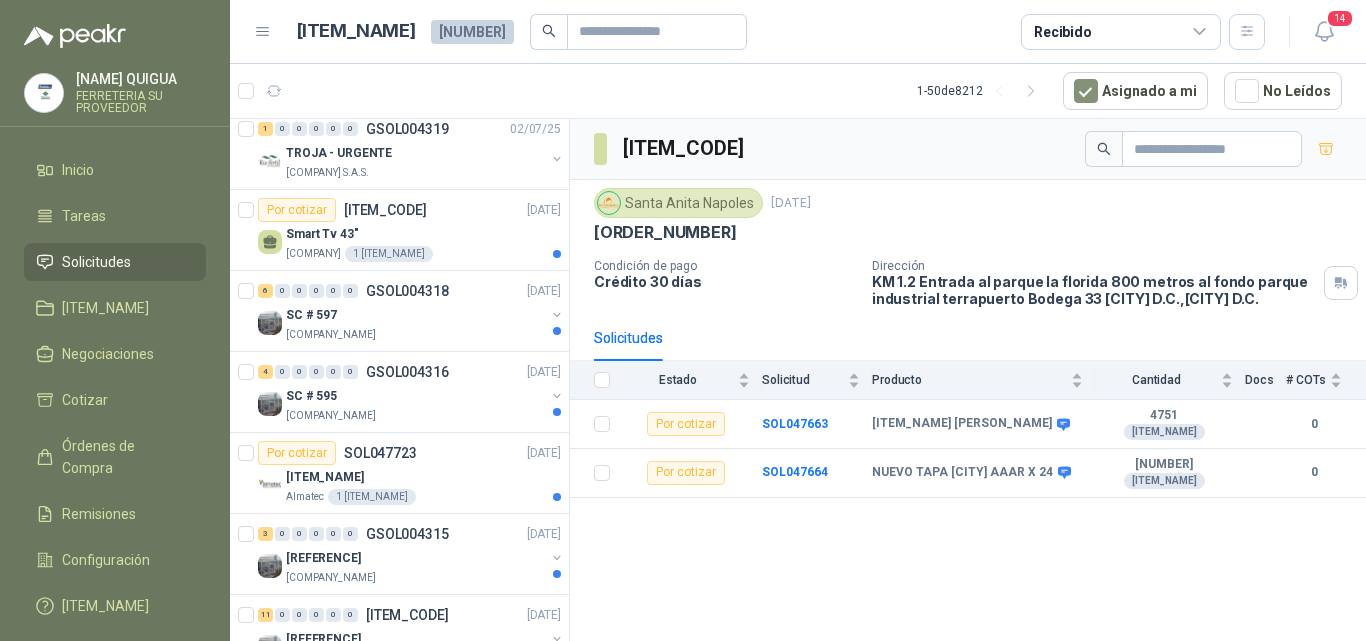 scroll, scrollTop: 2165, scrollLeft: 0, axis: vertical 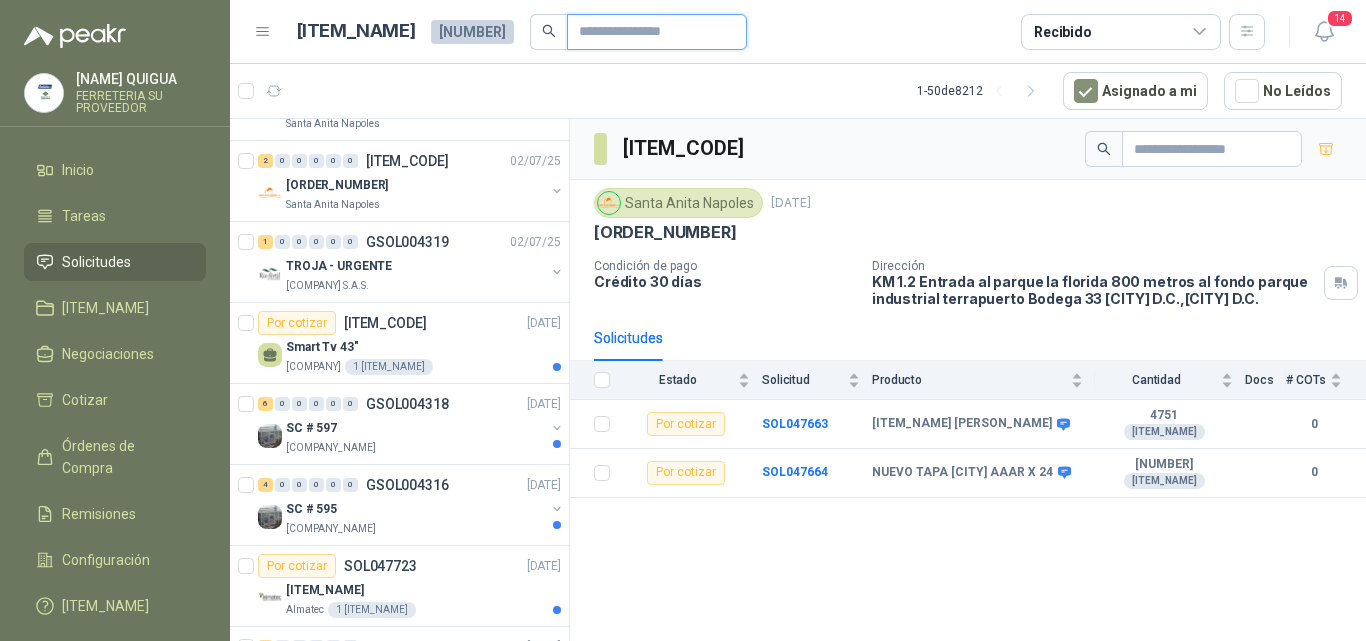 click at bounding box center (649, 32) 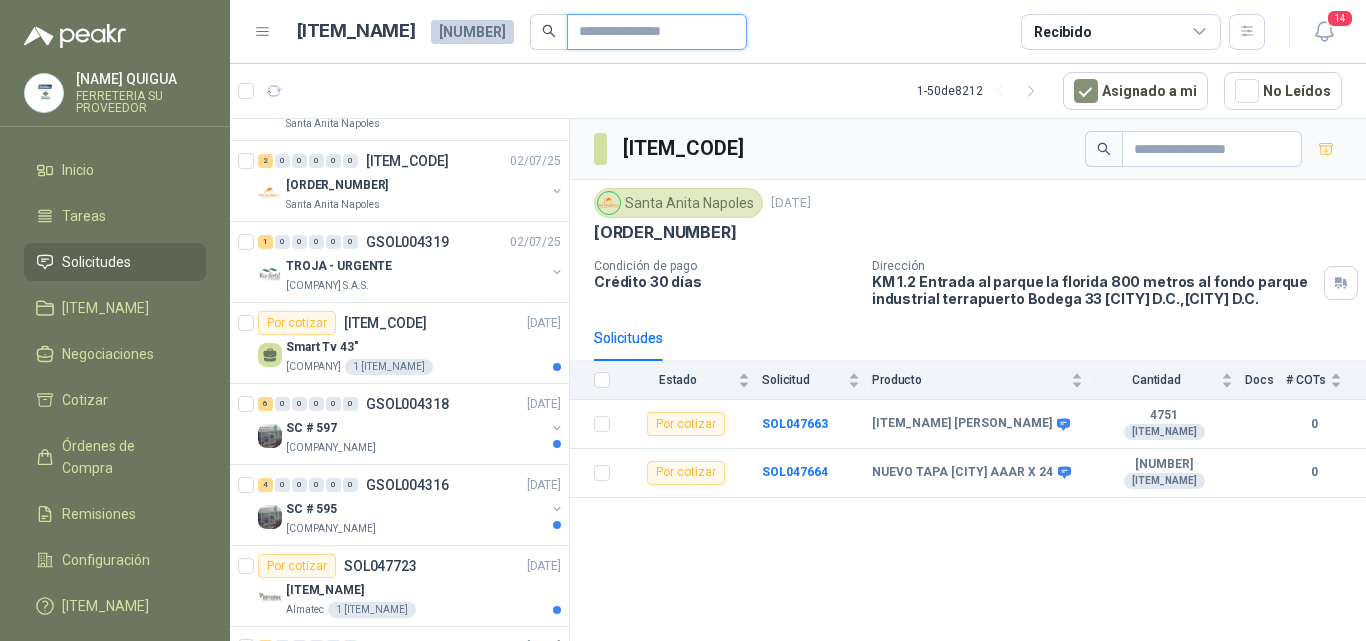 type on "**********" 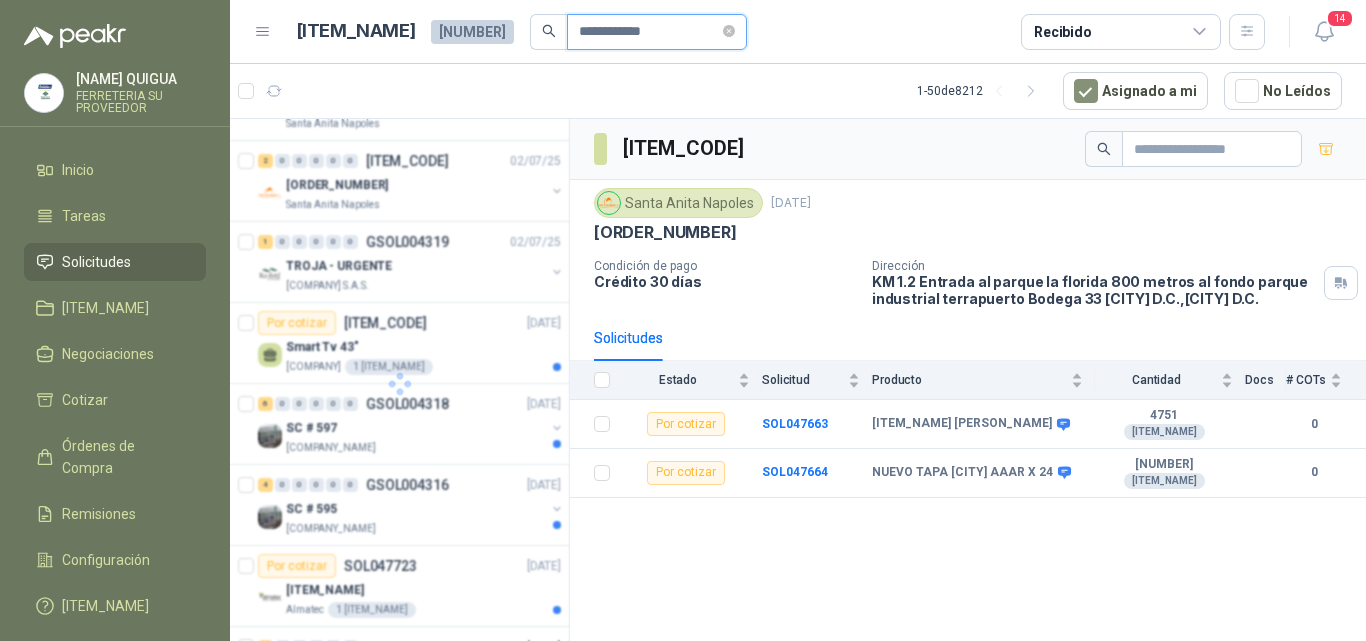 scroll, scrollTop: 0, scrollLeft: 0, axis: both 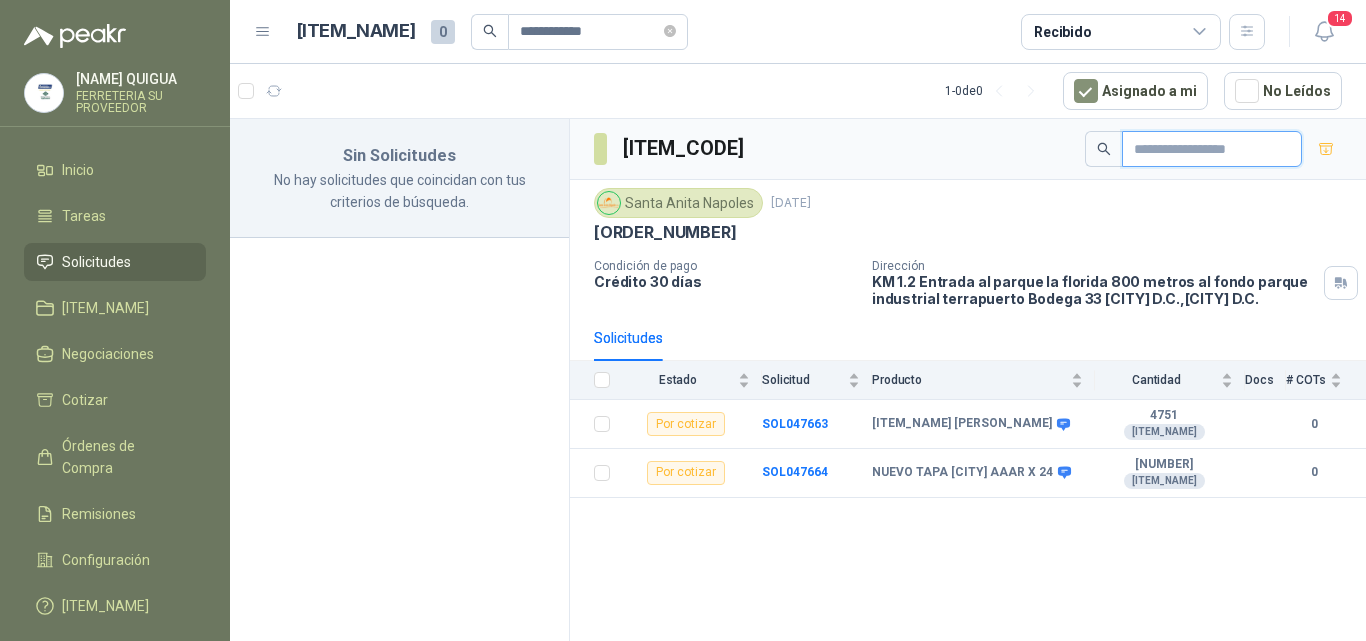 click at bounding box center [1204, 149] 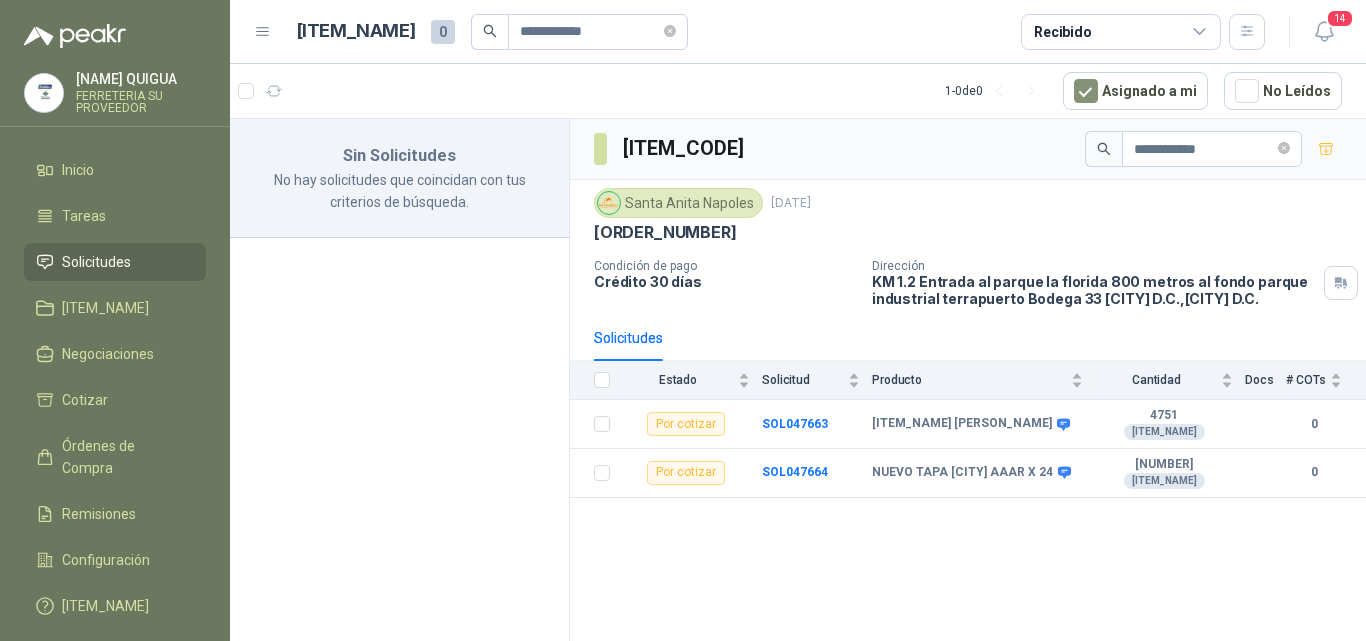 click on "Solicitudes" at bounding box center (96, 262) 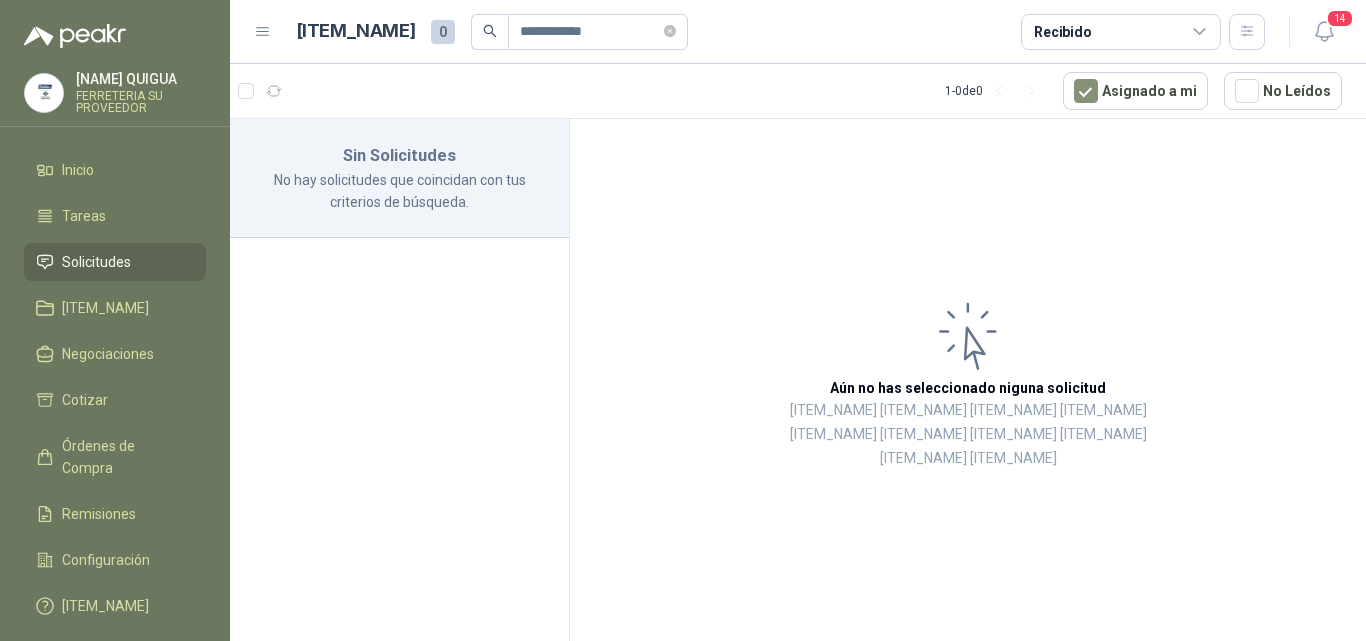 click on "Solicitudes" at bounding box center (115, 262) 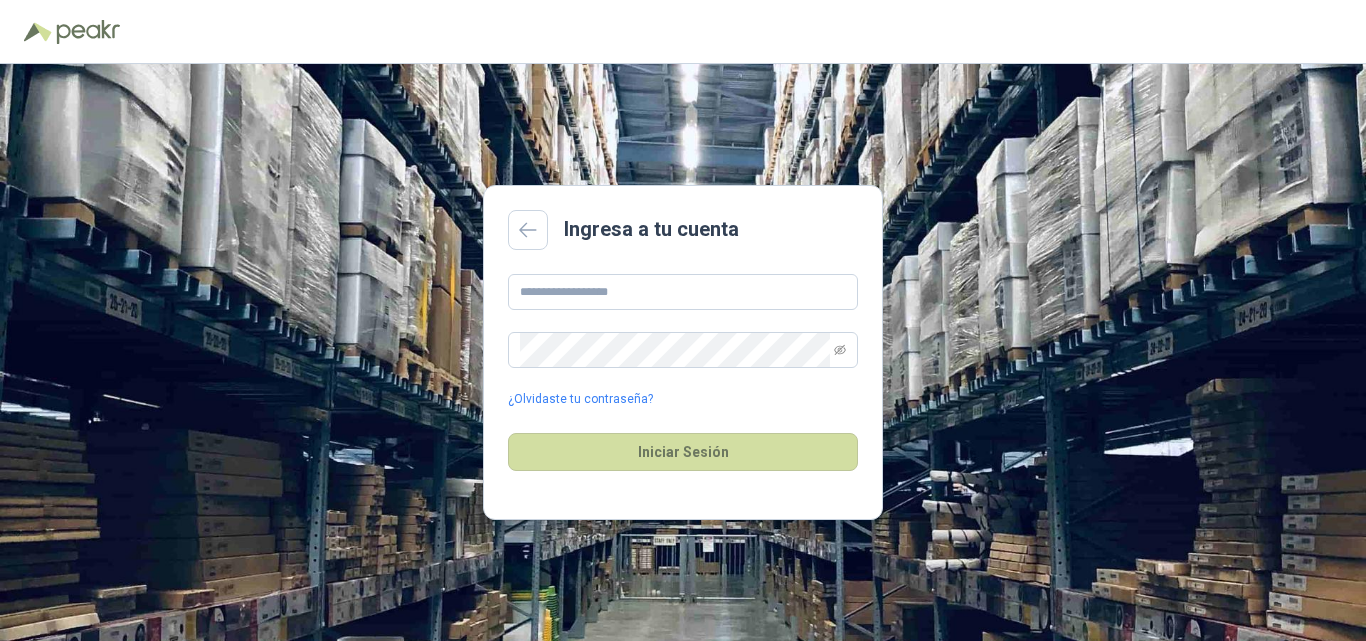 scroll, scrollTop: 0, scrollLeft: 0, axis: both 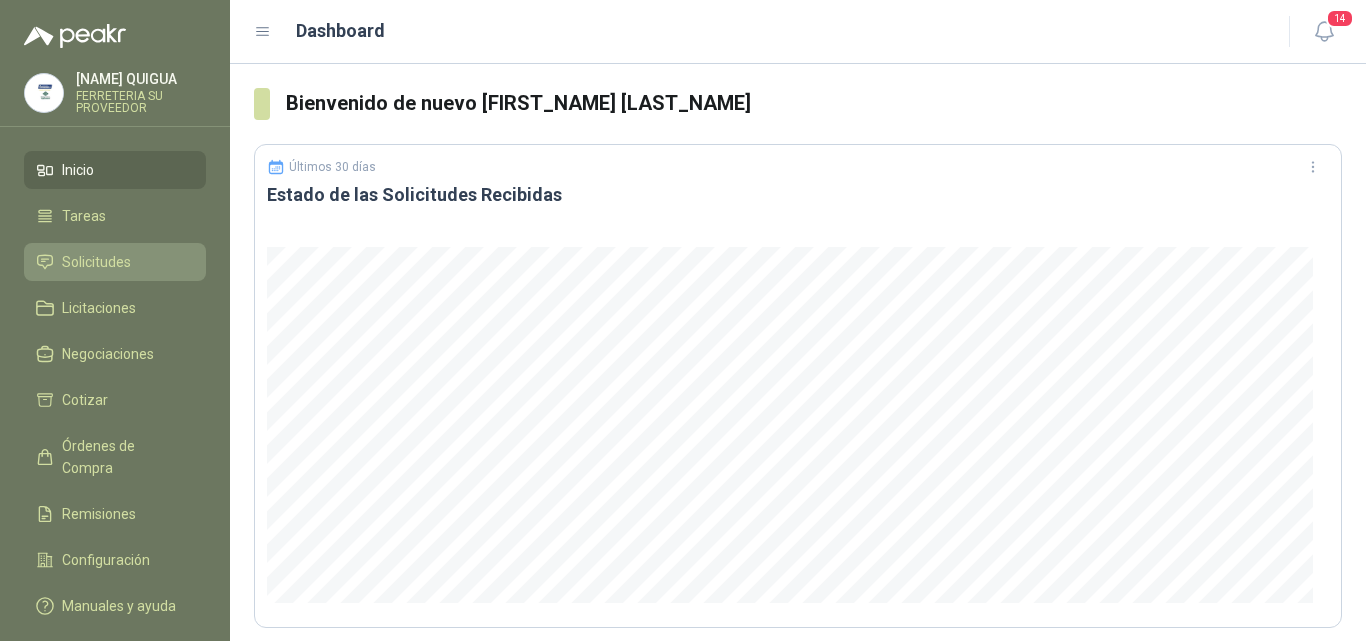 click on "Solicitudes" at bounding box center (115, 262) 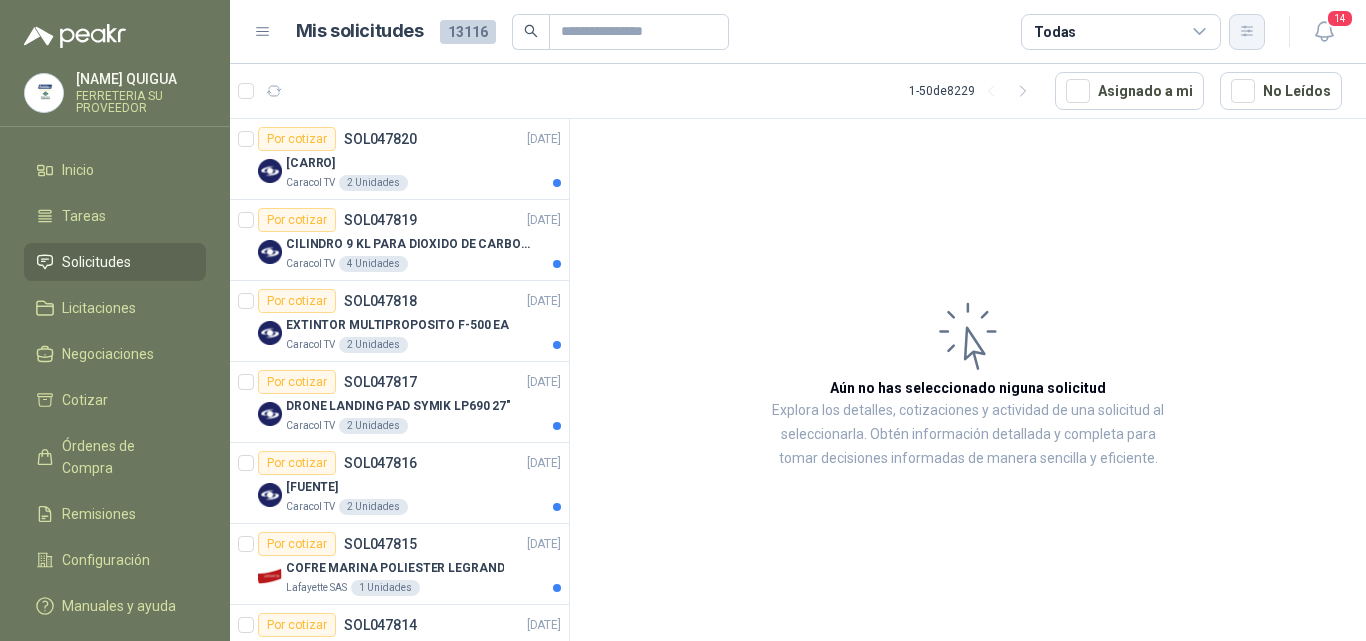 click at bounding box center (1247, 31) 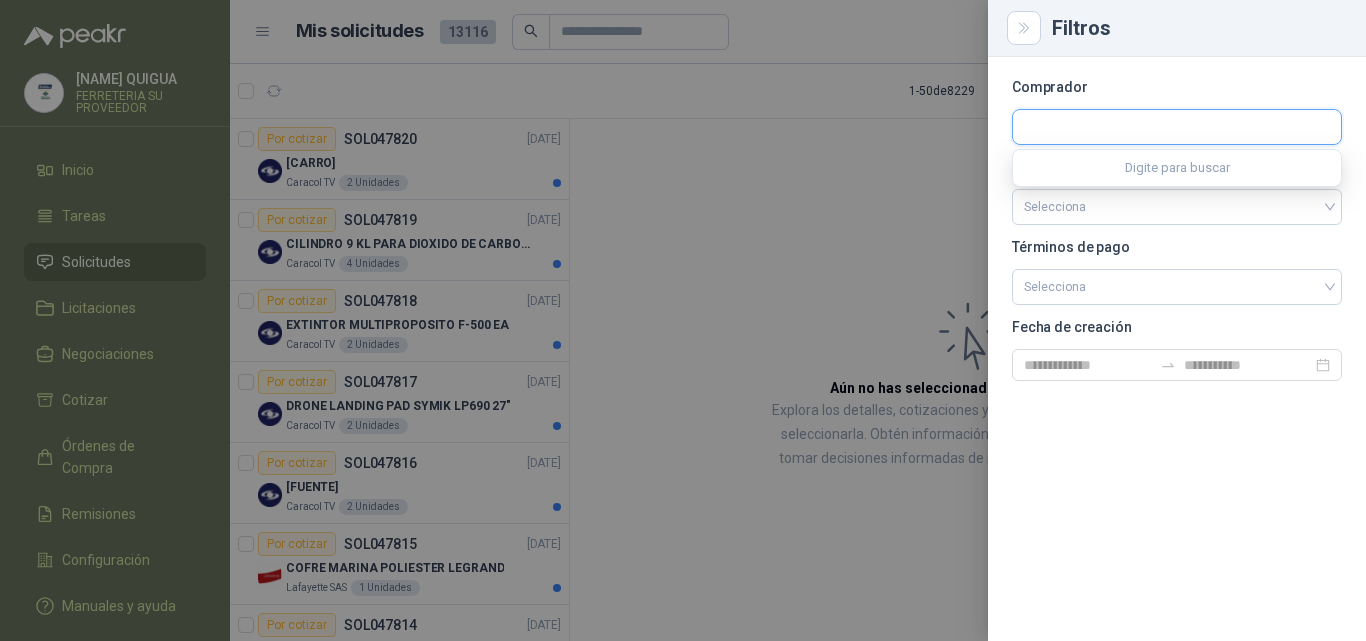 click at bounding box center [1177, 127] 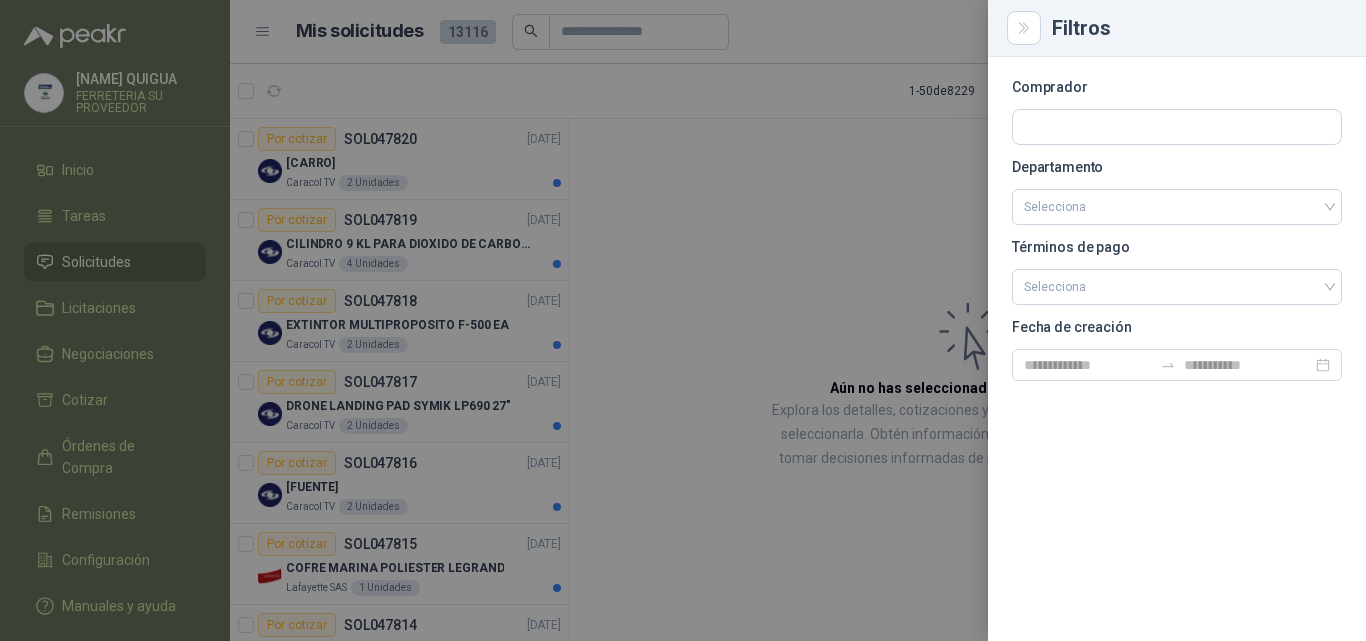 click at bounding box center (683, 320) 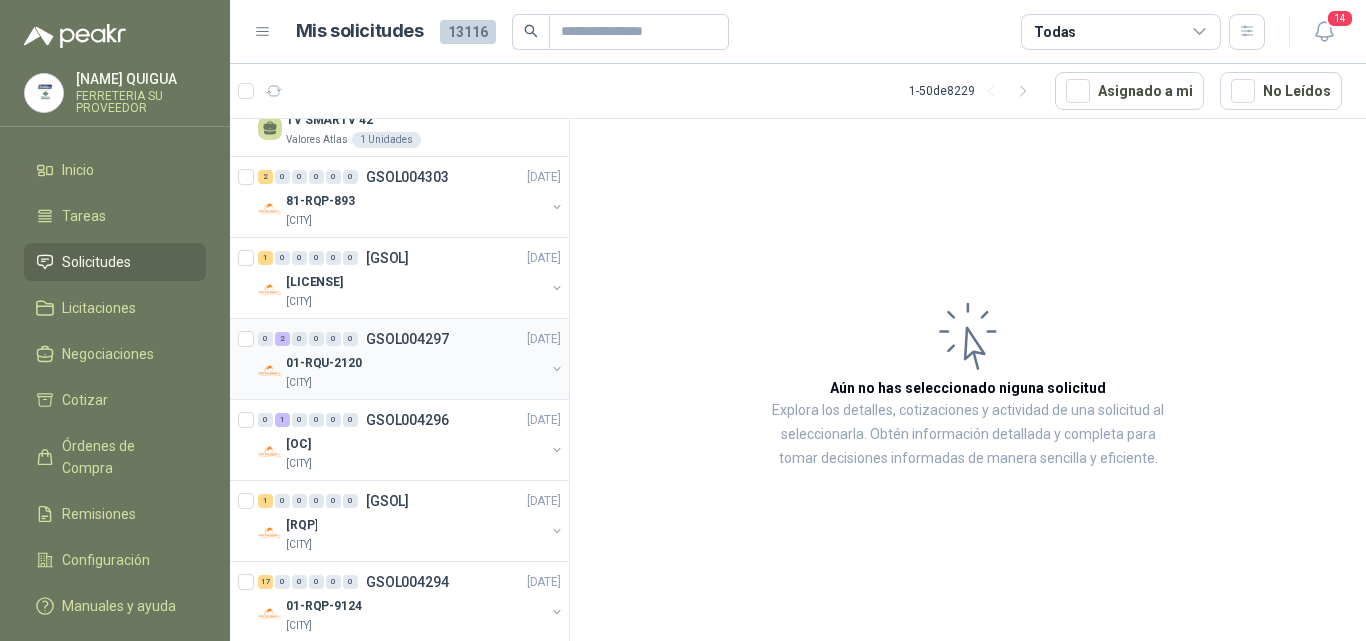 scroll, scrollTop: 3565, scrollLeft: 0, axis: vertical 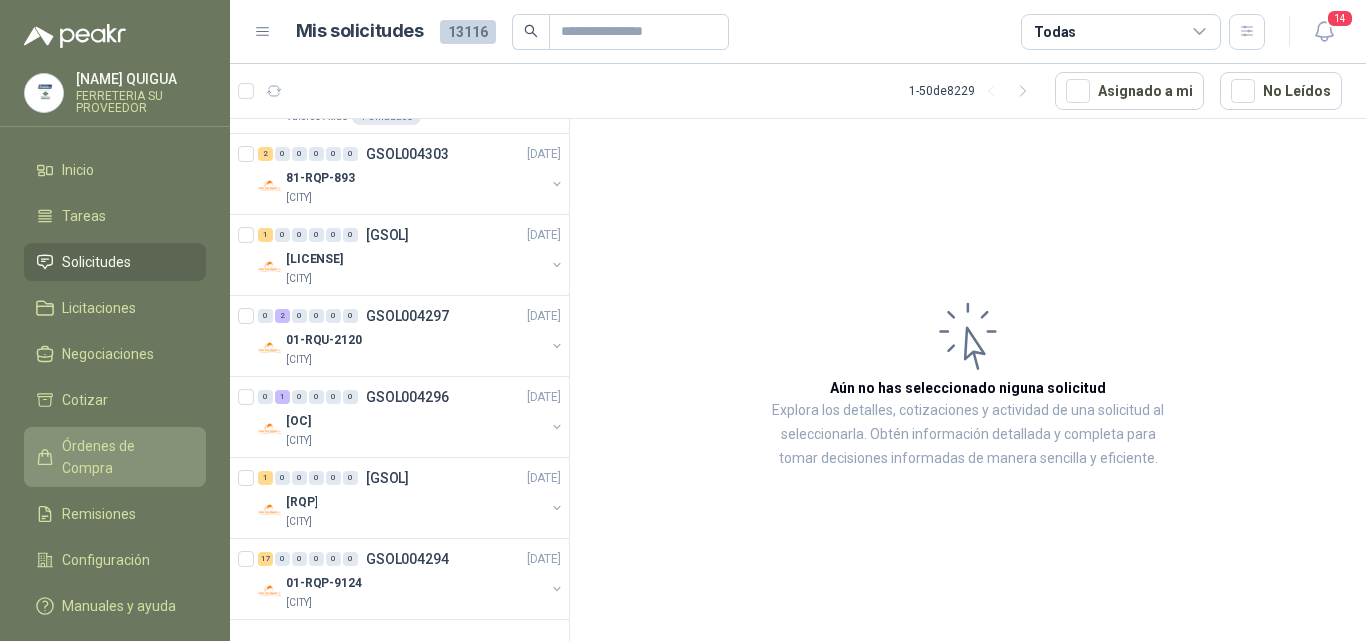 click on "Órdenes de Compra" at bounding box center [124, 457] 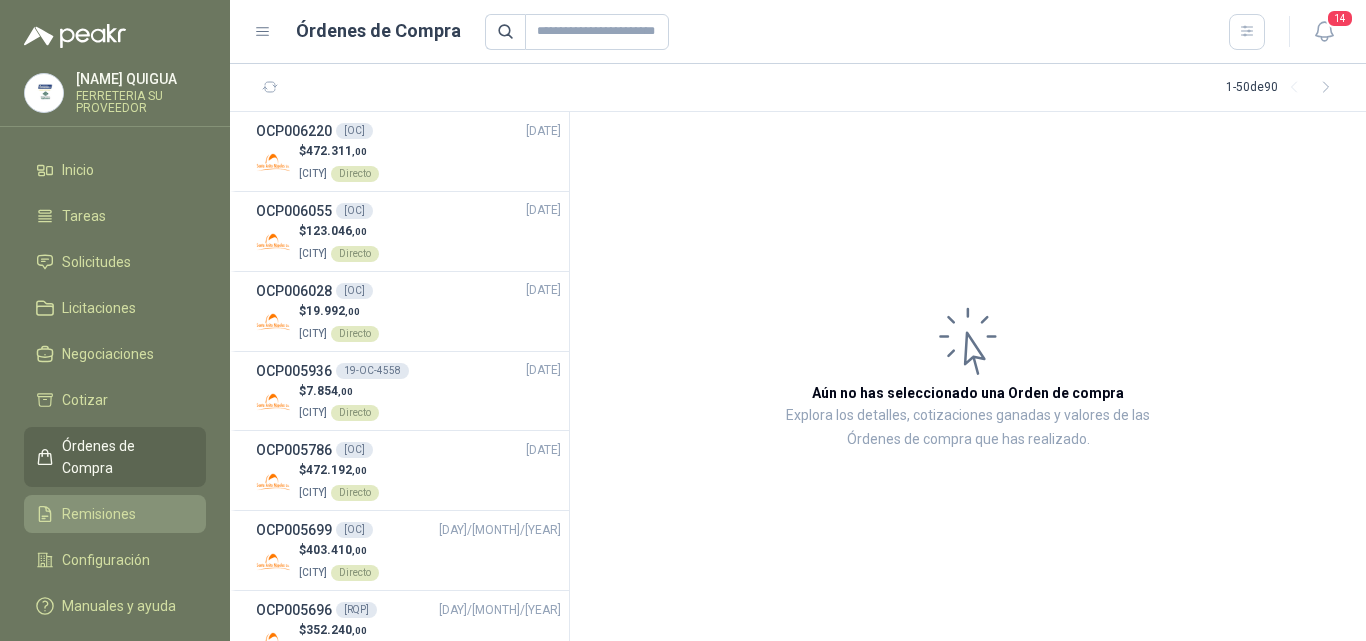 click on "Remisiones" at bounding box center (115, 514) 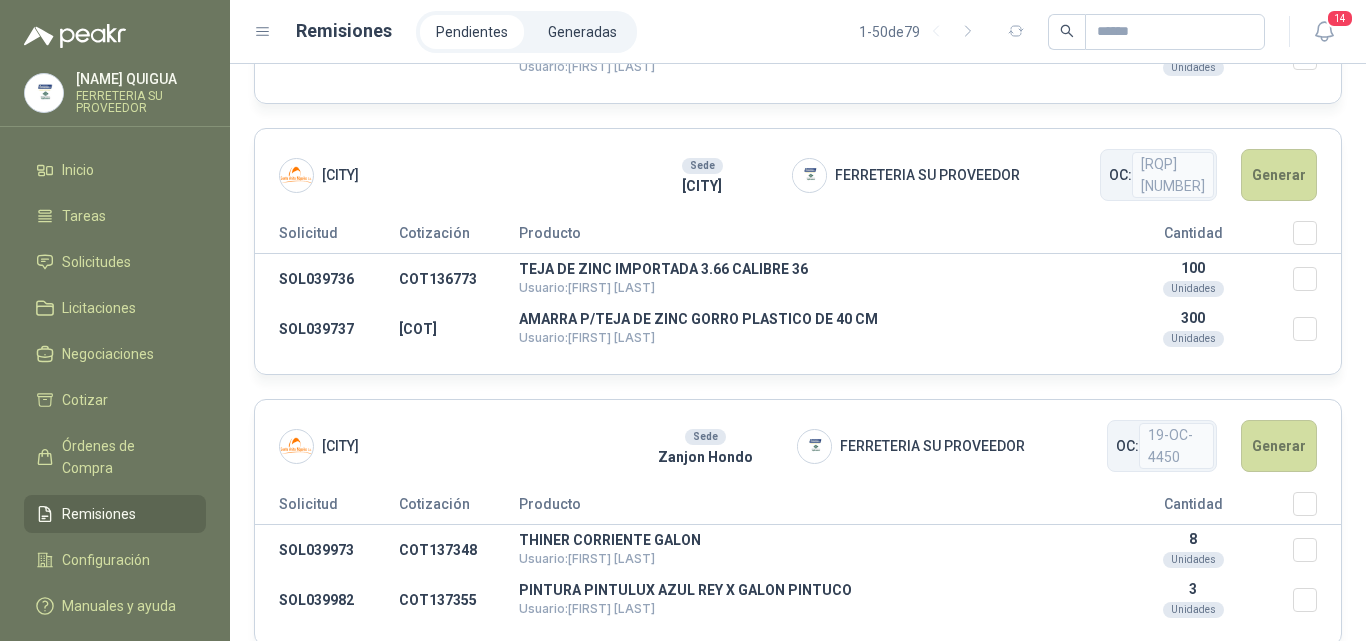 scroll, scrollTop: 1100, scrollLeft: 0, axis: vertical 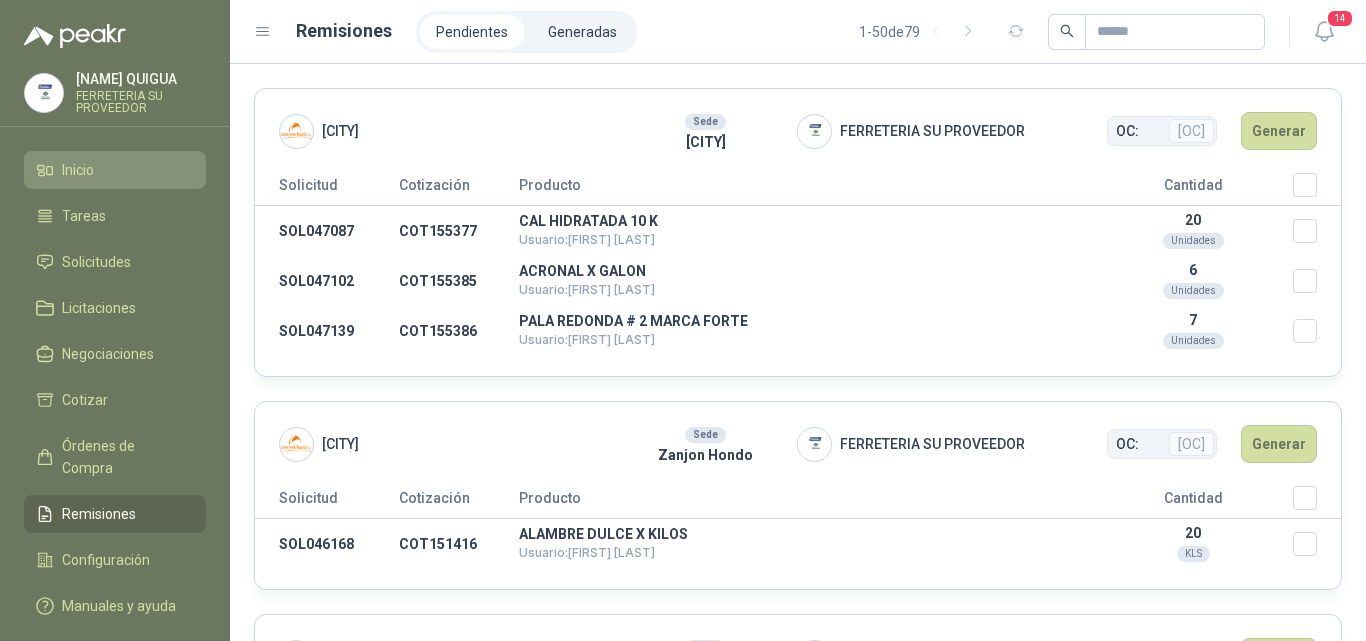 click on "Inicio" at bounding box center (78, 170) 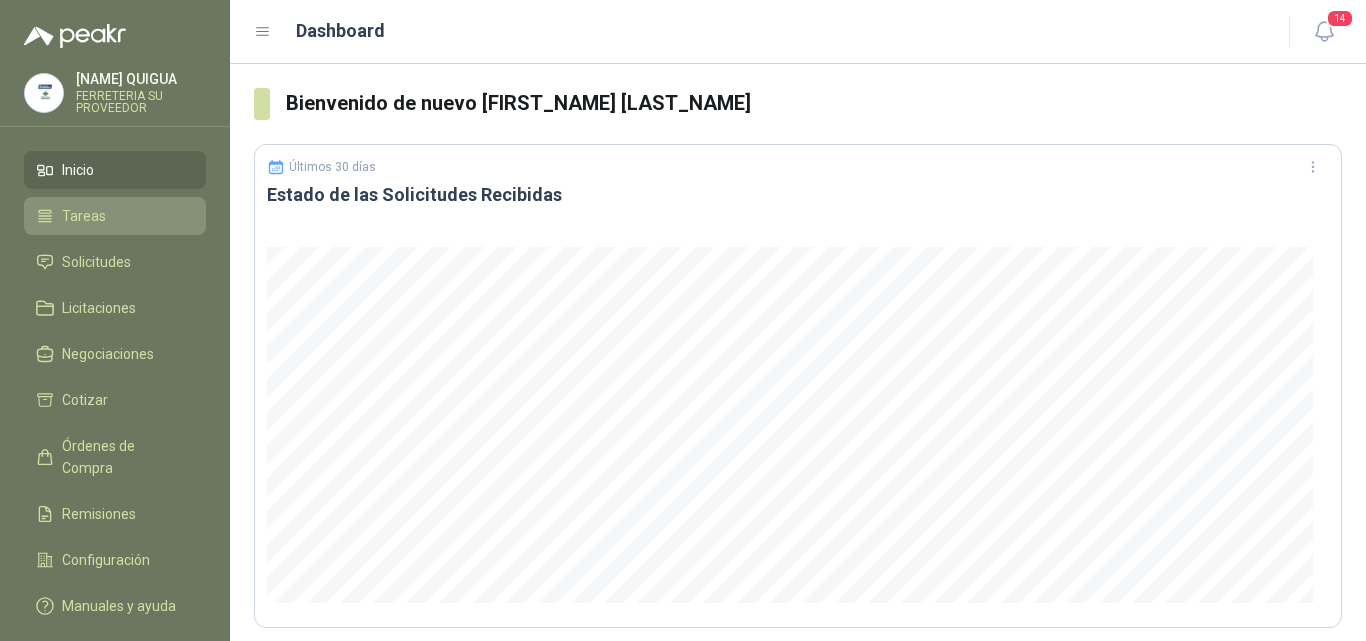 click on "Tareas" at bounding box center (115, 216) 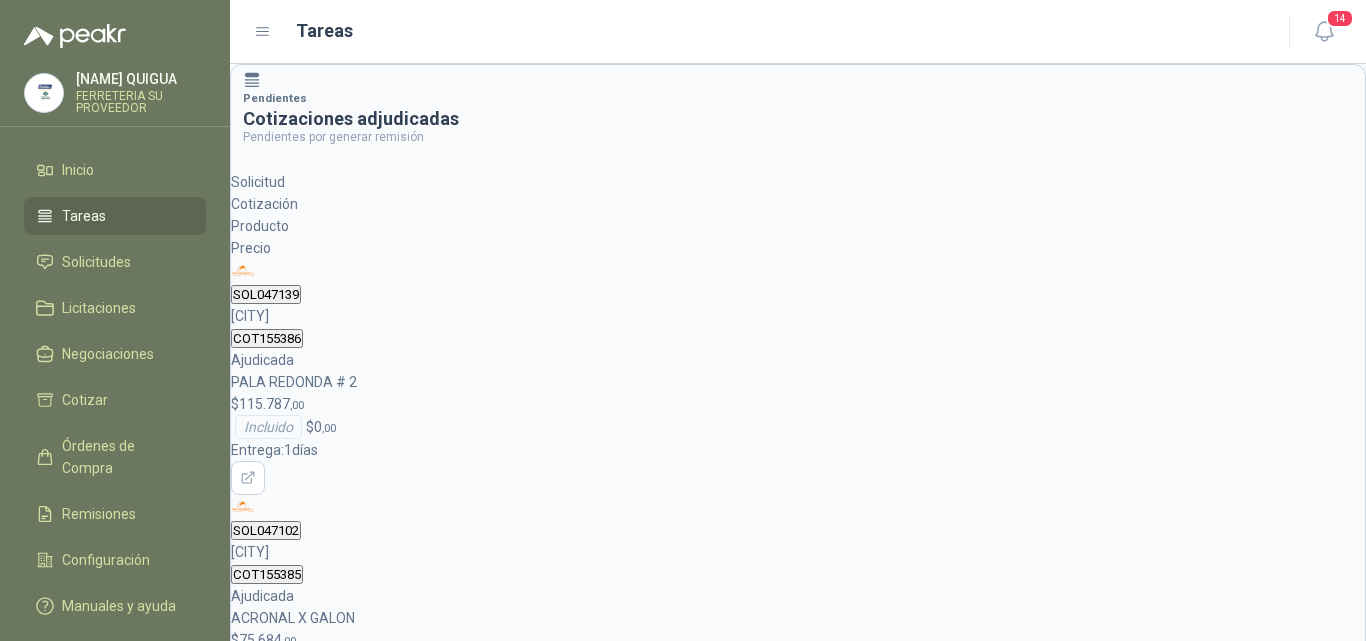 scroll, scrollTop: 512, scrollLeft: 0, axis: vertical 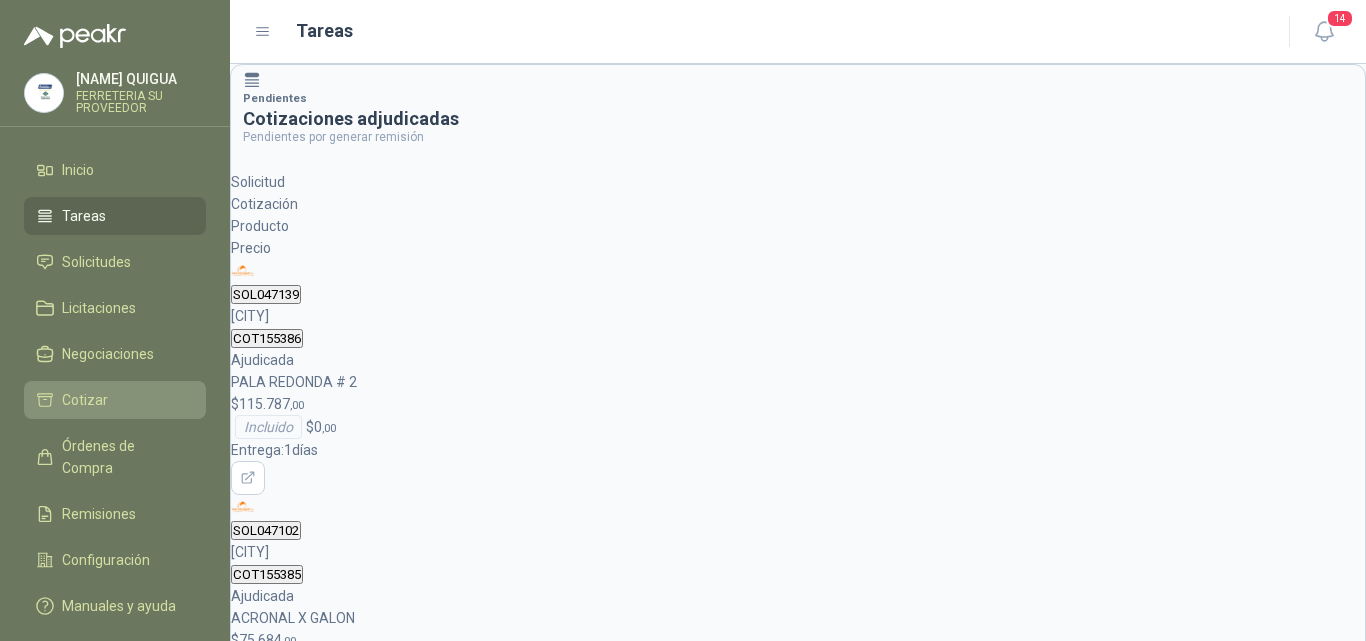 click on "Cotizar" at bounding box center (115, 400) 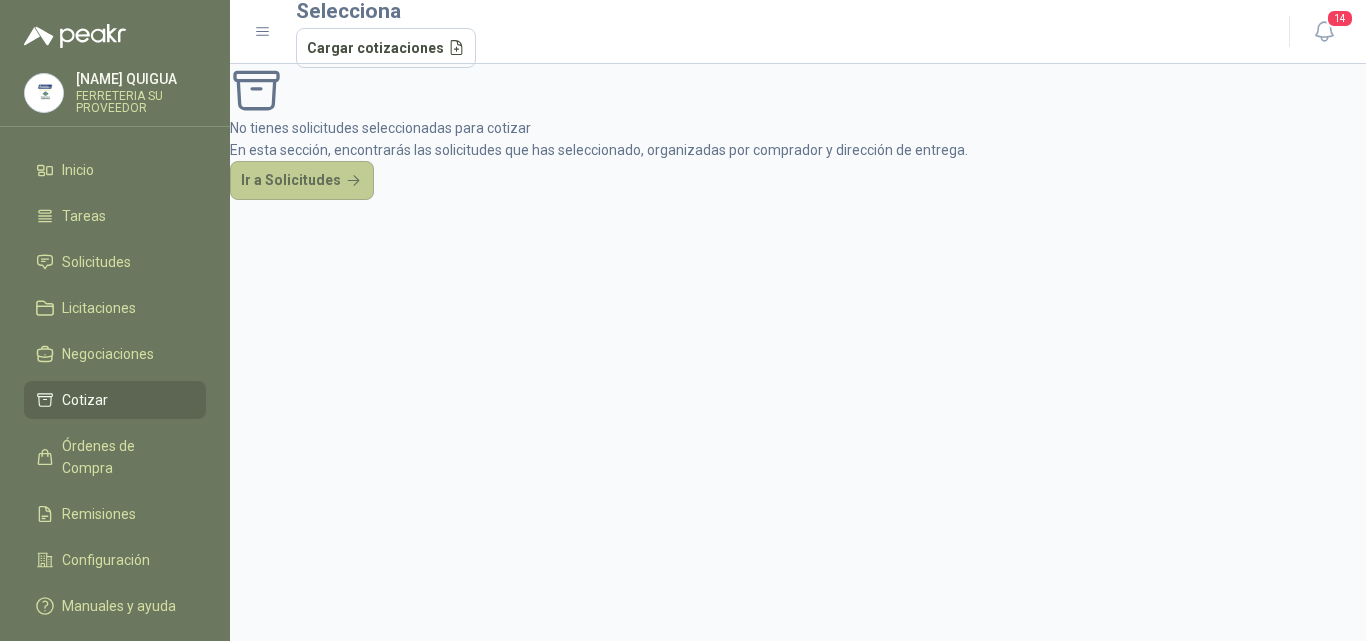 click on "Ir a Solicitudes" at bounding box center [302, 181] 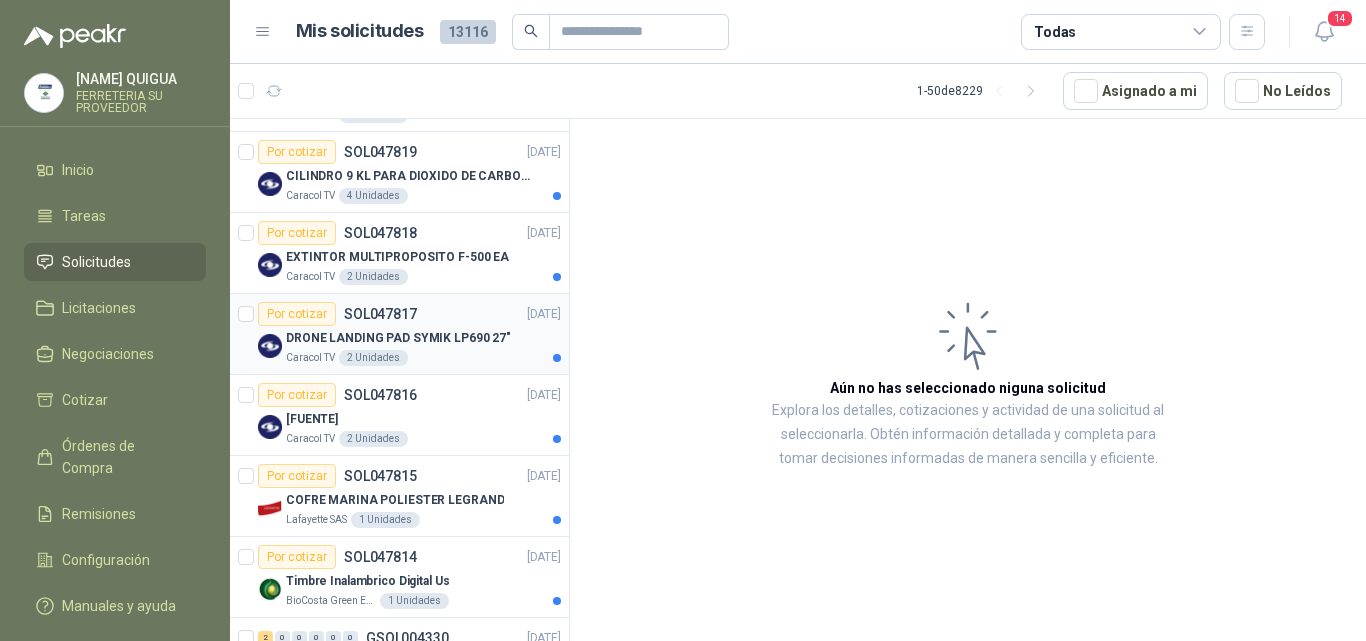scroll, scrollTop: 100, scrollLeft: 0, axis: vertical 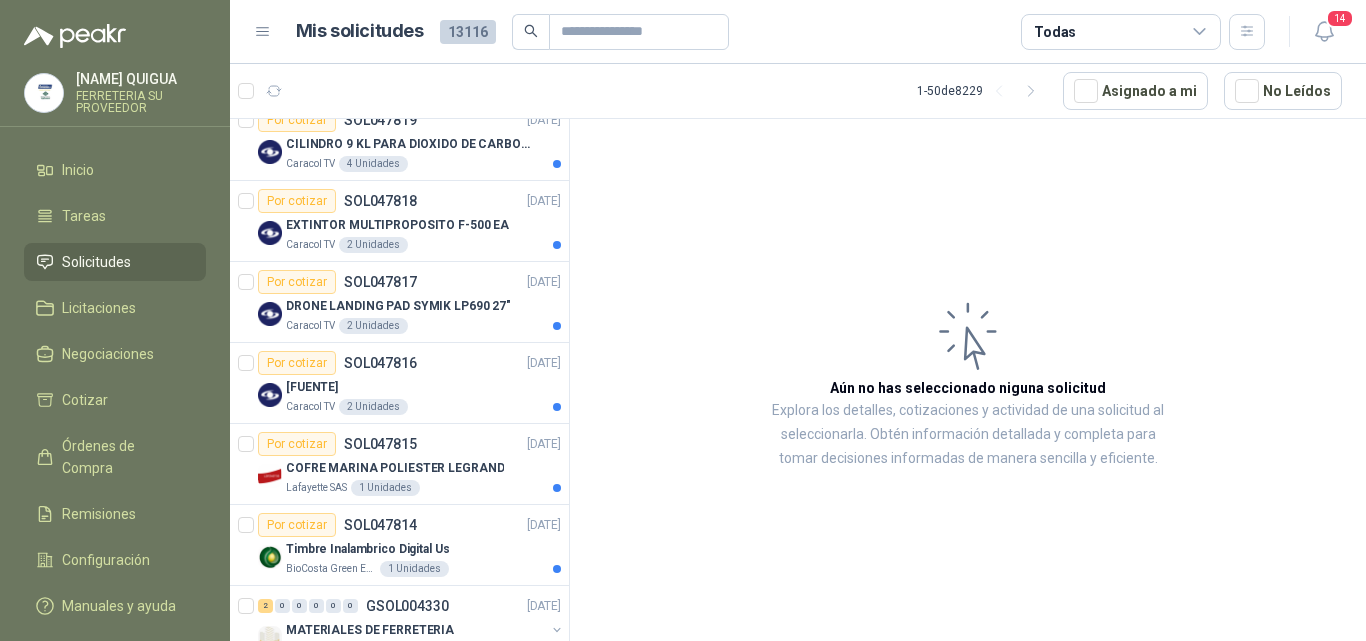 click on "[NUMBER]" at bounding box center (468, 32) 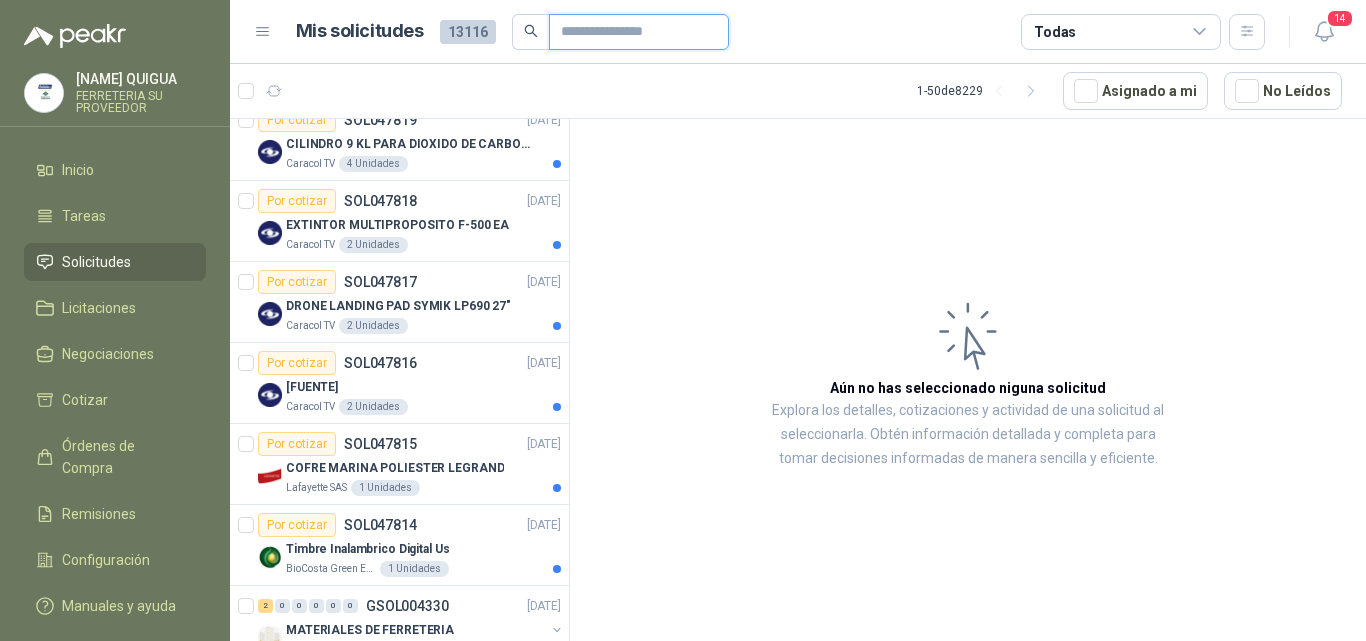 click at bounding box center (631, 32) 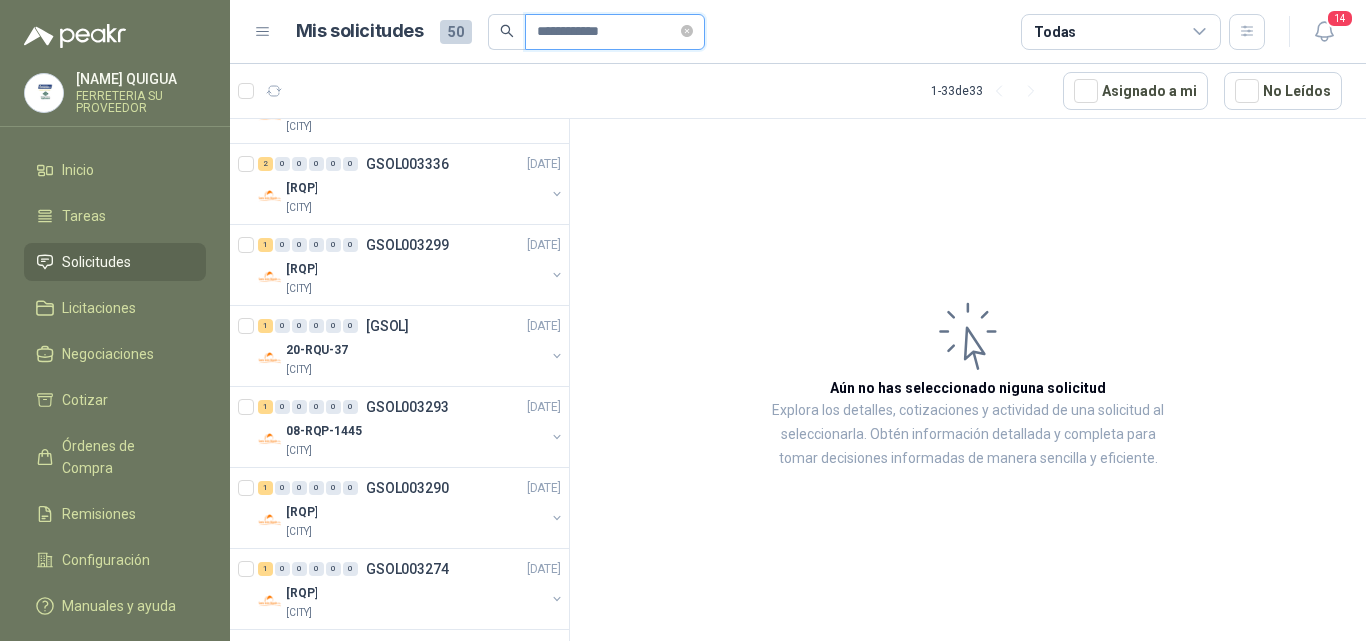 scroll, scrollTop: 2172, scrollLeft: 0, axis: vertical 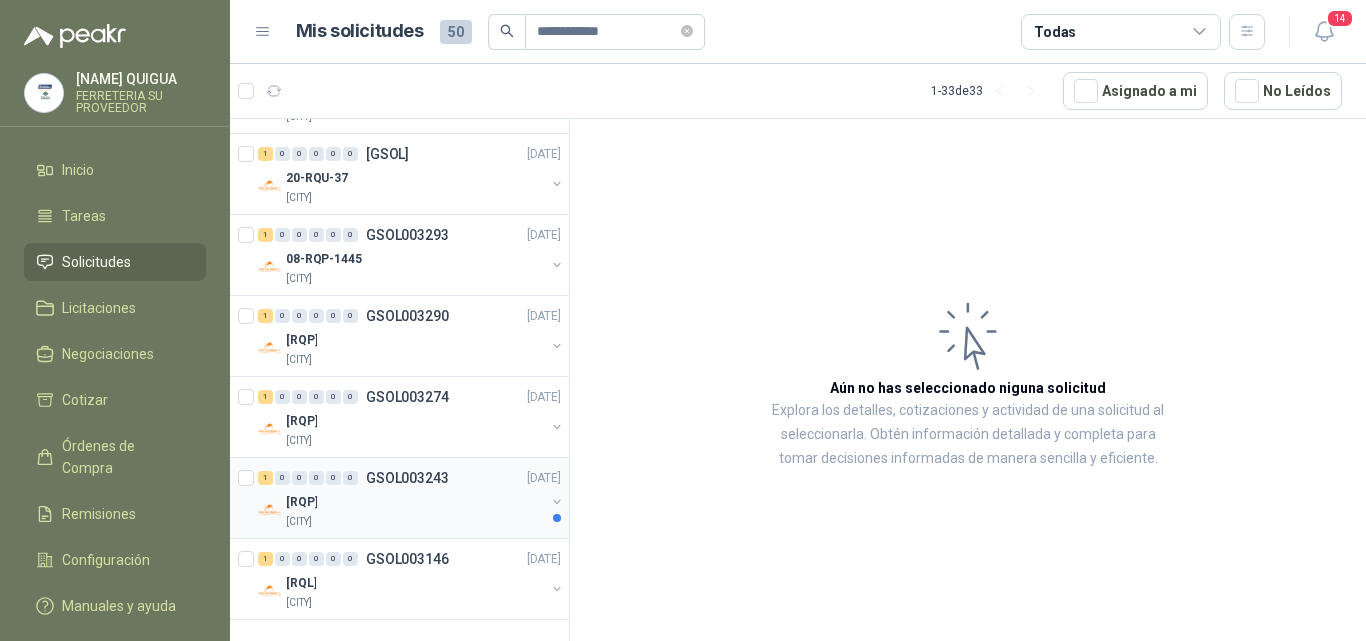 click on "80-RQP-489" at bounding box center [415, 502] 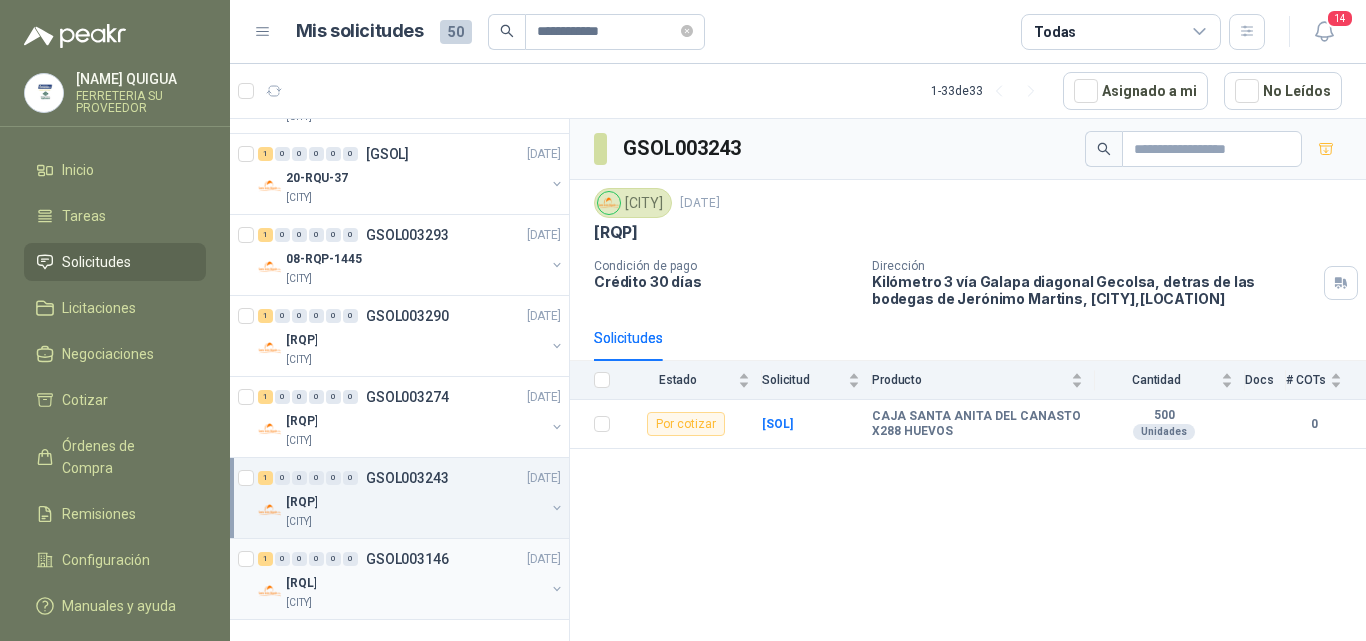 click on "1   0   0   0   0   0   GSOL003146 14/03/25" at bounding box center (411, 559) 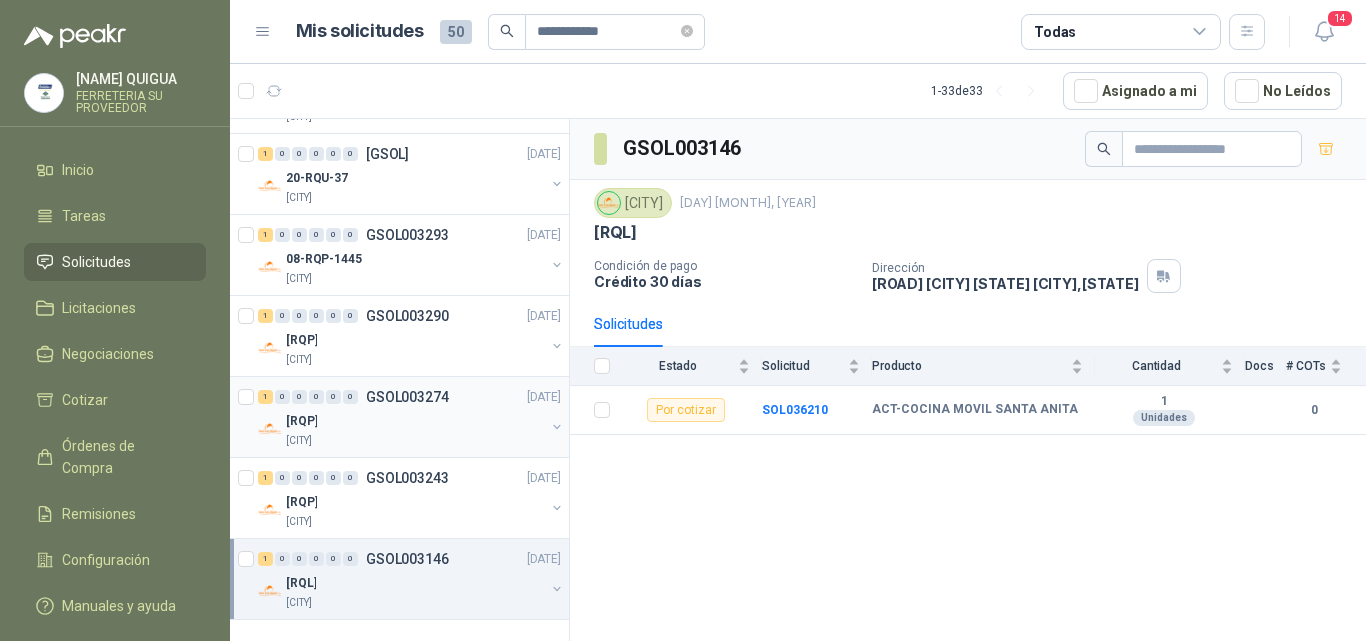 click on "85-RQP-337" at bounding box center [415, 421] 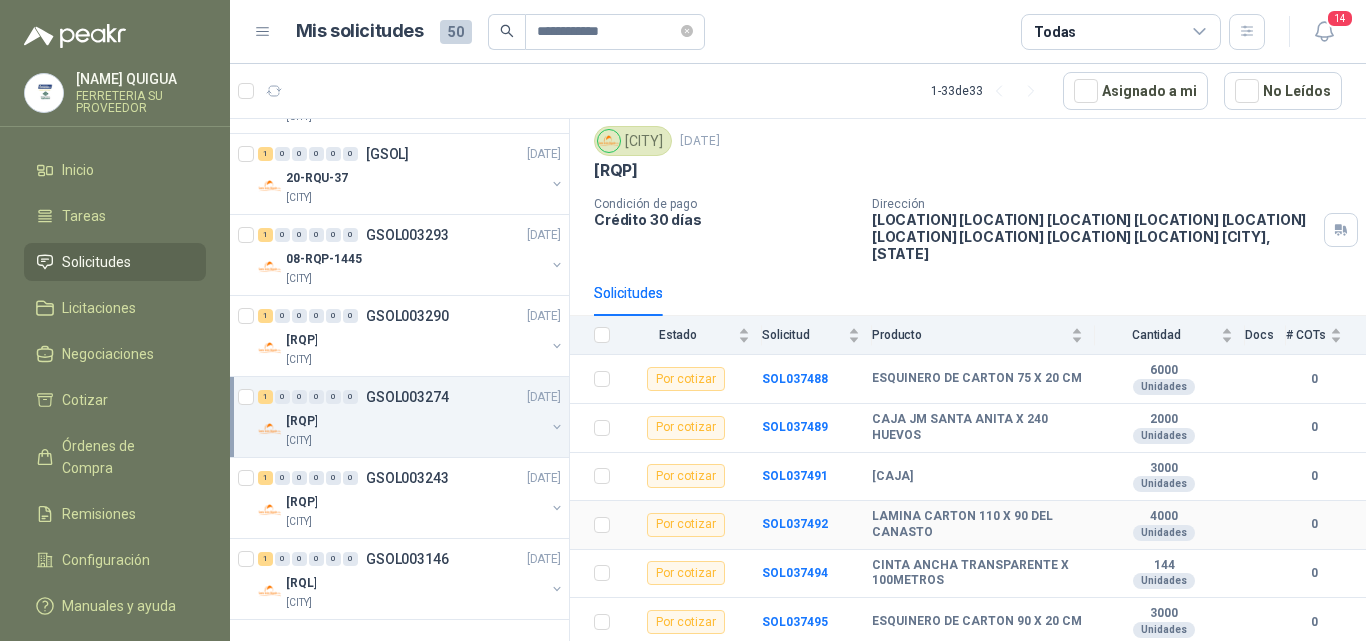 scroll, scrollTop: 92, scrollLeft: 0, axis: vertical 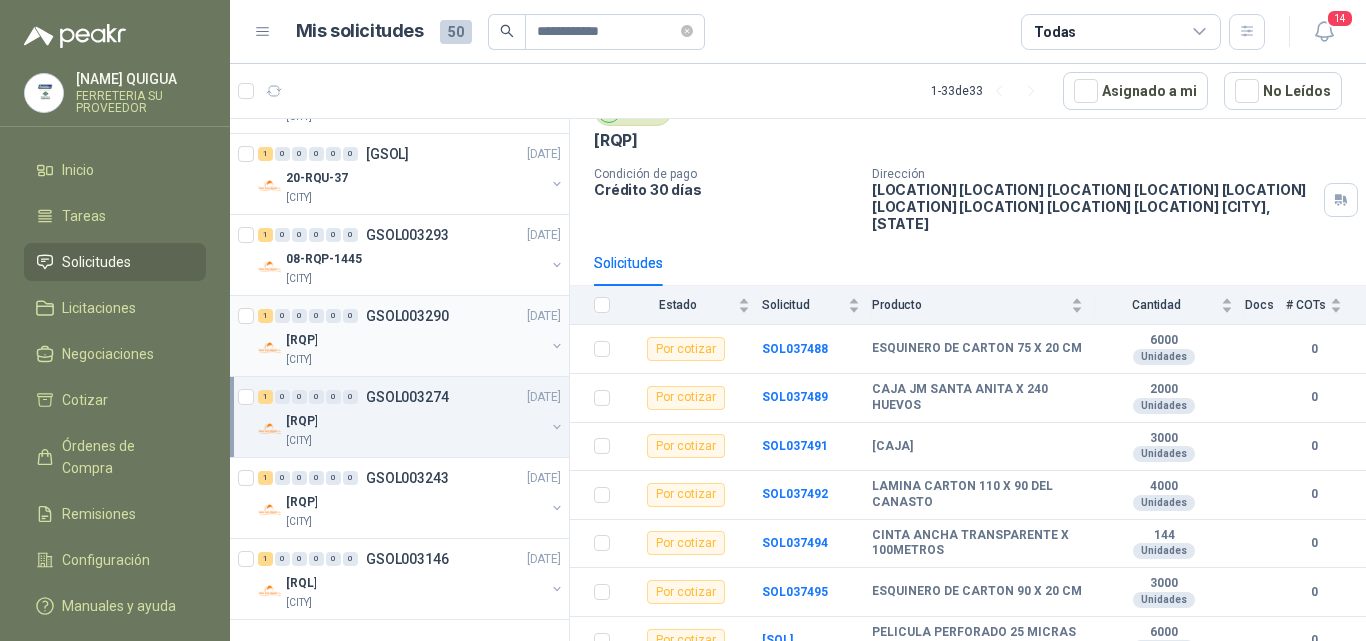 click on "20-RQP-540" at bounding box center [415, 340] 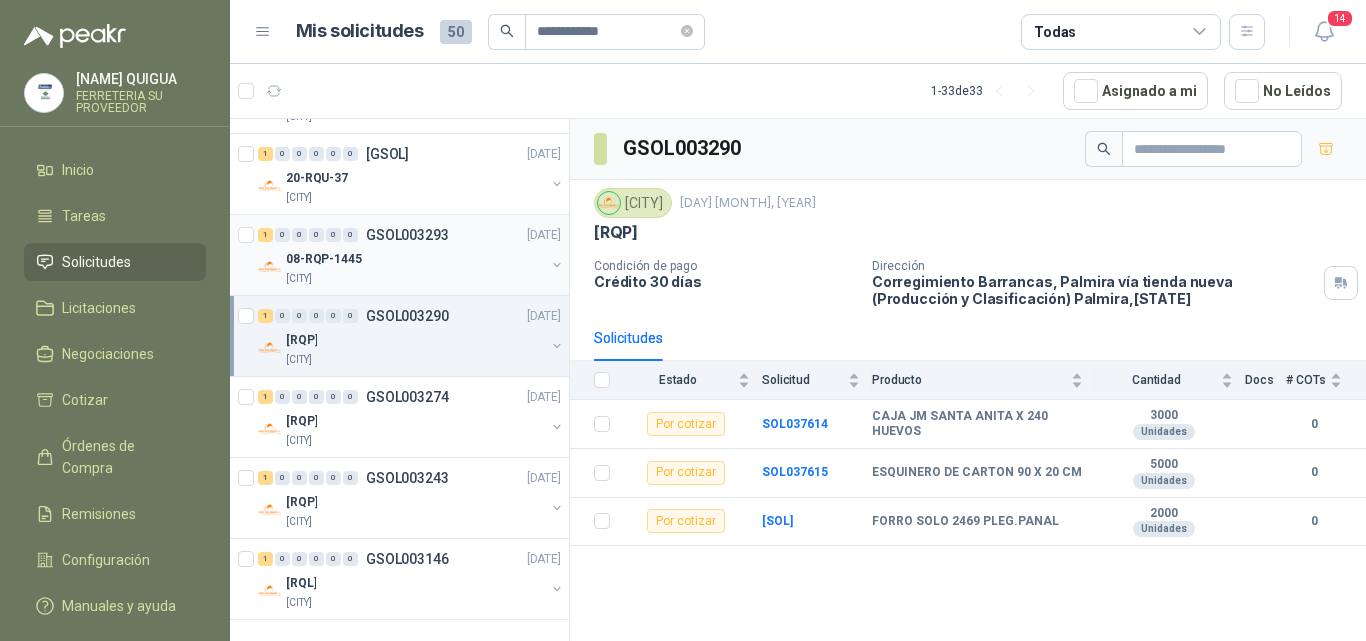click on "[ORDER_NUMBER]" at bounding box center [415, 259] 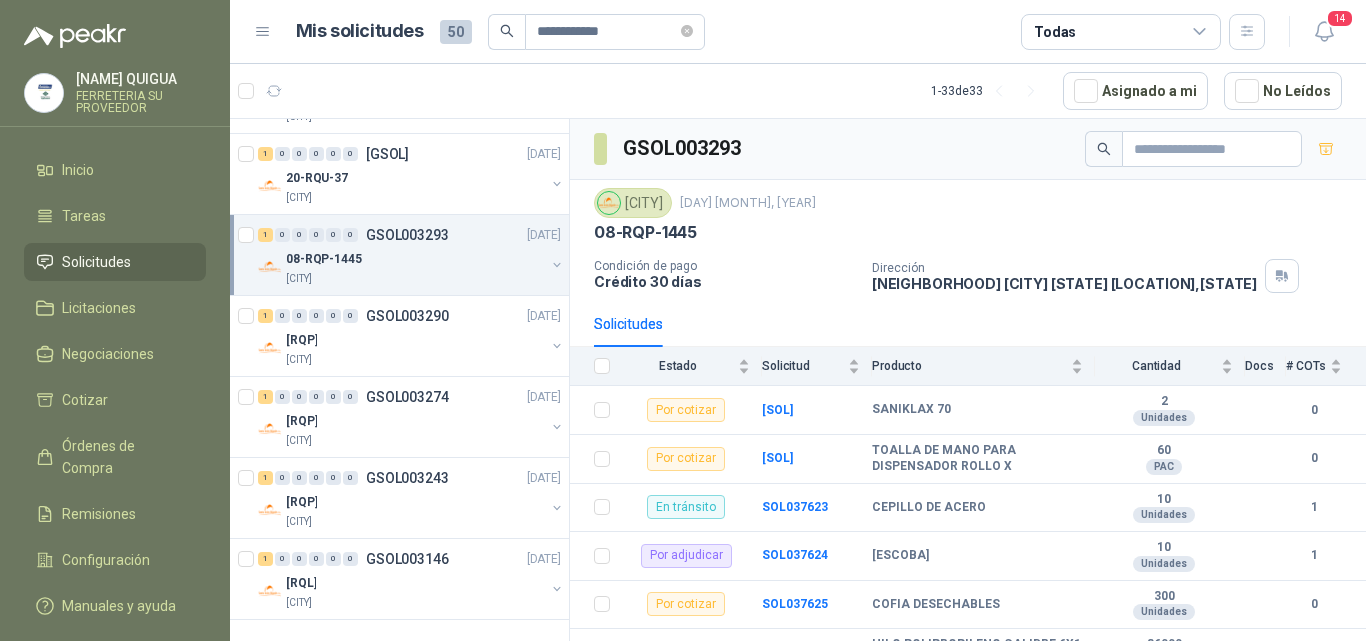 scroll, scrollTop: 2072, scrollLeft: 0, axis: vertical 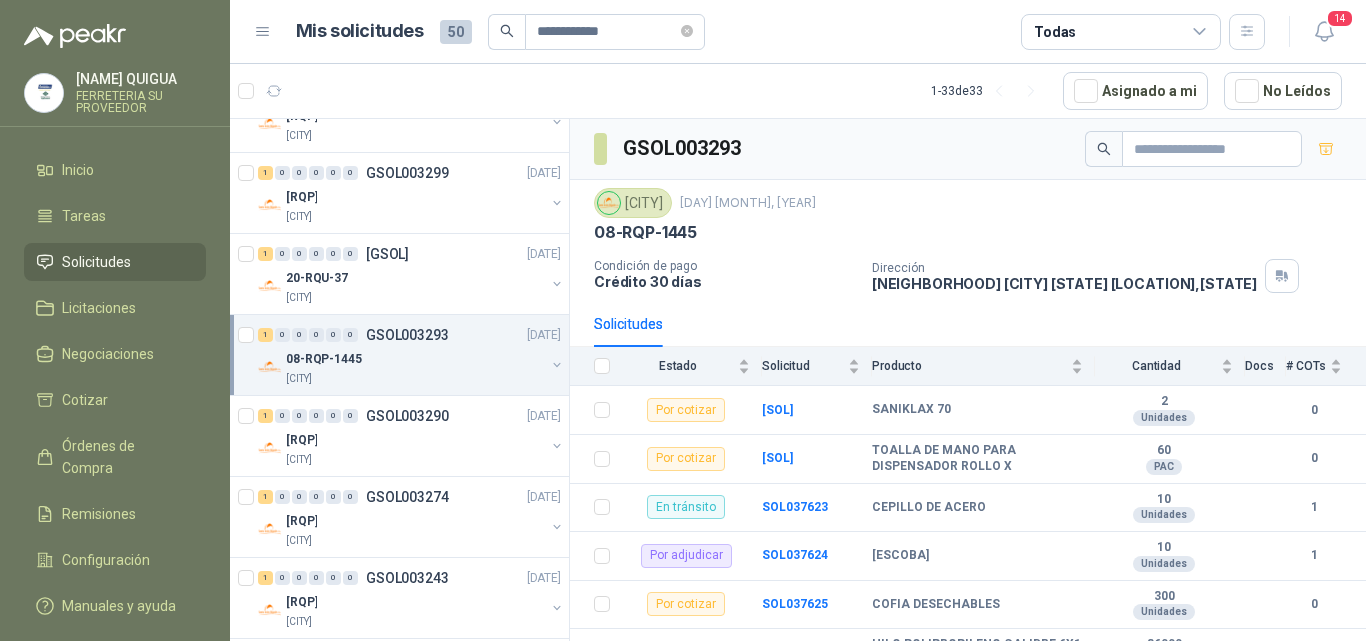 click on "20-RQU-37" at bounding box center [415, 278] 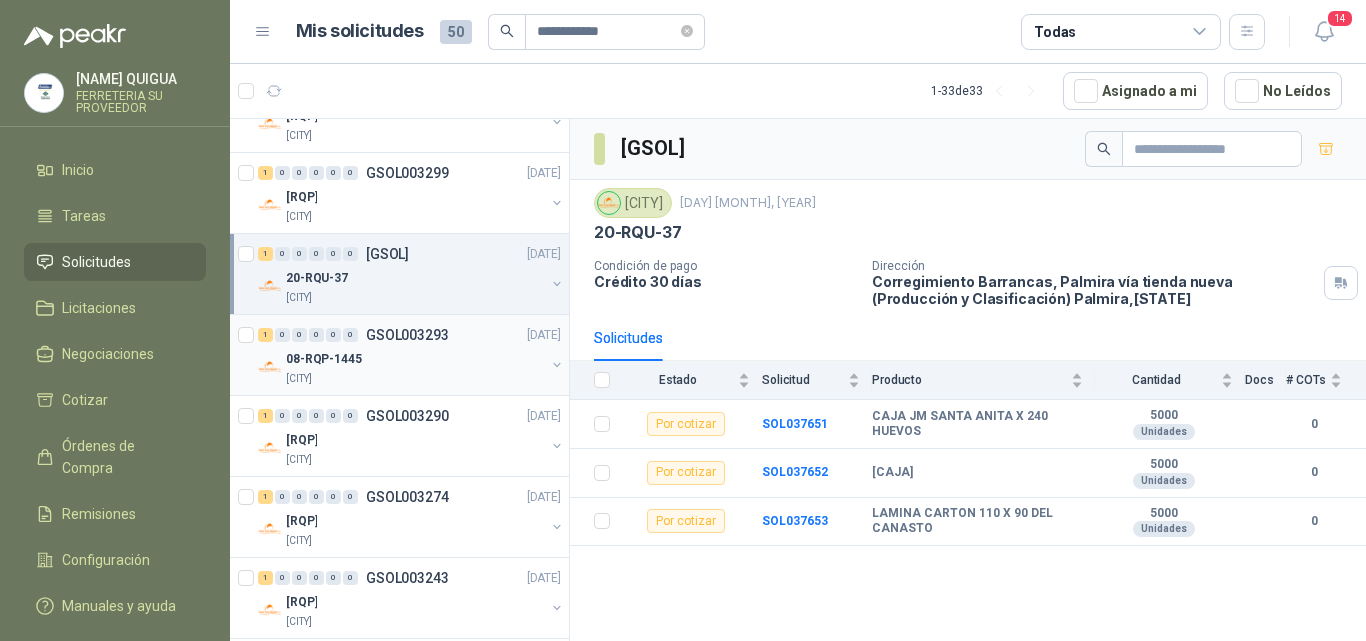 scroll, scrollTop: 1972, scrollLeft: 0, axis: vertical 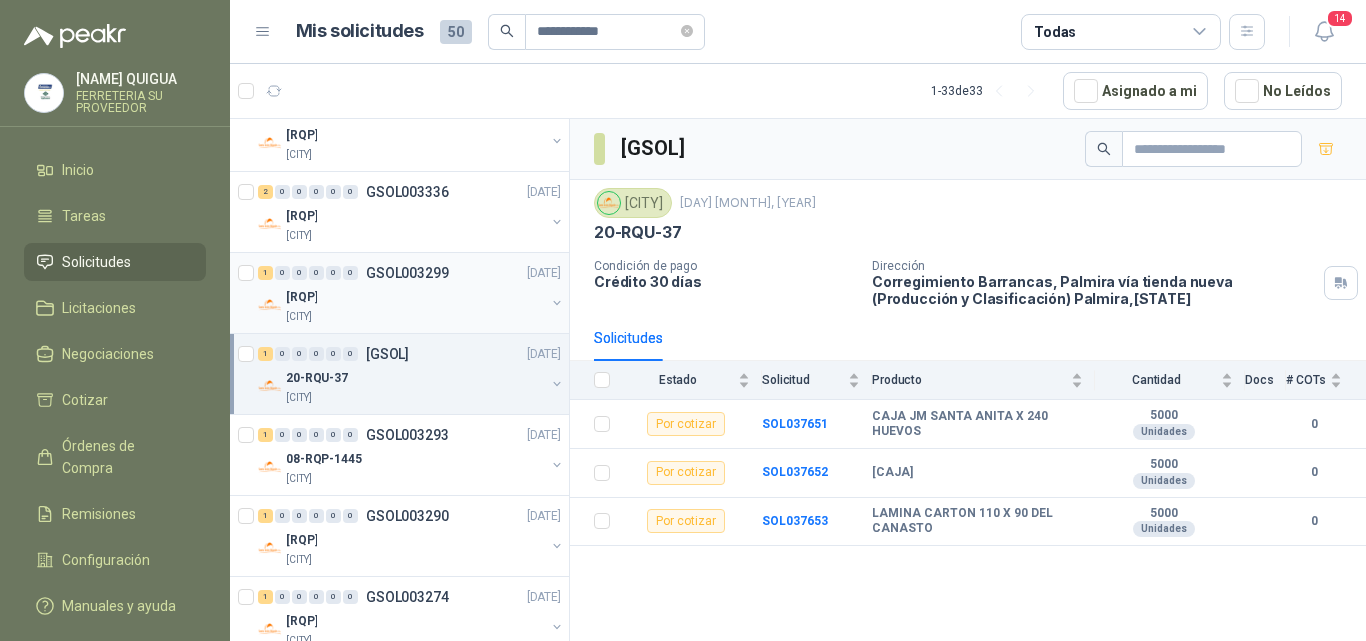 click on "[ORDER_NUMBER]" at bounding box center (415, 297) 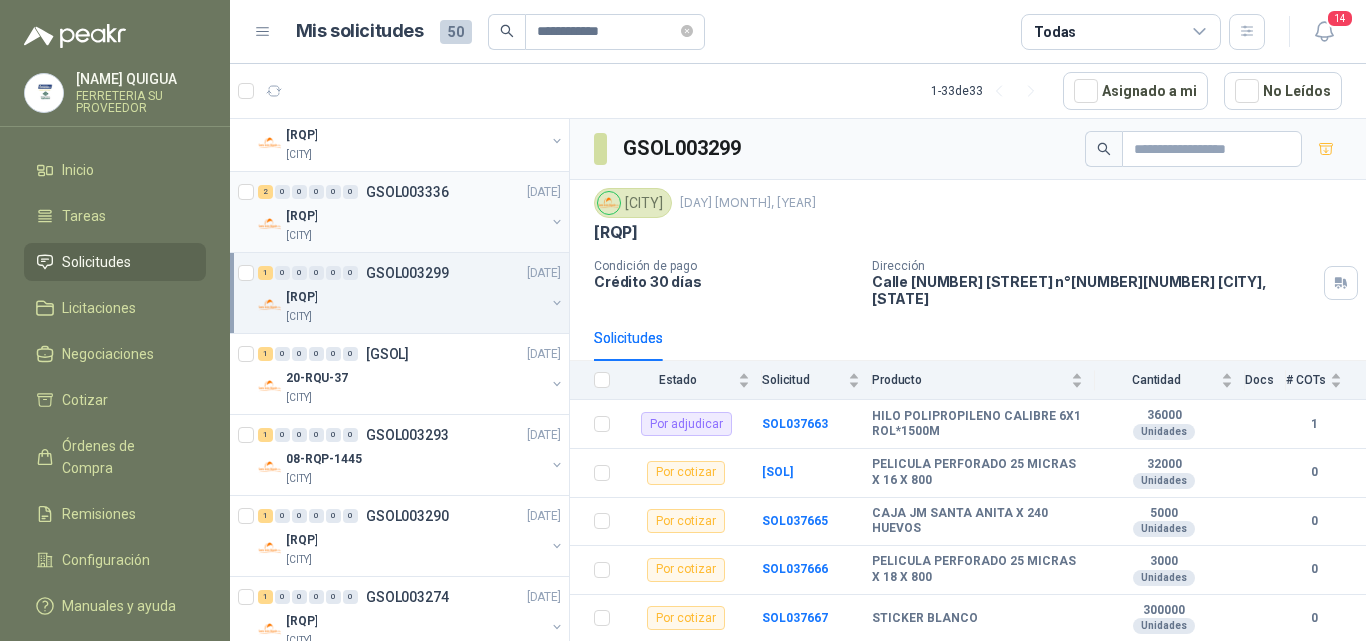 click on "99-RQP-909" at bounding box center (415, 216) 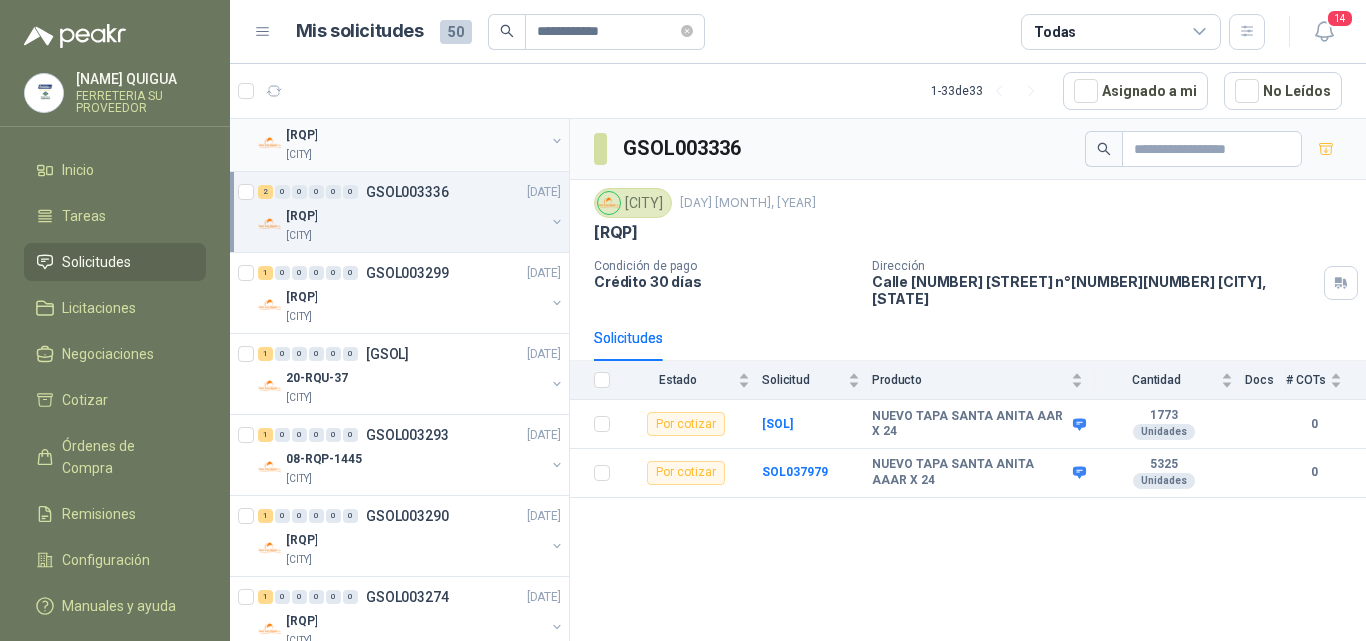 click on "80-RQP-503" at bounding box center [415, 135] 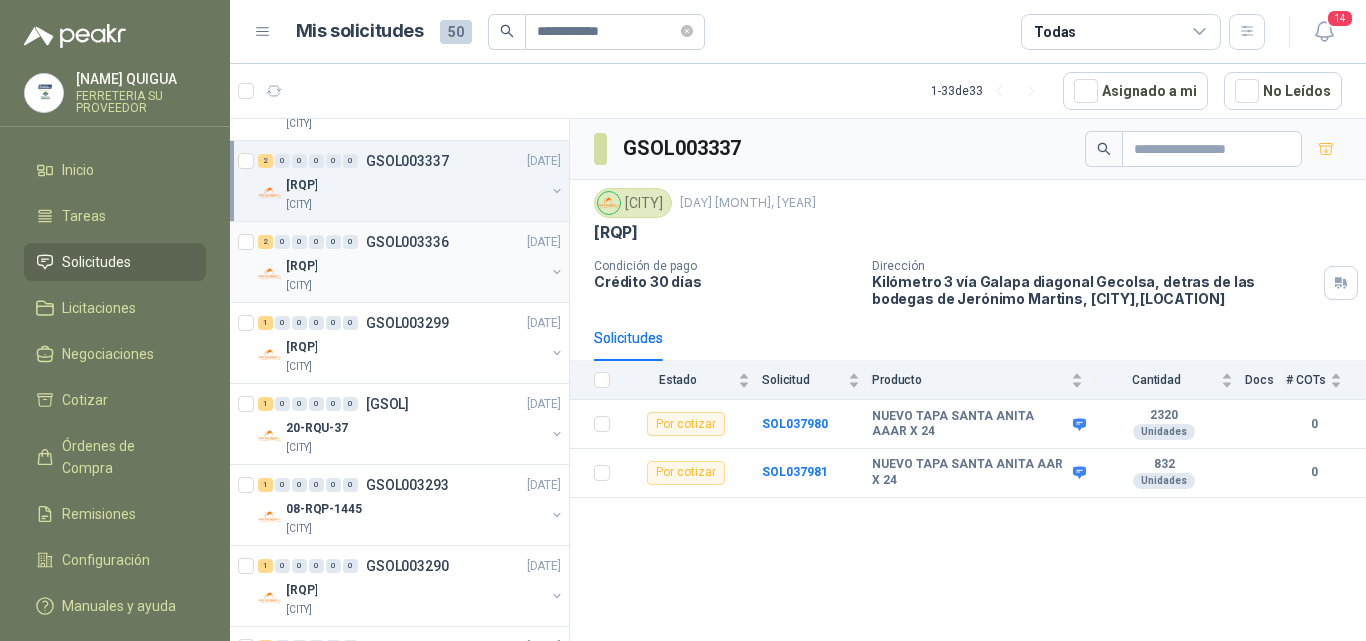 scroll, scrollTop: 1872, scrollLeft: 0, axis: vertical 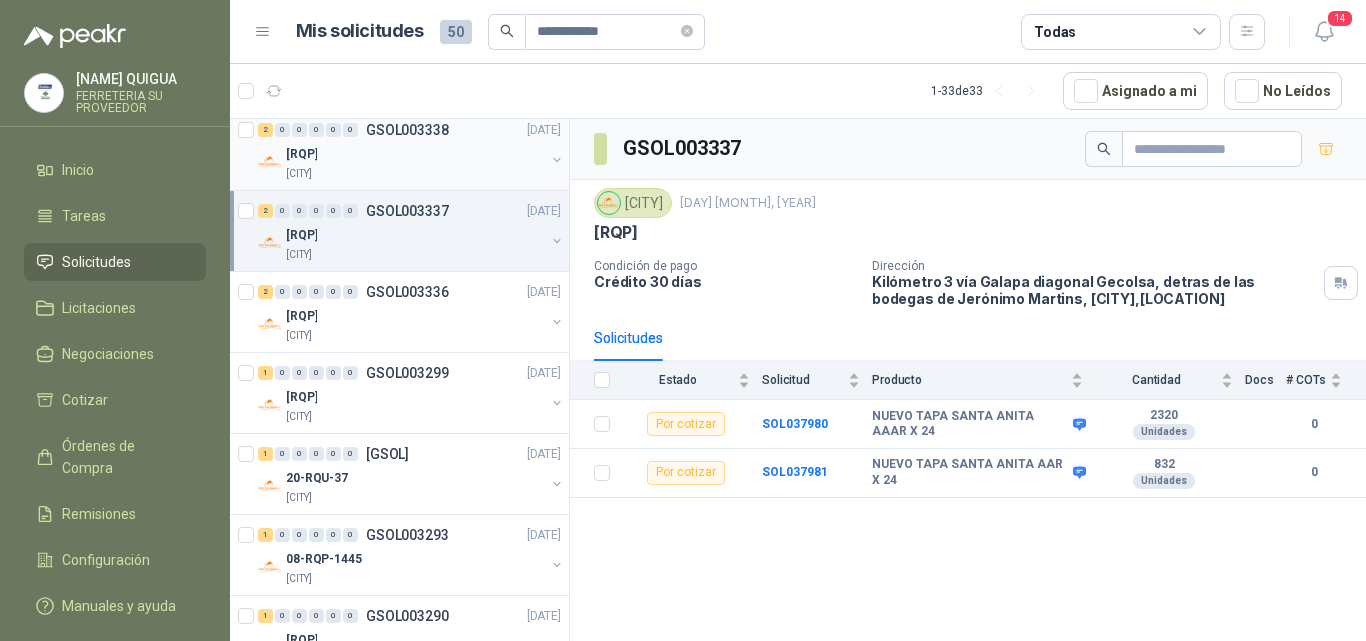 click on "85-RQP-341" at bounding box center (415, 154) 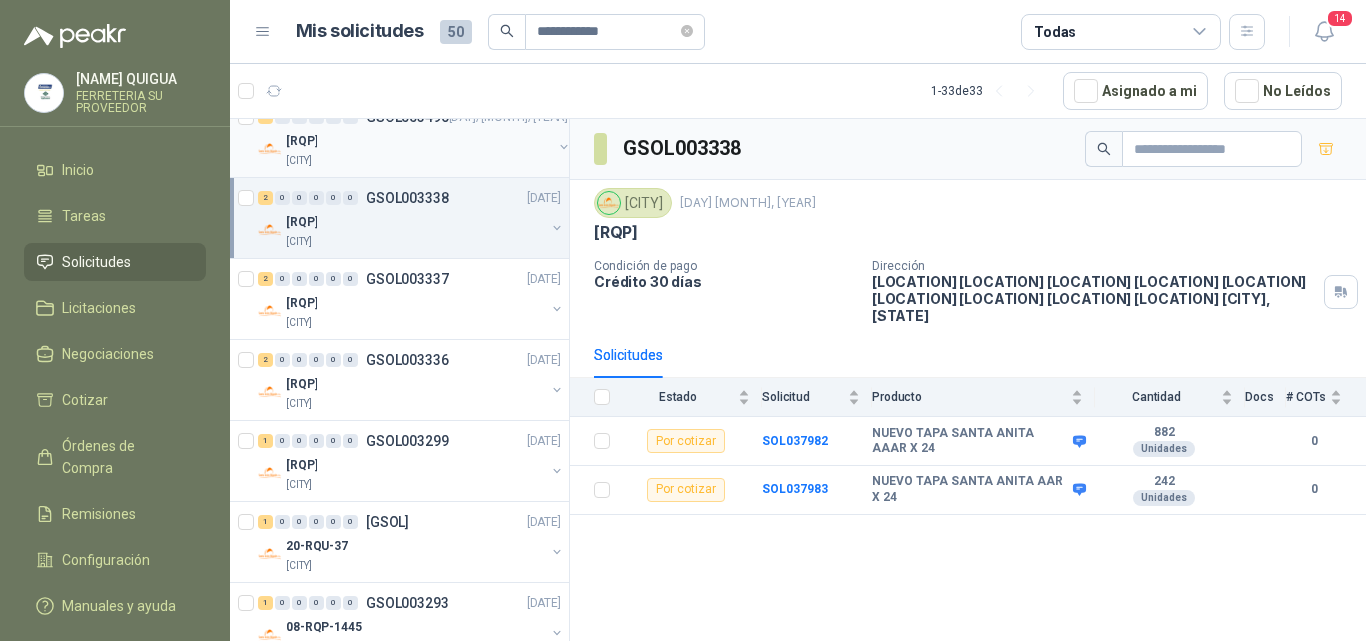 scroll, scrollTop: 1772, scrollLeft: 0, axis: vertical 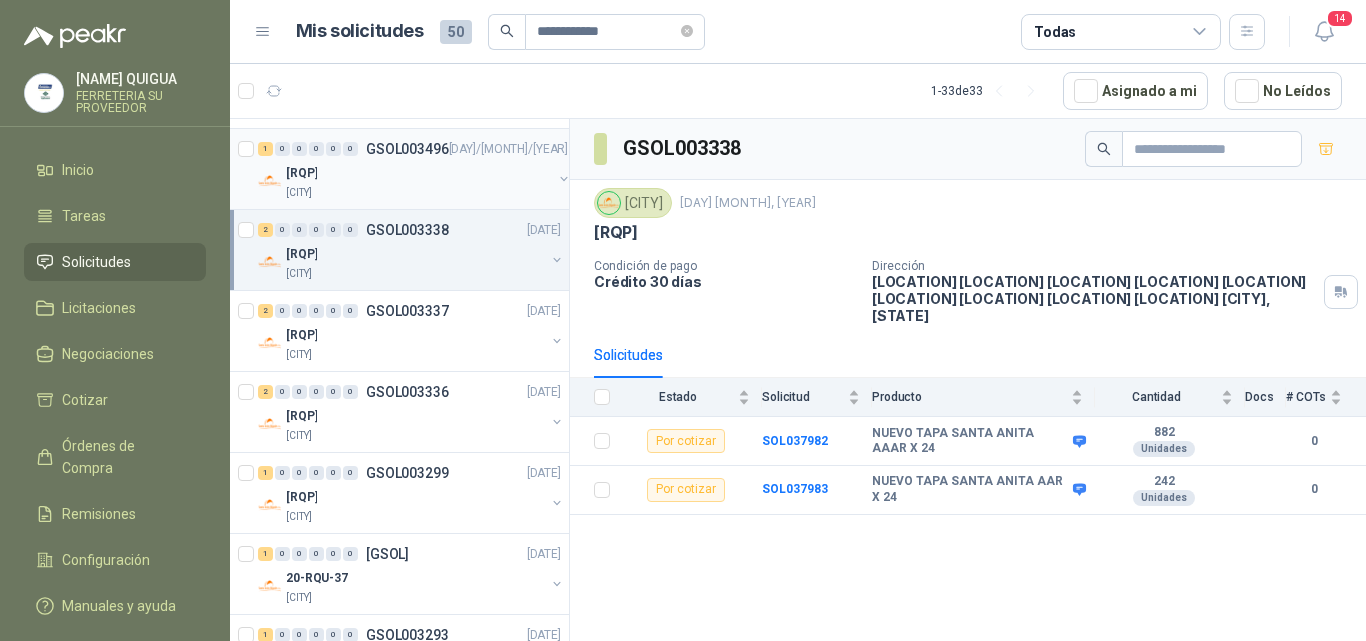 click on "99-RQP-913" at bounding box center (419, 173) 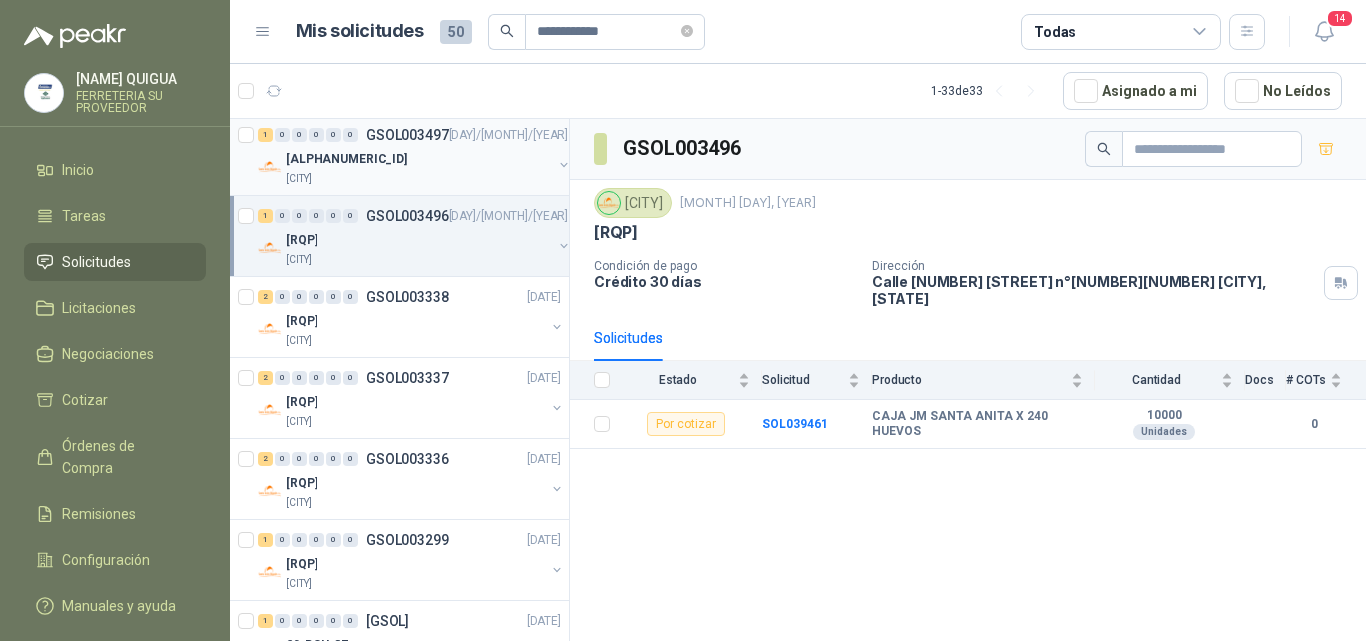 scroll, scrollTop: 1672, scrollLeft: 0, axis: vertical 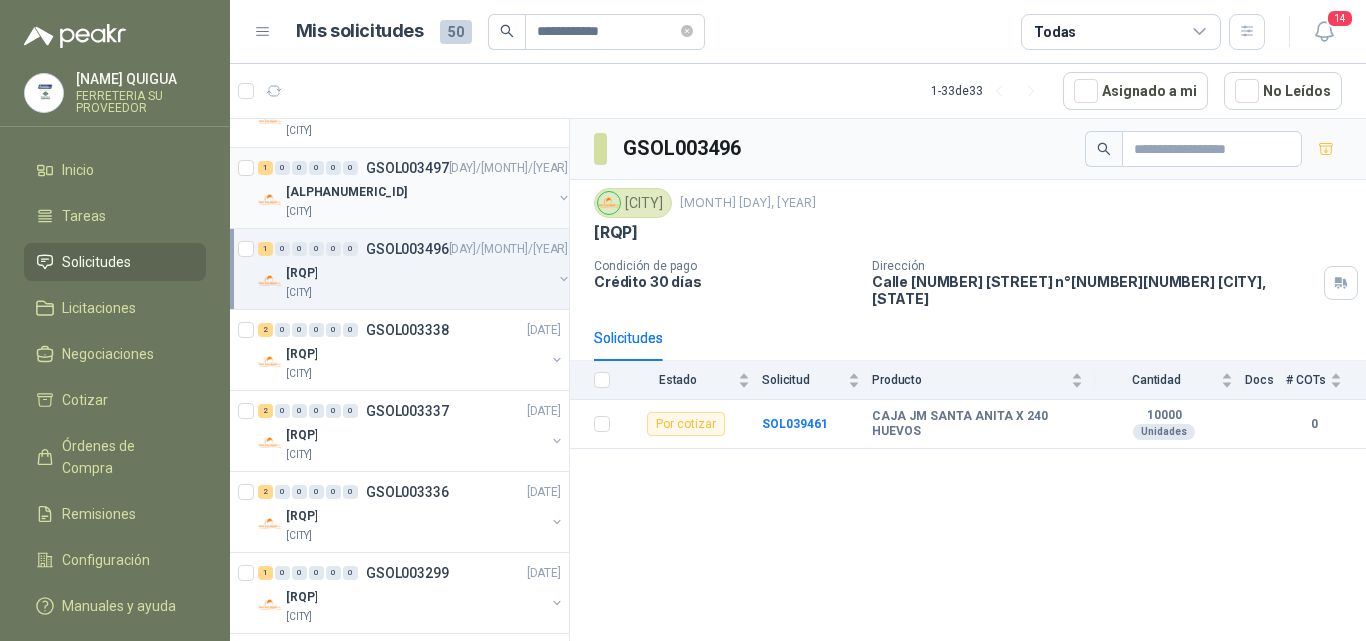 click on "08-RQP-1447" at bounding box center (419, 192) 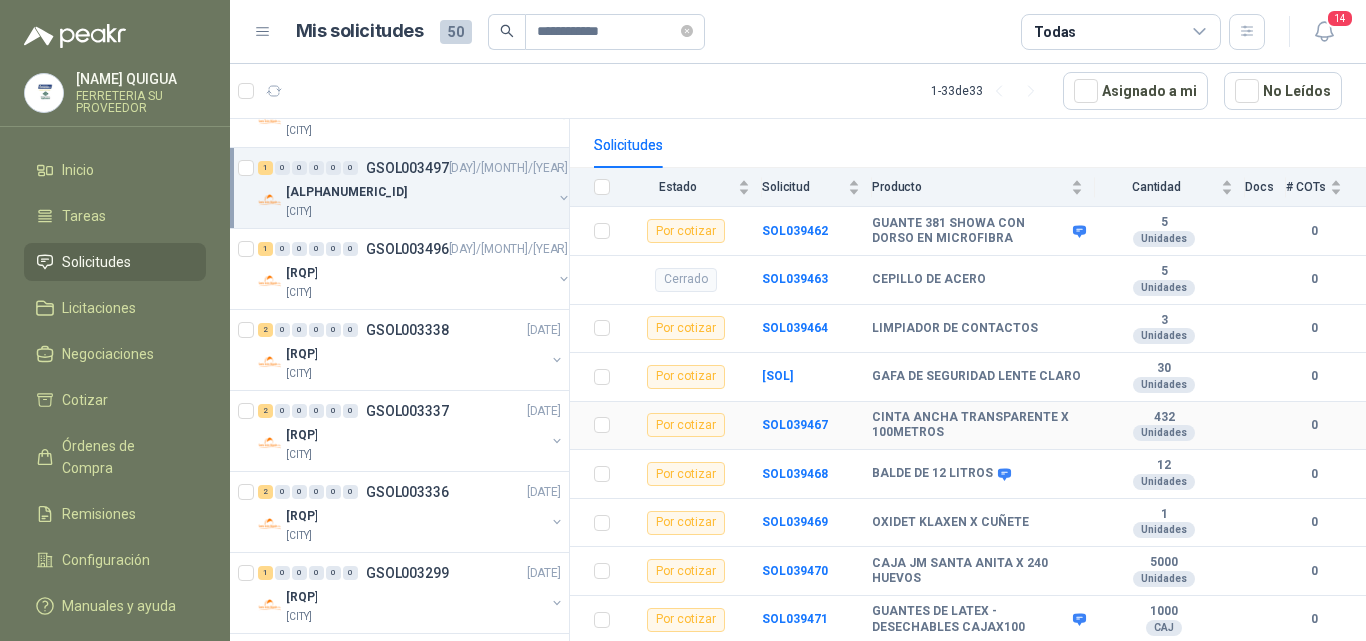 scroll, scrollTop: 200, scrollLeft: 0, axis: vertical 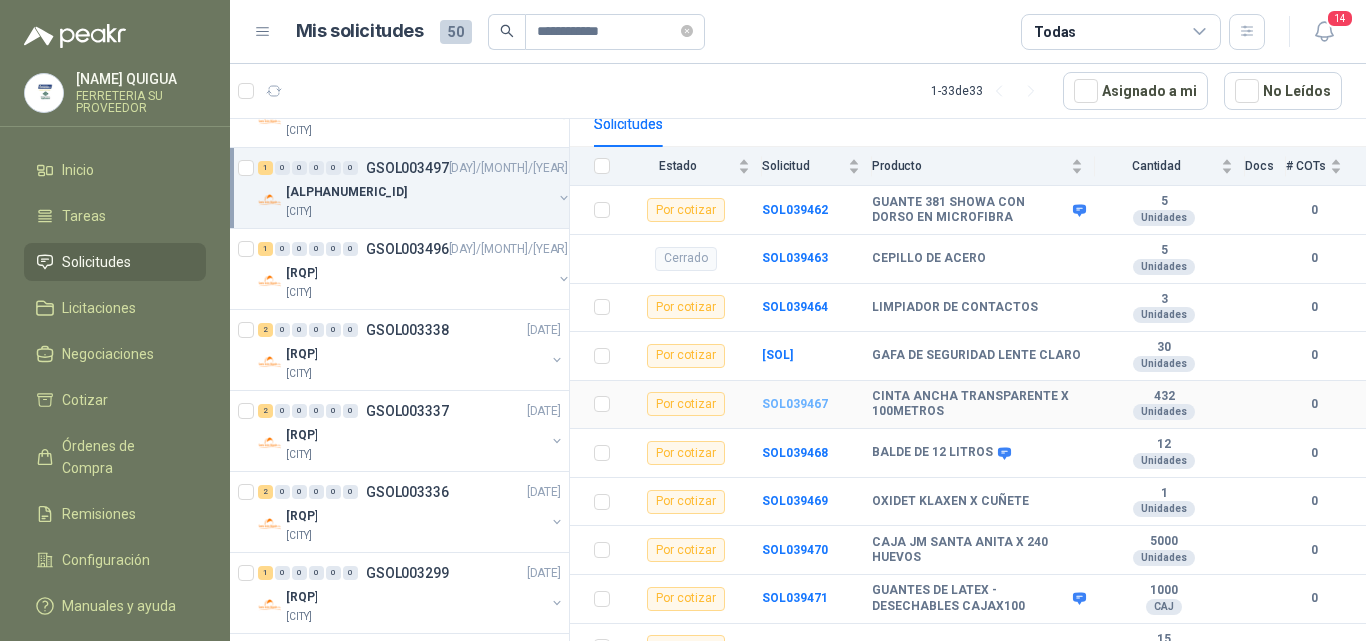 click on "SOL039467" at bounding box center (795, 404) 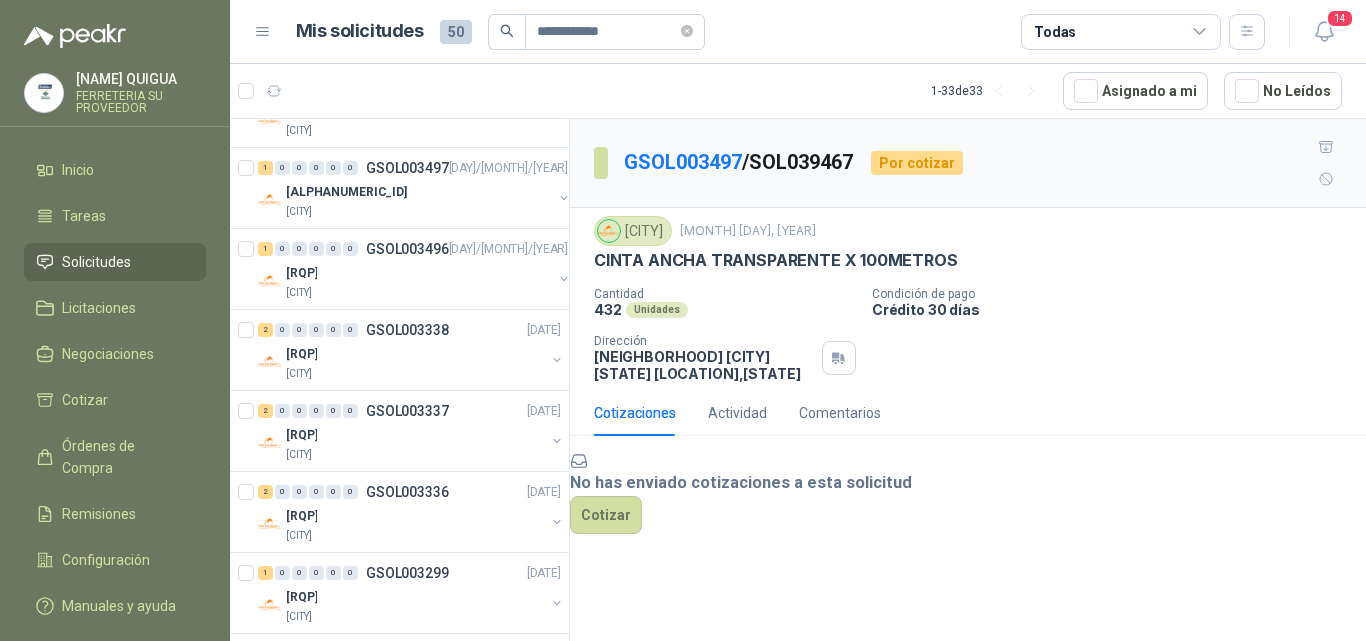 scroll, scrollTop: 62, scrollLeft: 0, axis: vertical 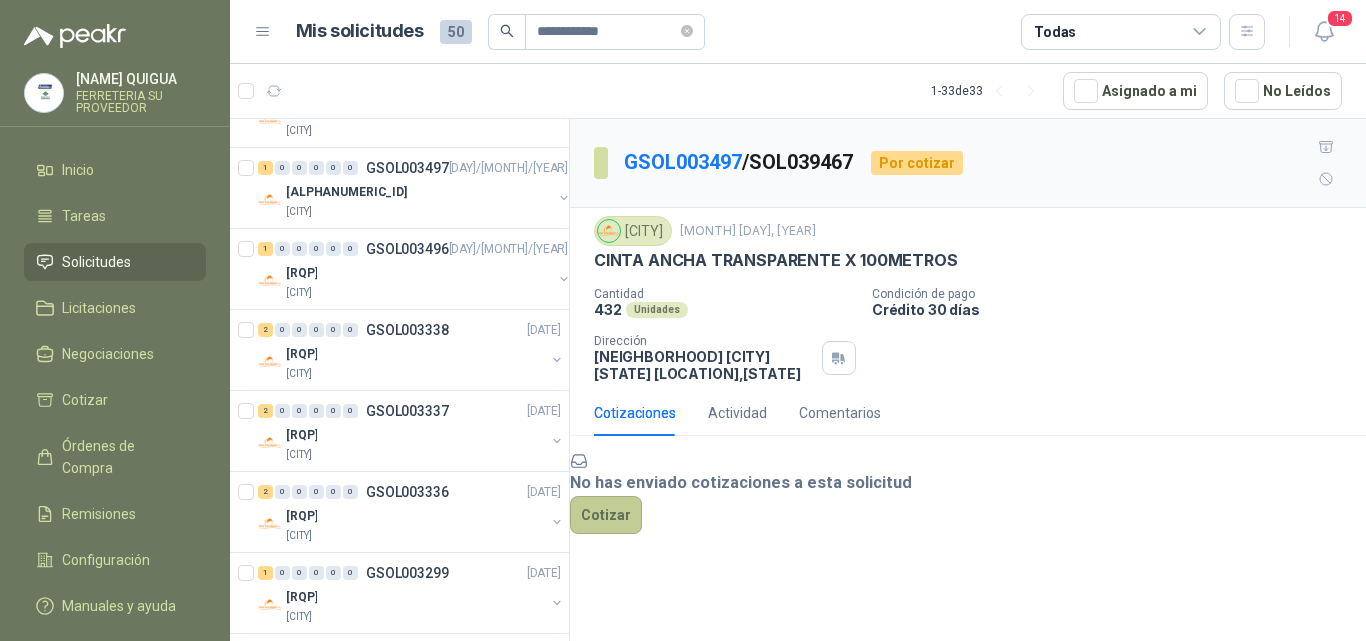 click on "Cotizar" at bounding box center (606, 515) 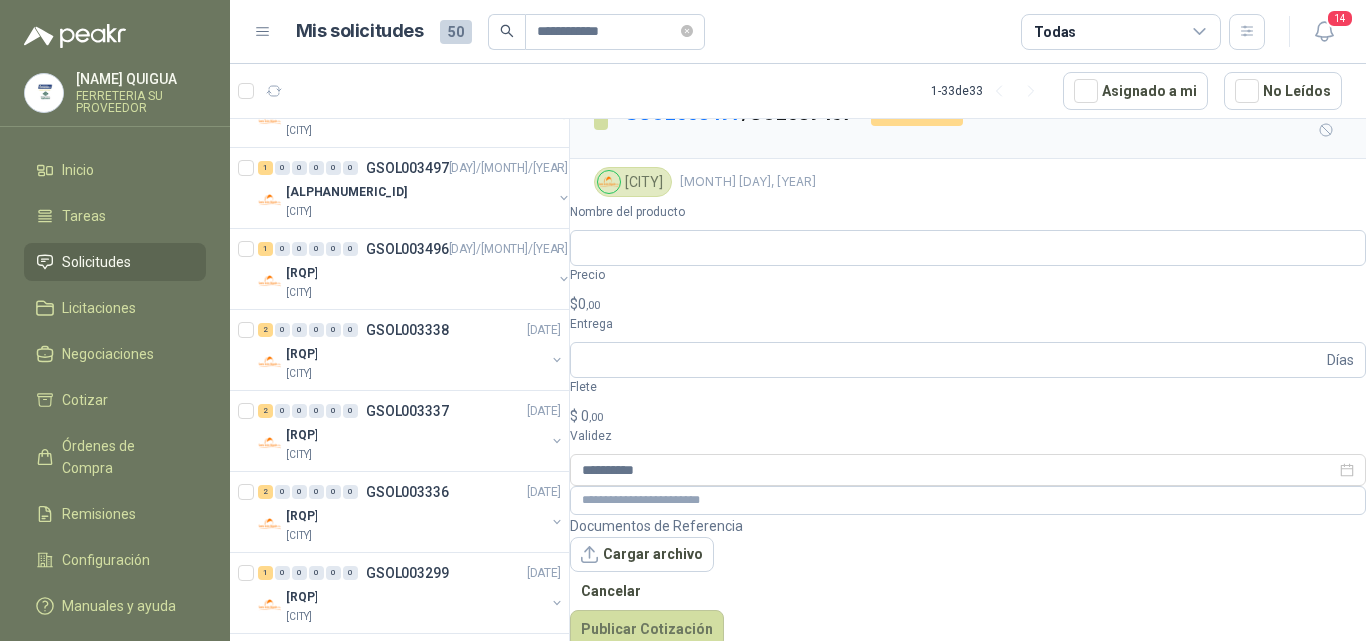 scroll, scrollTop: 48, scrollLeft: 0, axis: vertical 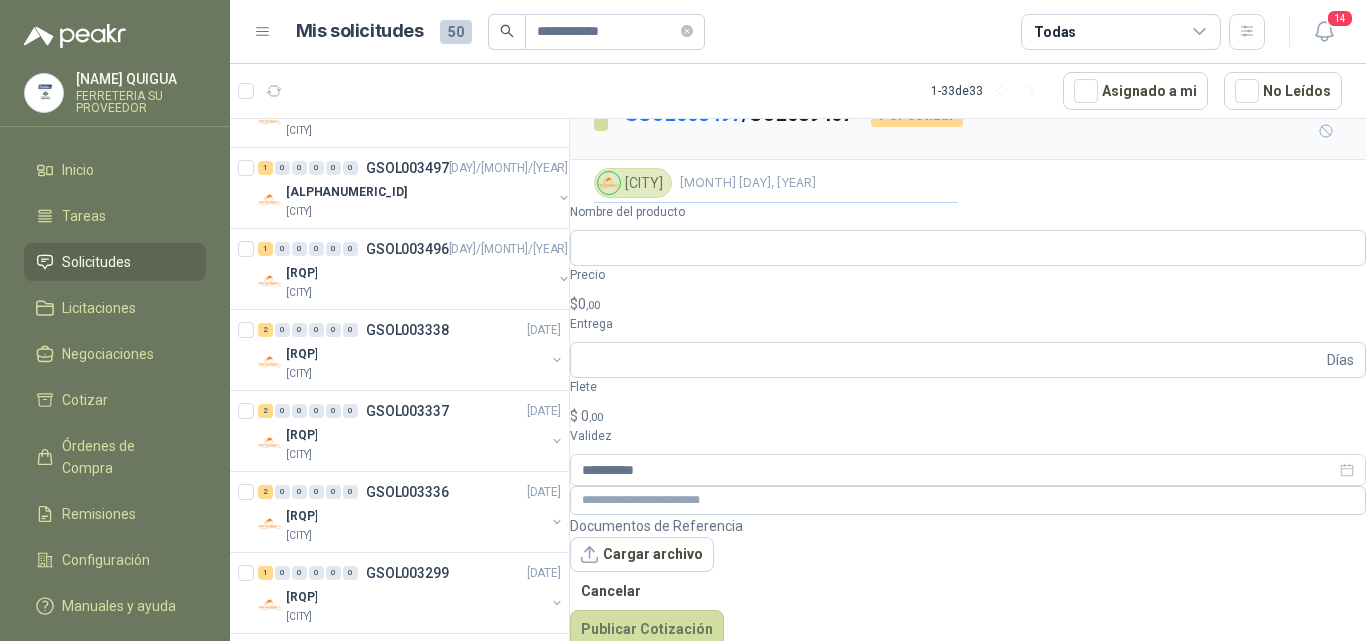 drag, startPoint x: 592, startPoint y: 174, endPoint x: 1013, endPoint y: 182, distance: 421.076 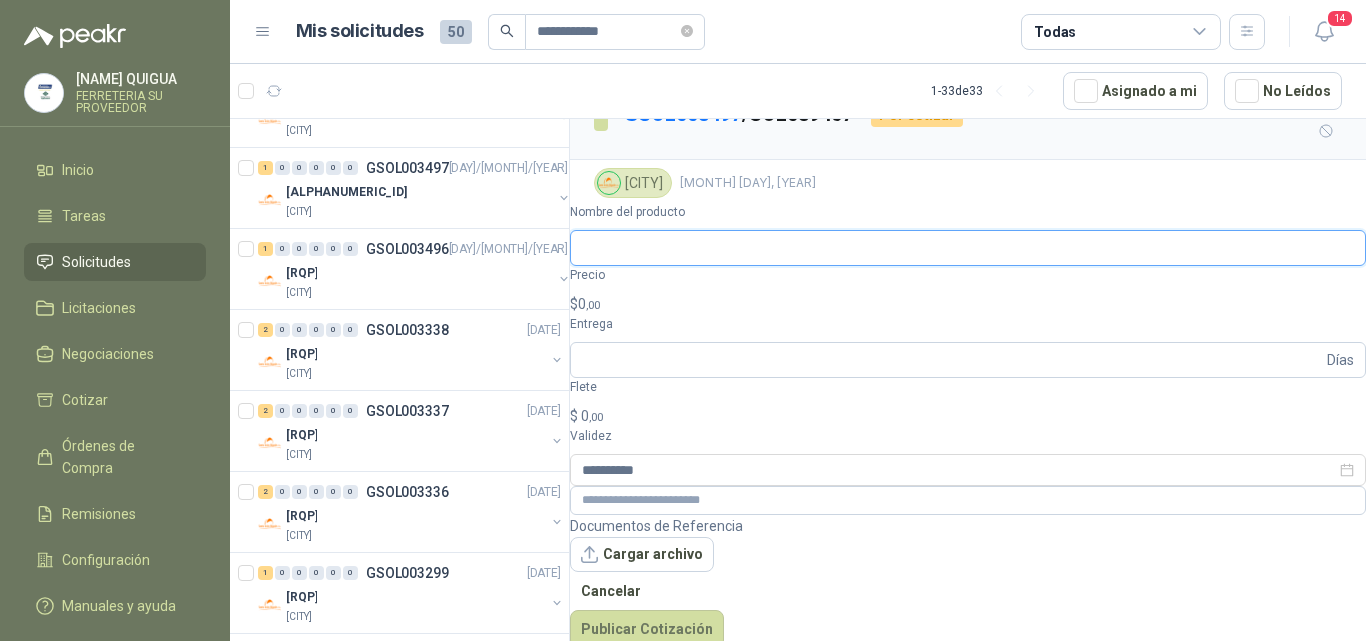 paste on "**********" 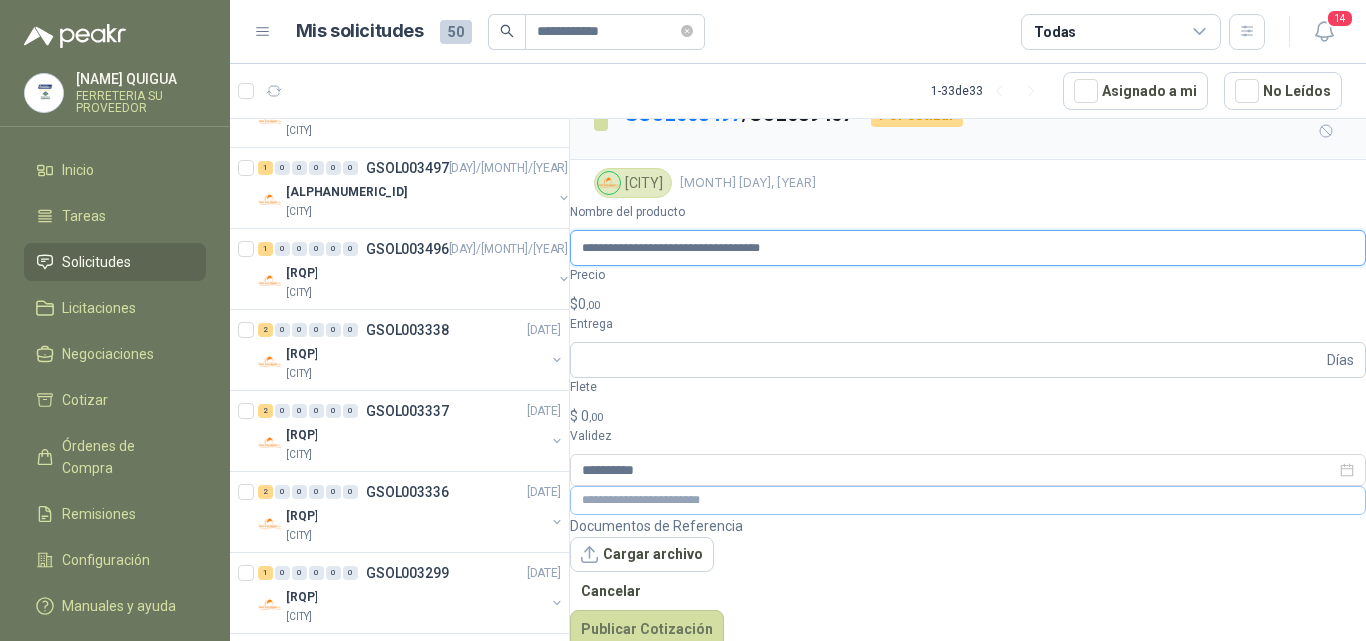 type on "**********" 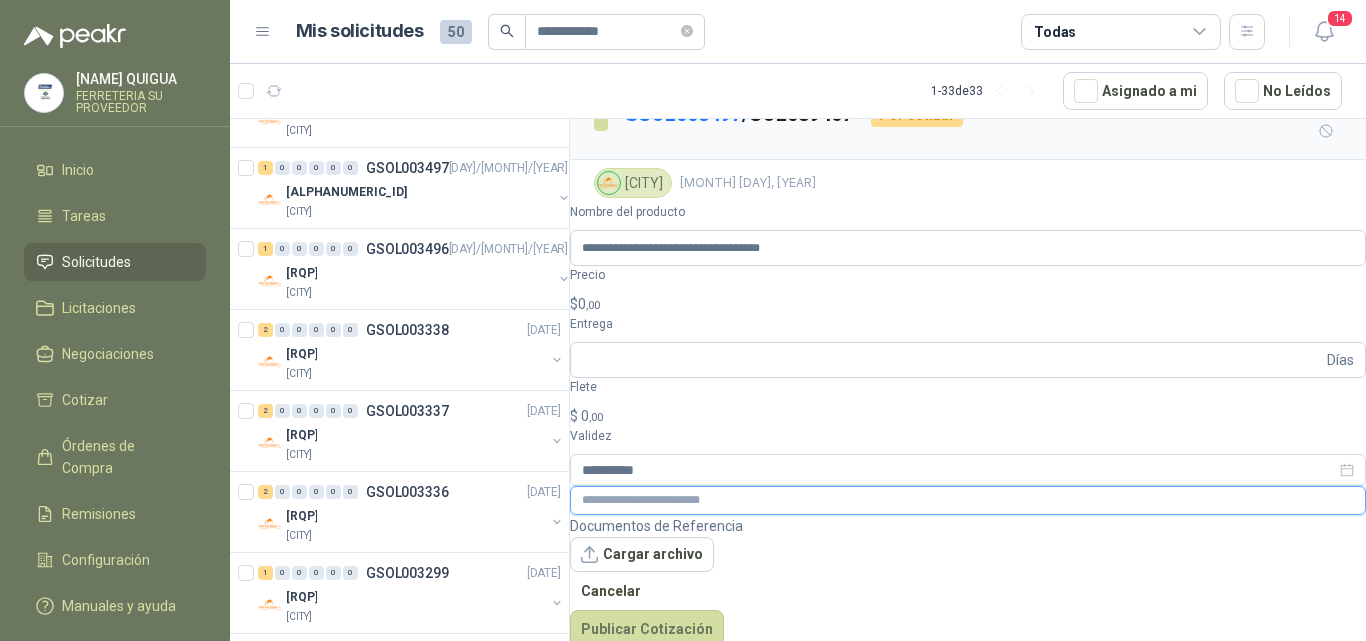 paste on "**********" 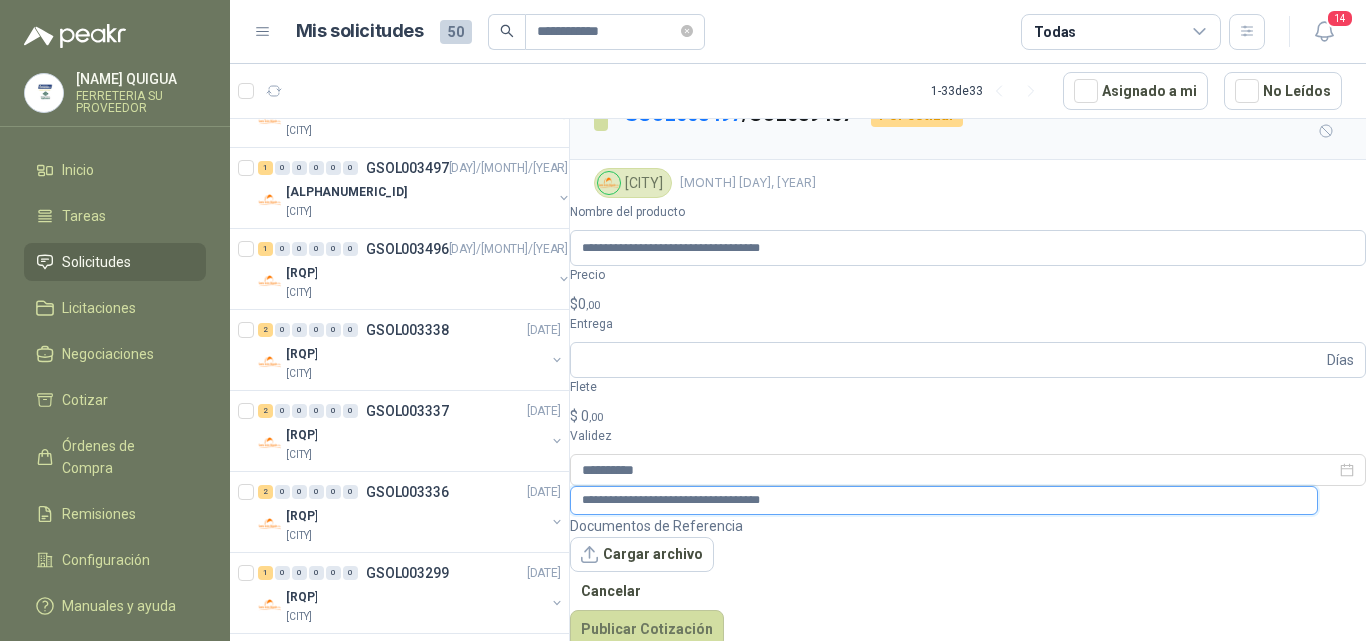 type on "**********" 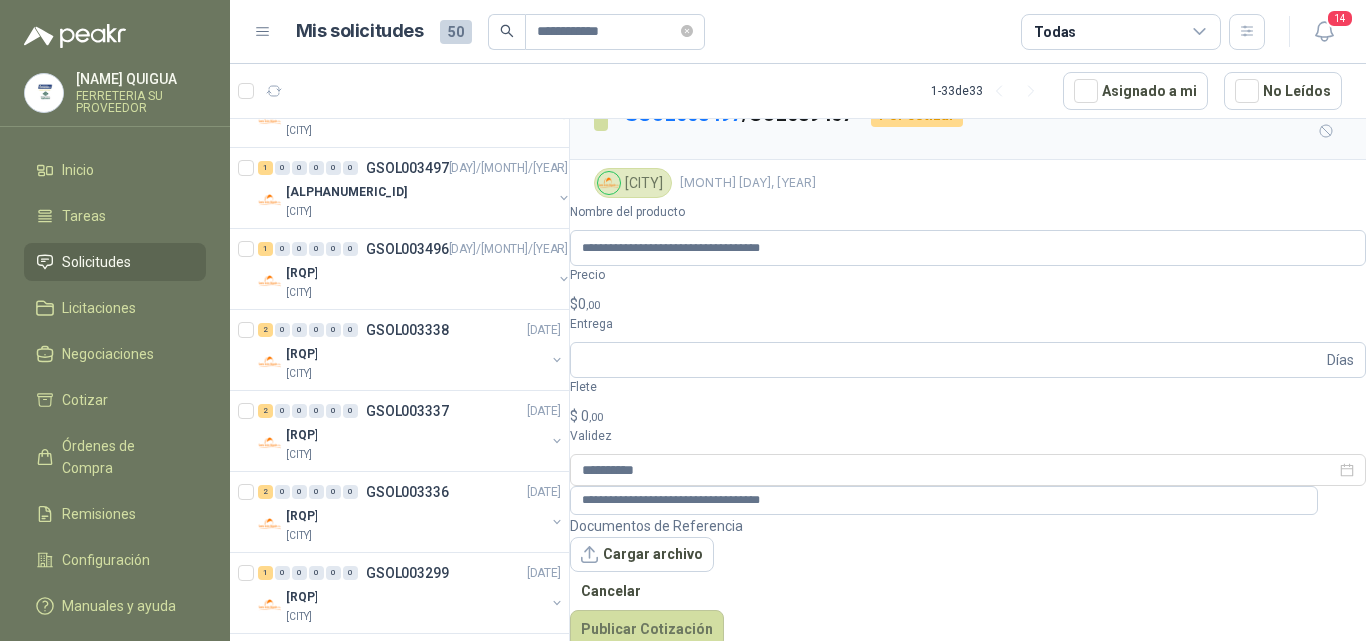click on "$  0 ,00" at bounding box center (968, 304) 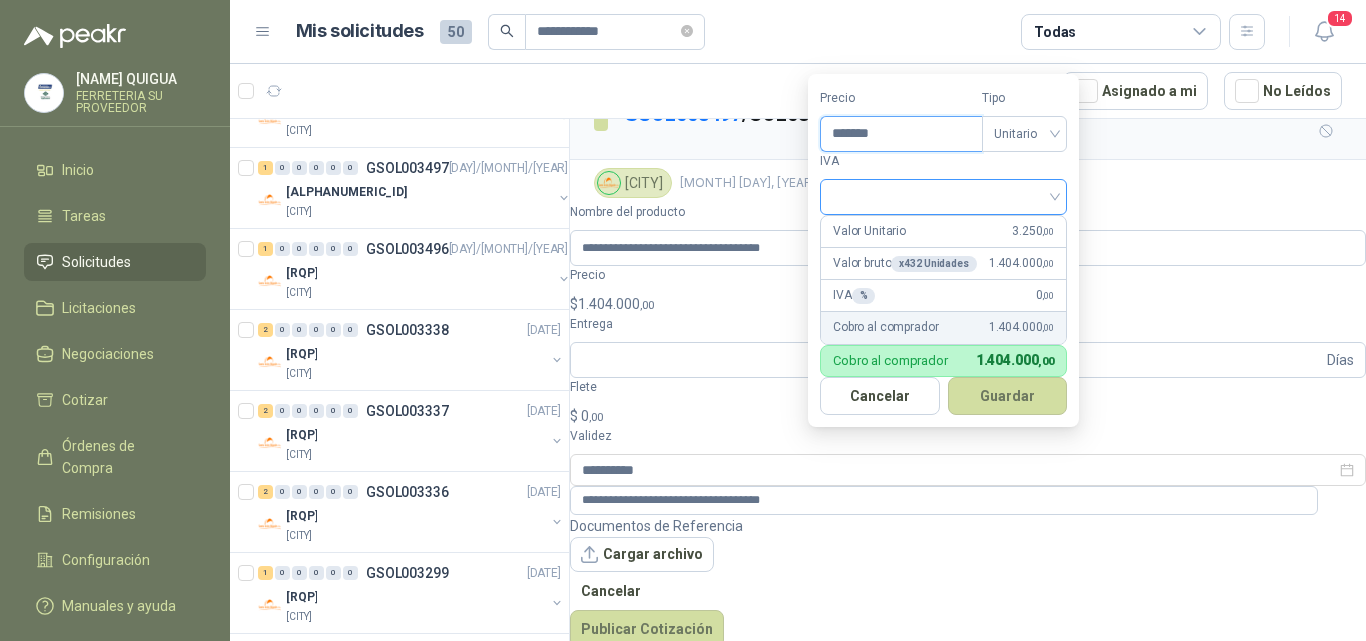 type on "*******" 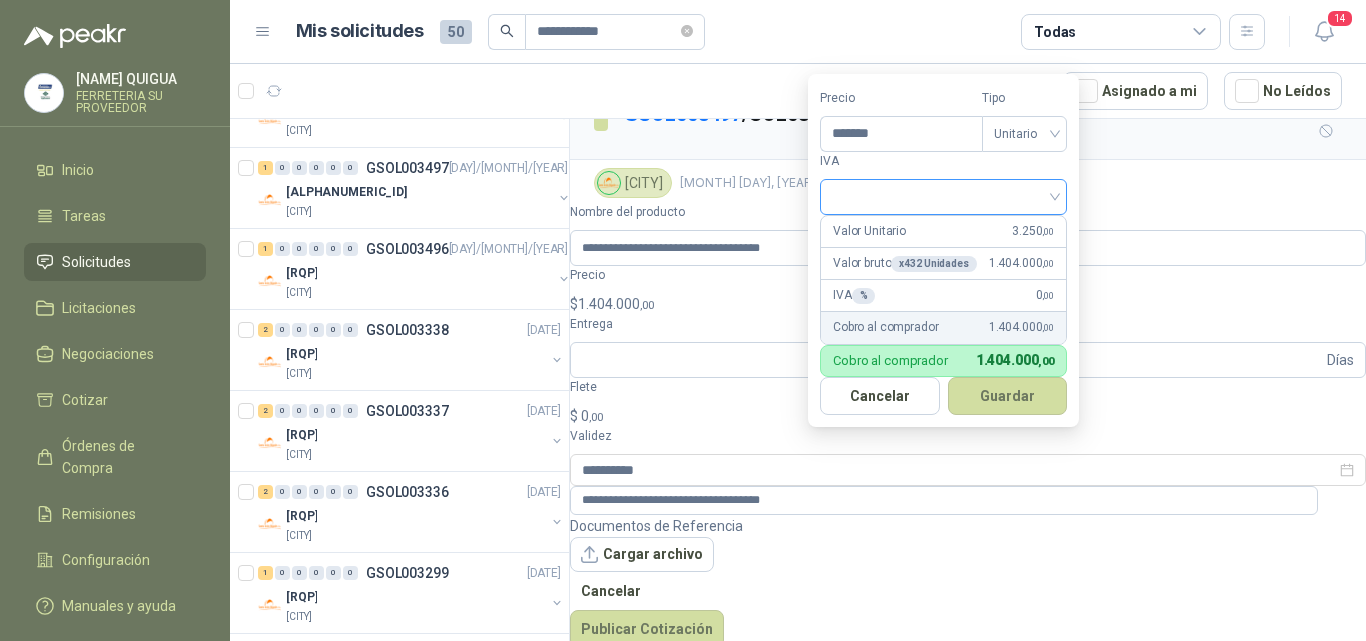 click at bounding box center (943, 195) 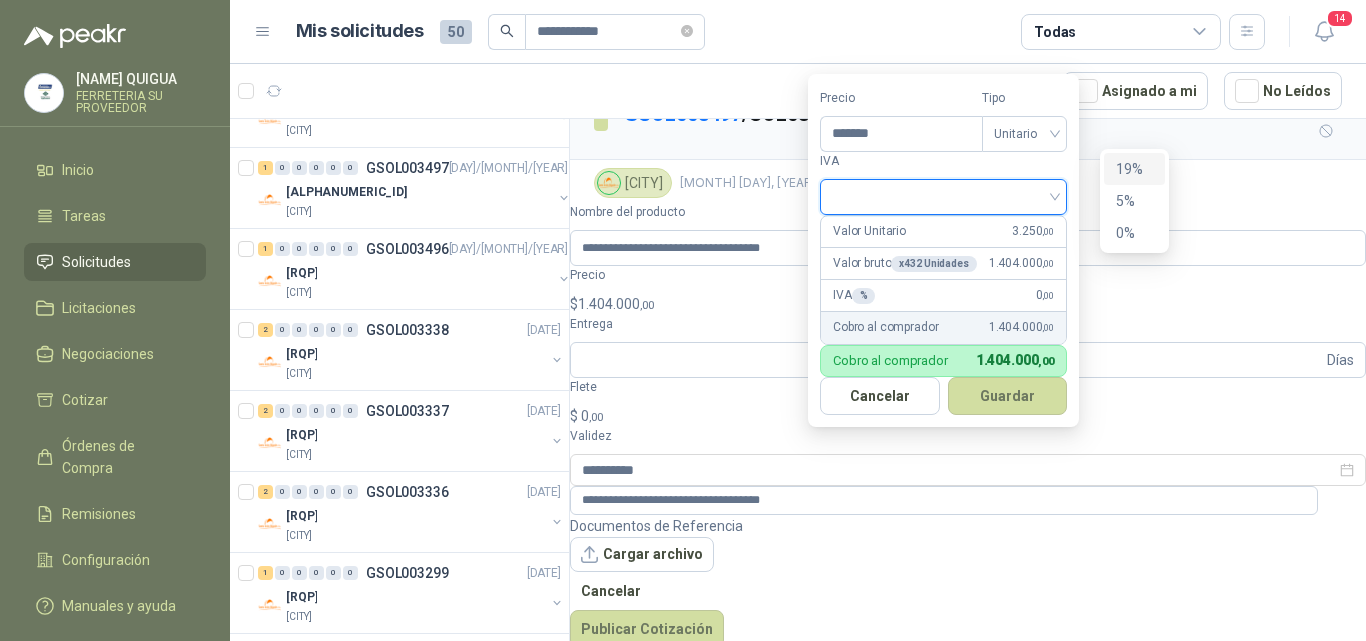 click on "19%" at bounding box center [1134, 169] 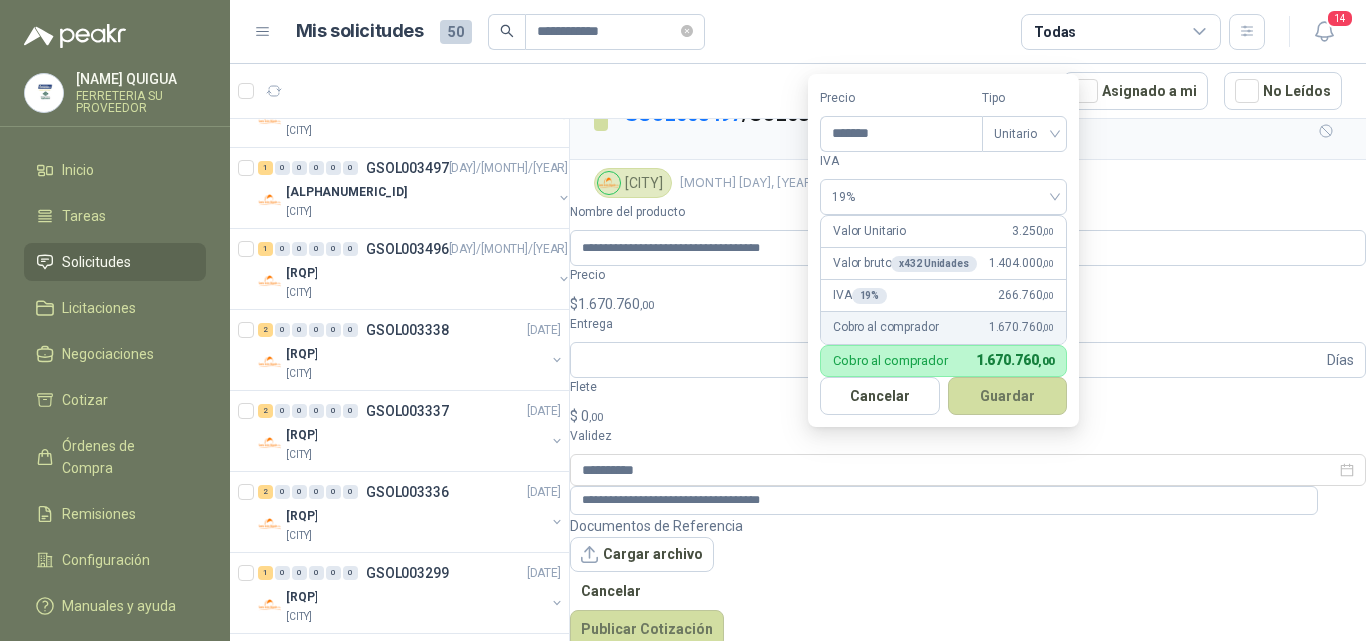 click on "Guardar" at bounding box center (1008, 396) 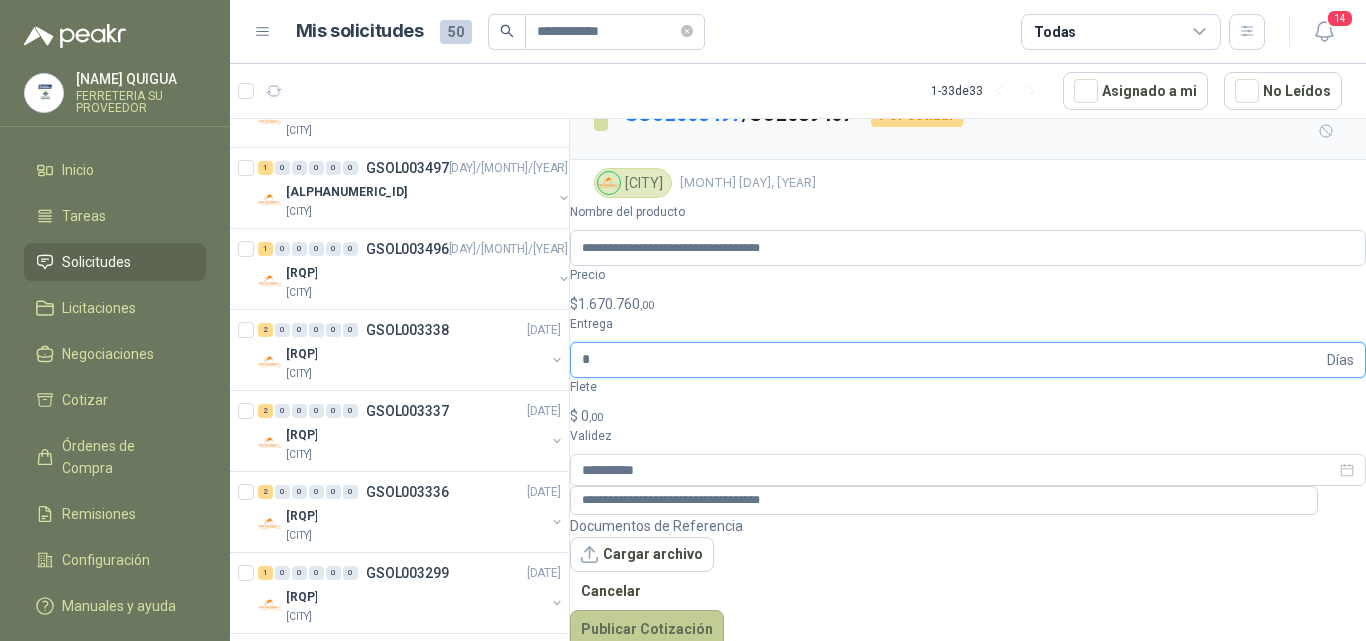 type on "*" 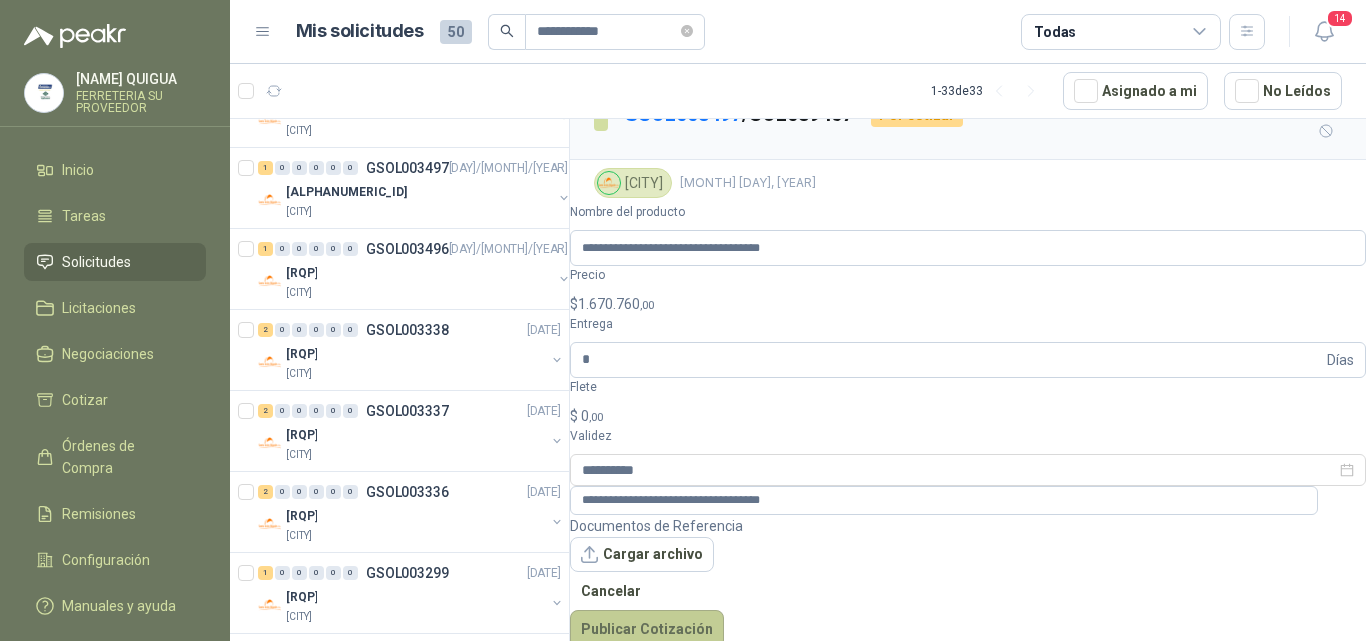 click on "Publicar Cotización" at bounding box center (647, 629) 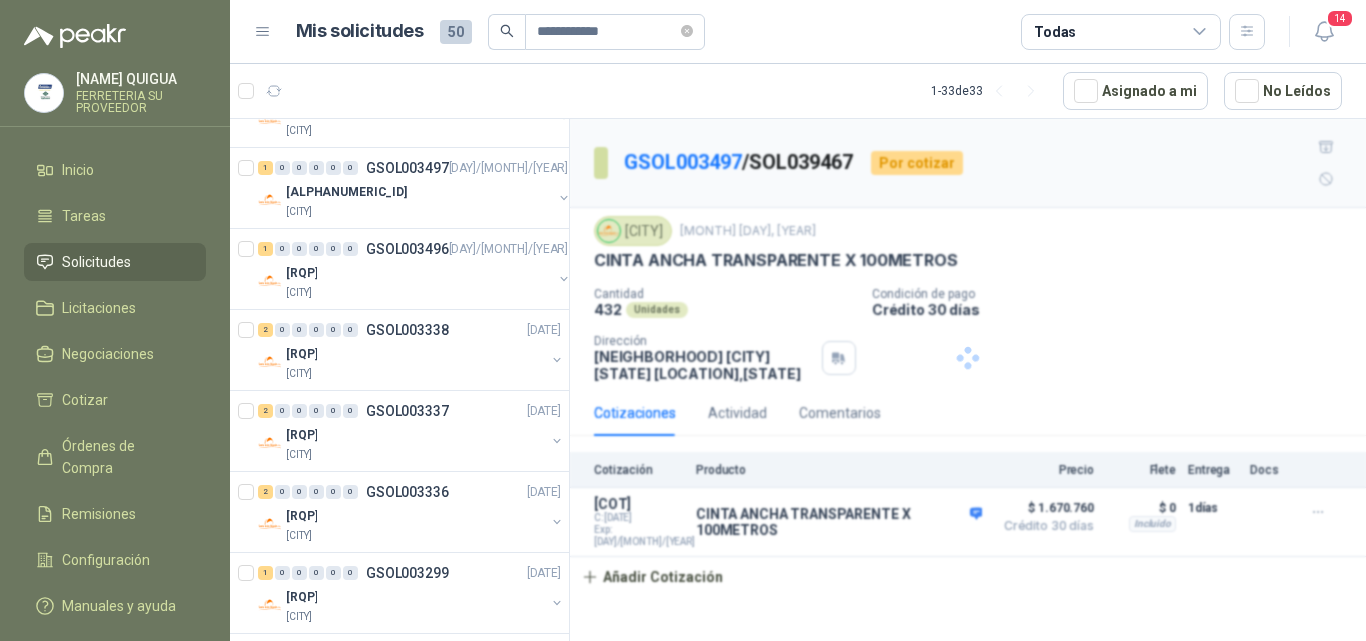 scroll, scrollTop: 0, scrollLeft: 0, axis: both 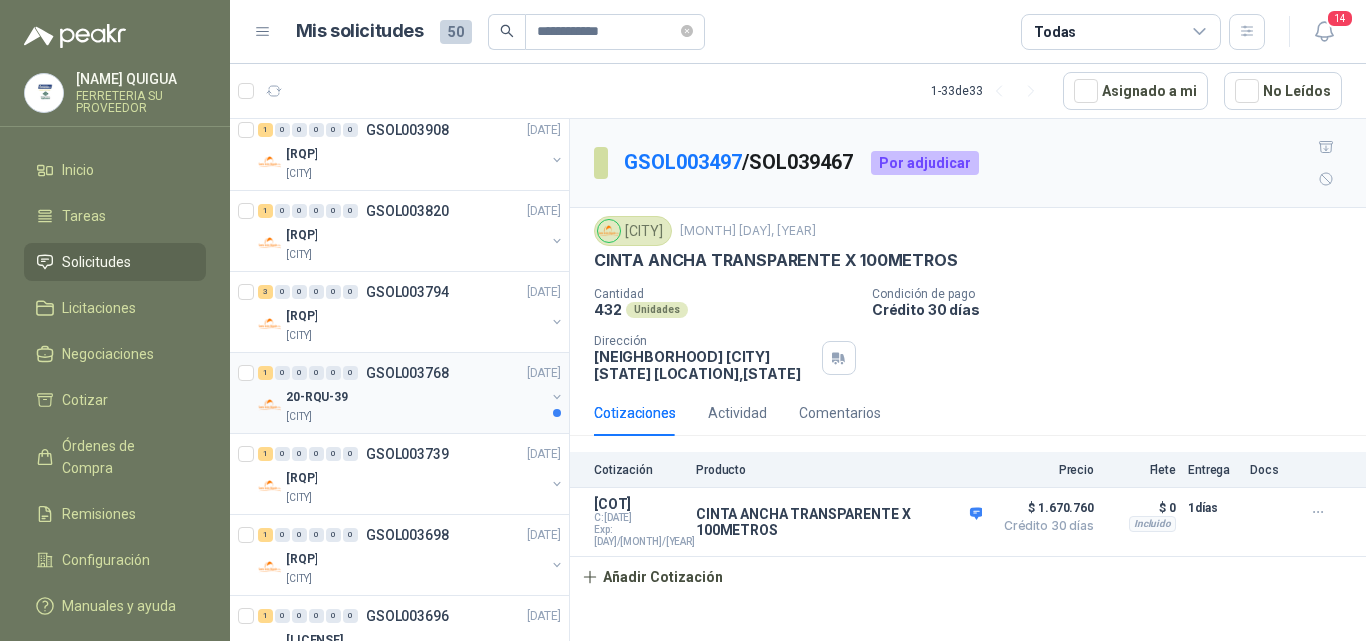 click on "20-RQU-39" at bounding box center [415, 397] 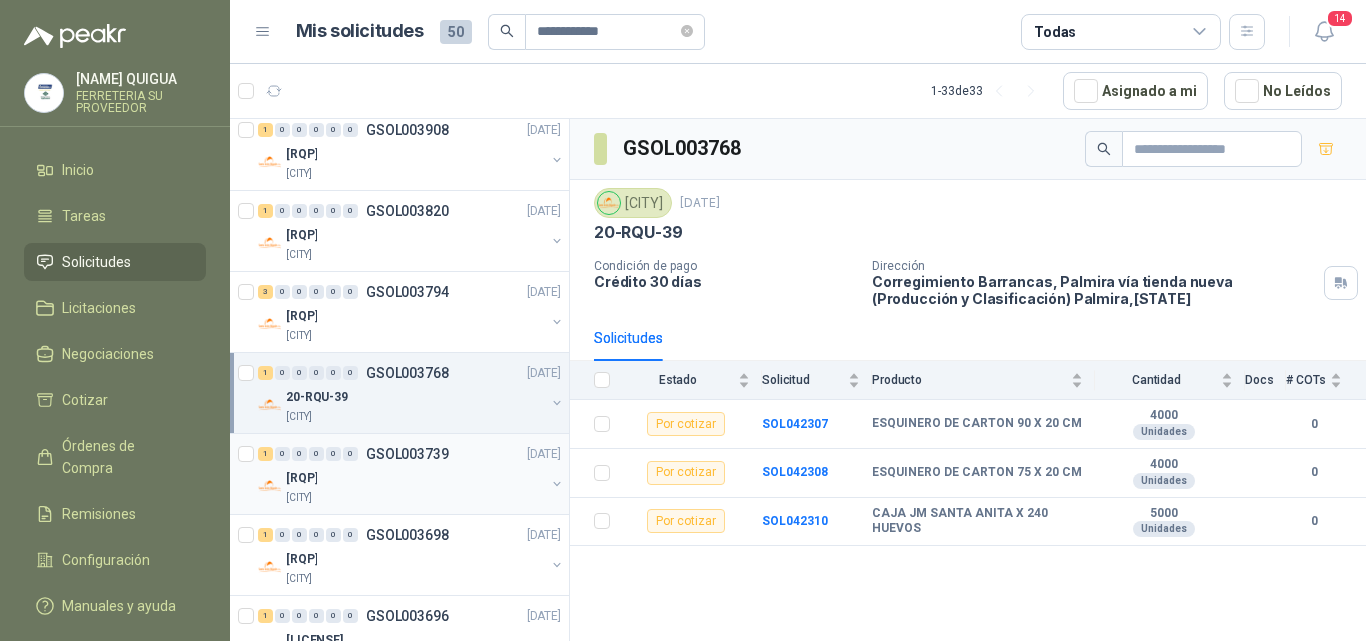 click on "1   0   0   0   0   0   GSOL003739 12/05/25" at bounding box center (411, 454) 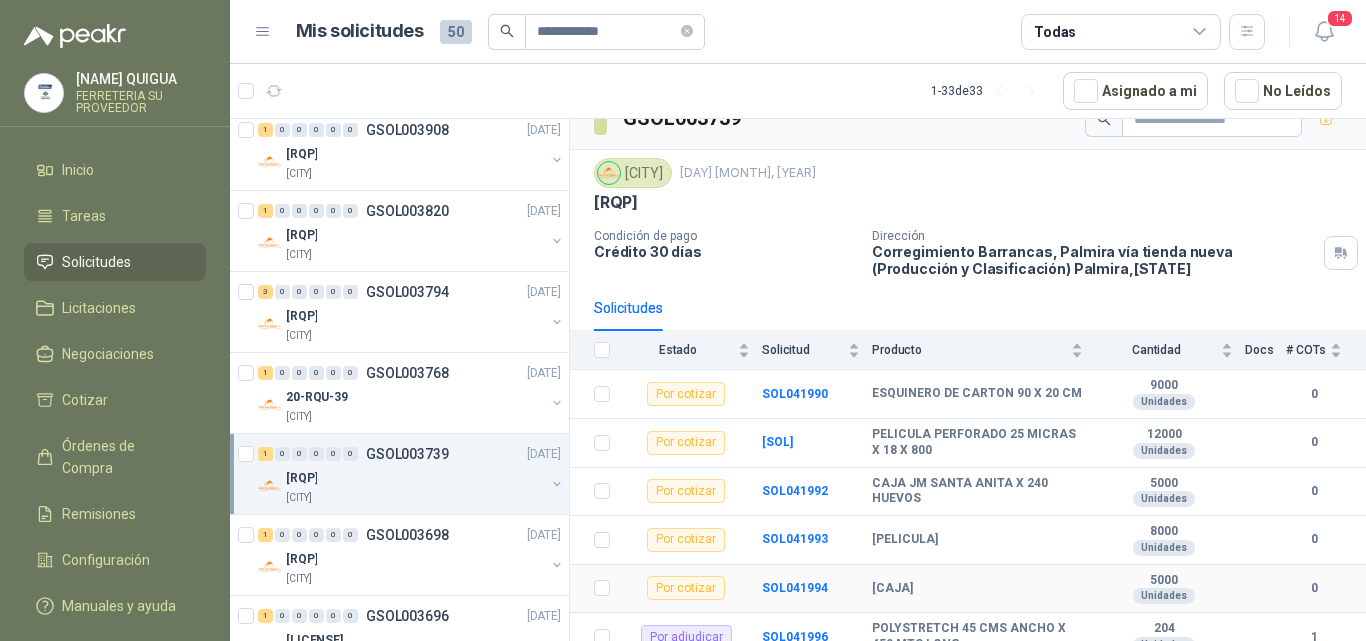 scroll, scrollTop: 44, scrollLeft: 0, axis: vertical 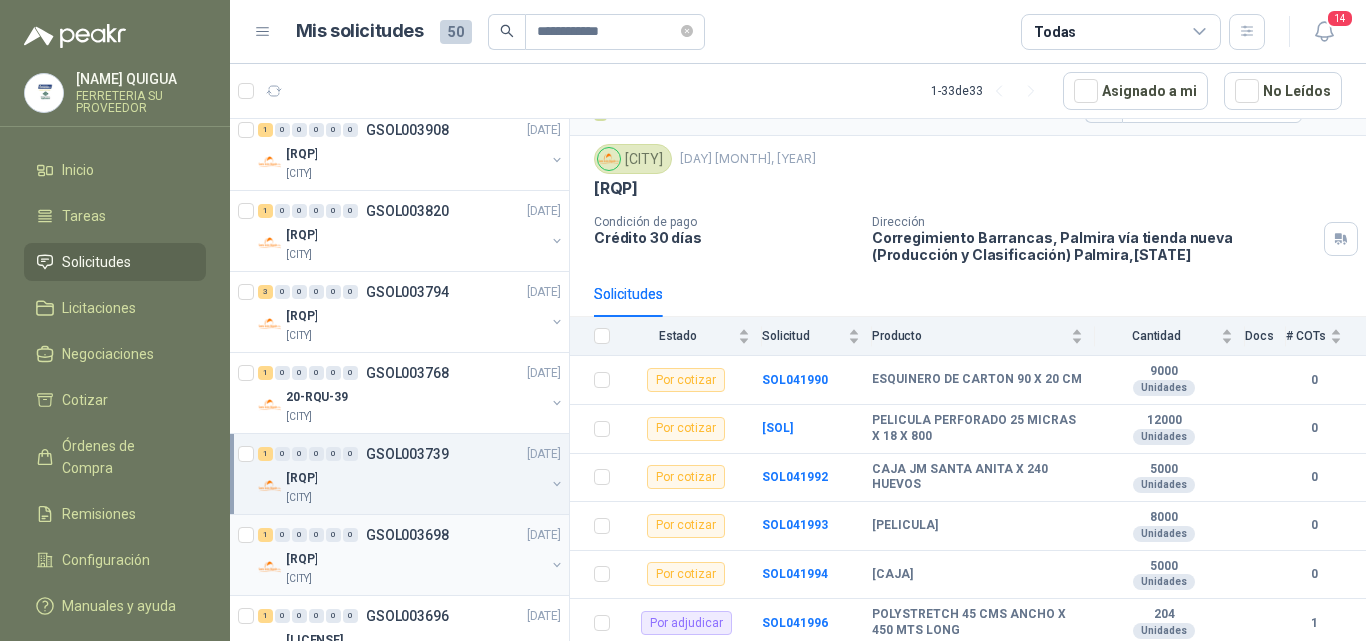 click on "81-RQP-880" at bounding box center [415, 559] 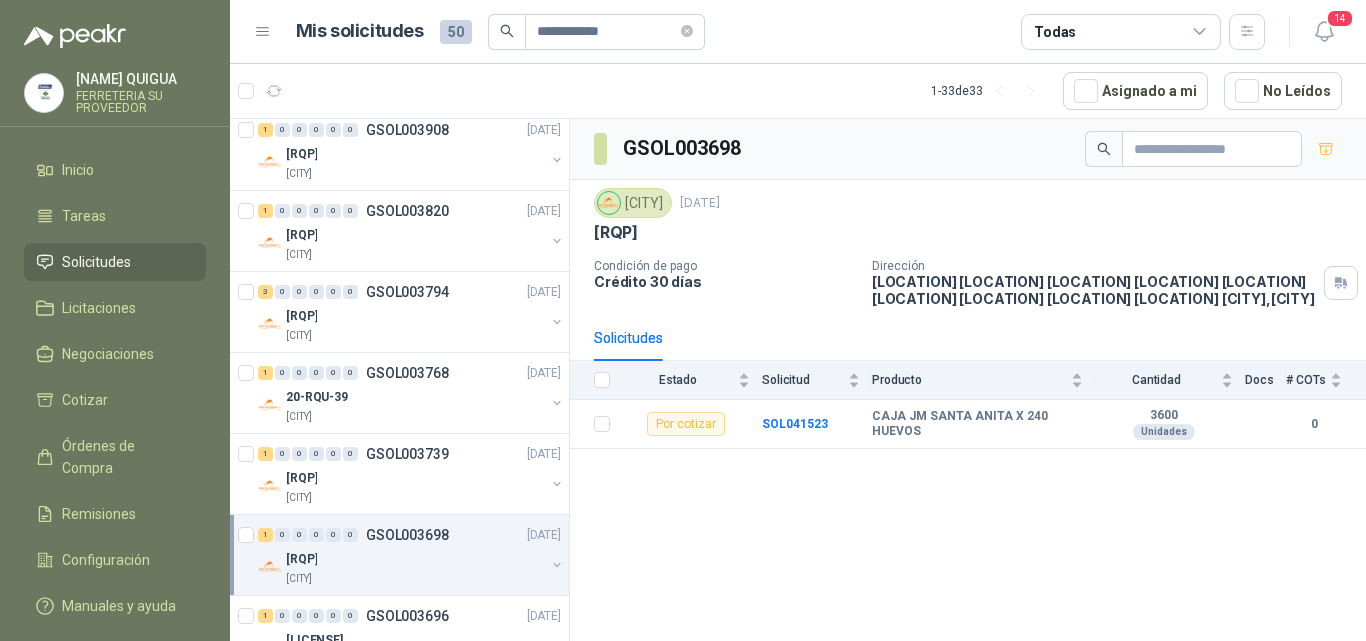 scroll, scrollTop: 1000, scrollLeft: 0, axis: vertical 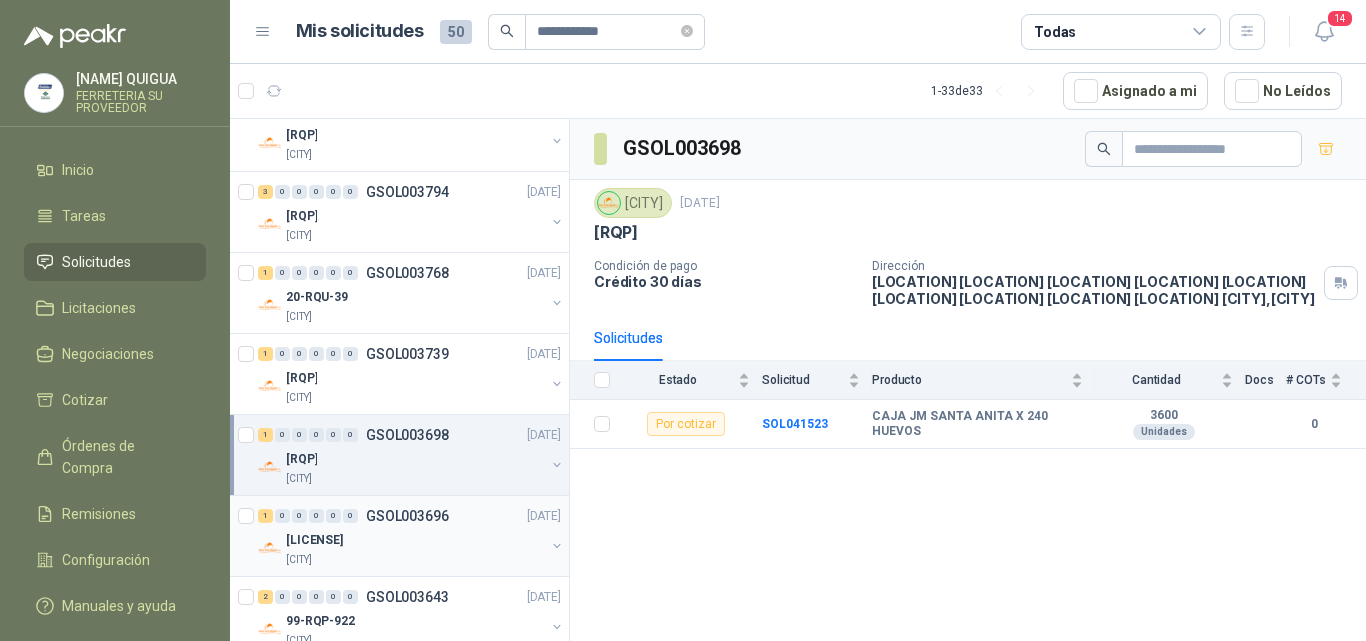 click on "85-RQP-342" at bounding box center (415, 540) 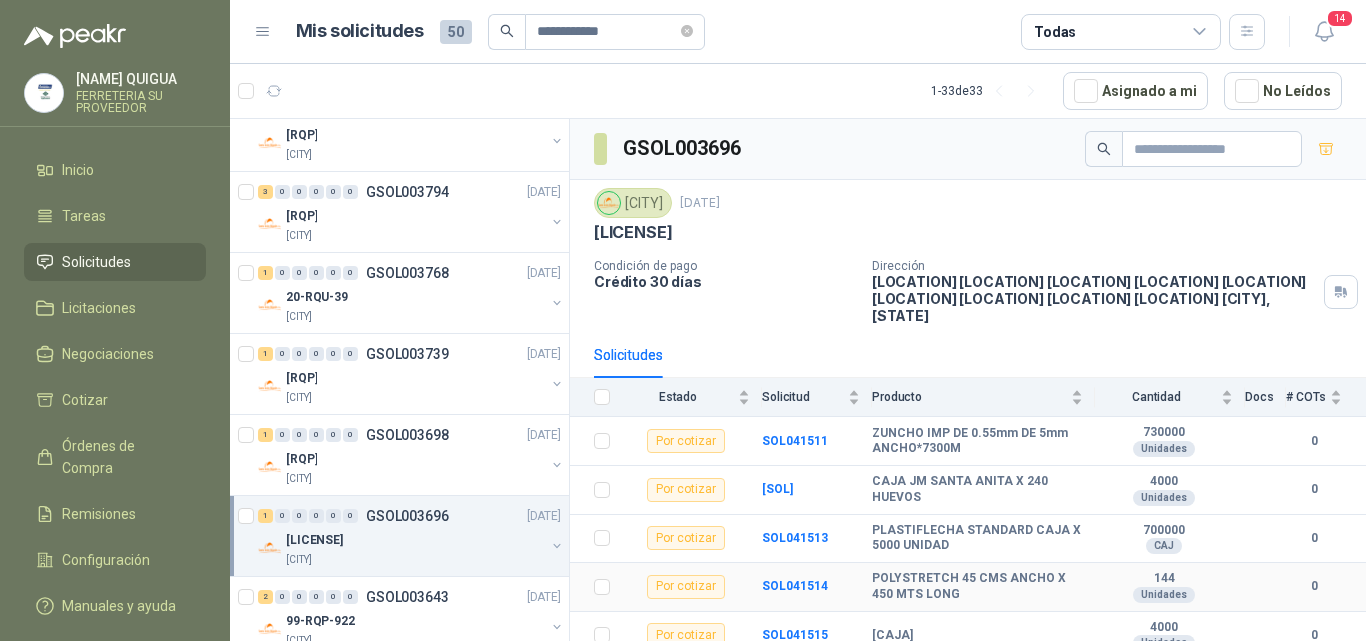 scroll, scrollTop: 100, scrollLeft: 0, axis: vertical 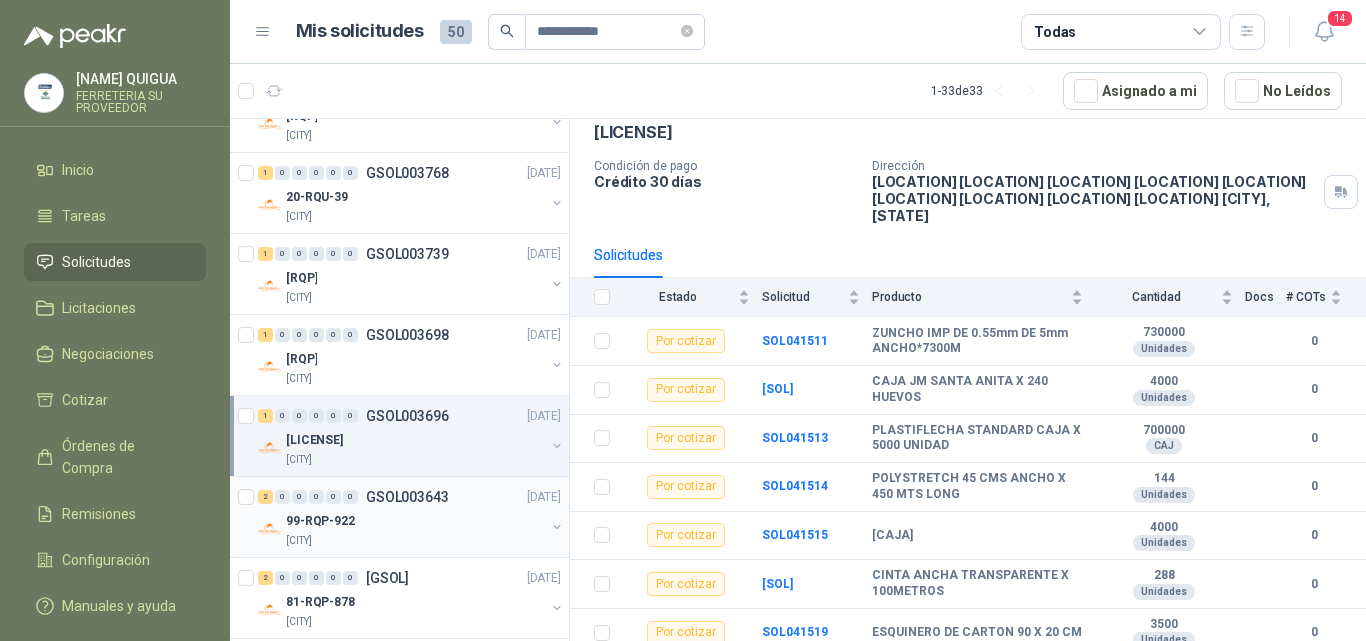 click on "99-RQP-922" at bounding box center [415, 521] 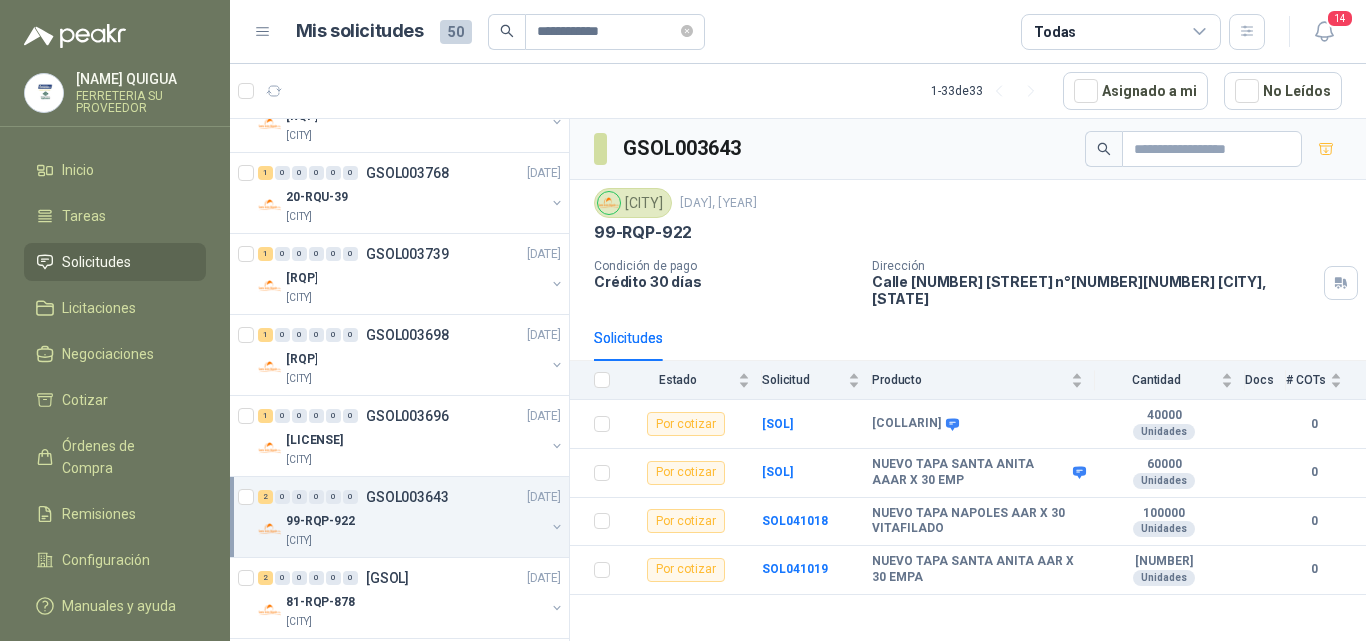 scroll, scrollTop: 1200, scrollLeft: 0, axis: vertical 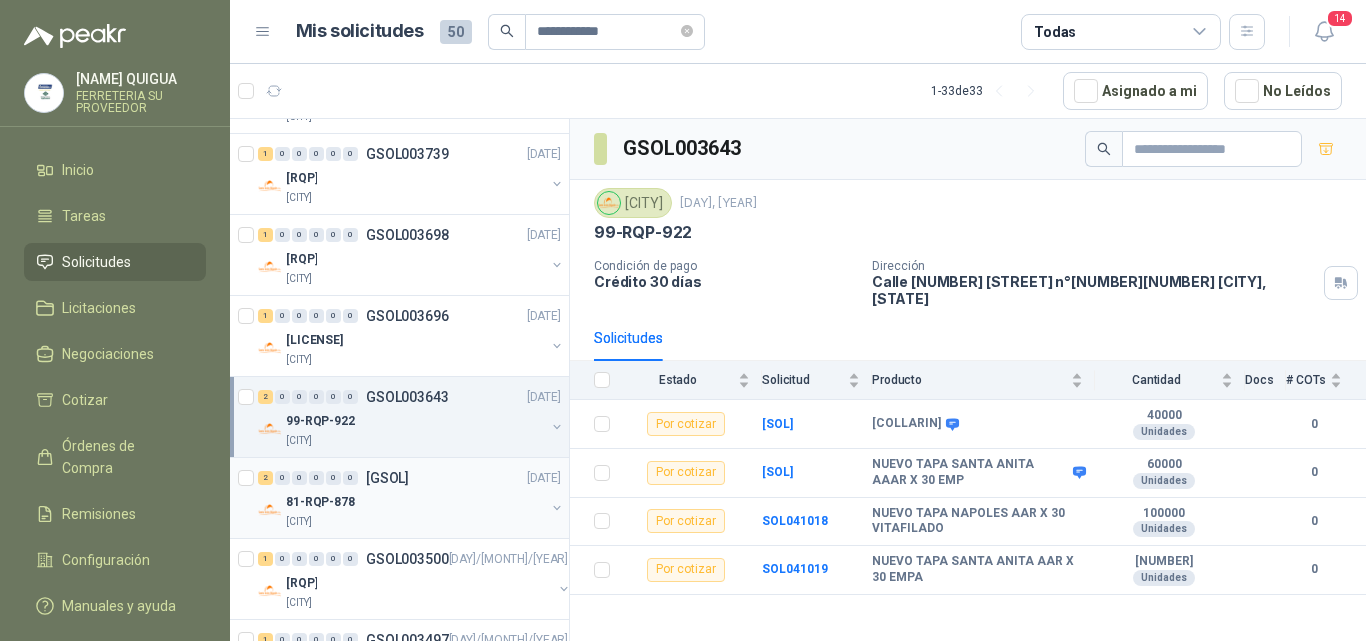 click on "81-RQP-878" at bounding box center [415, 502] 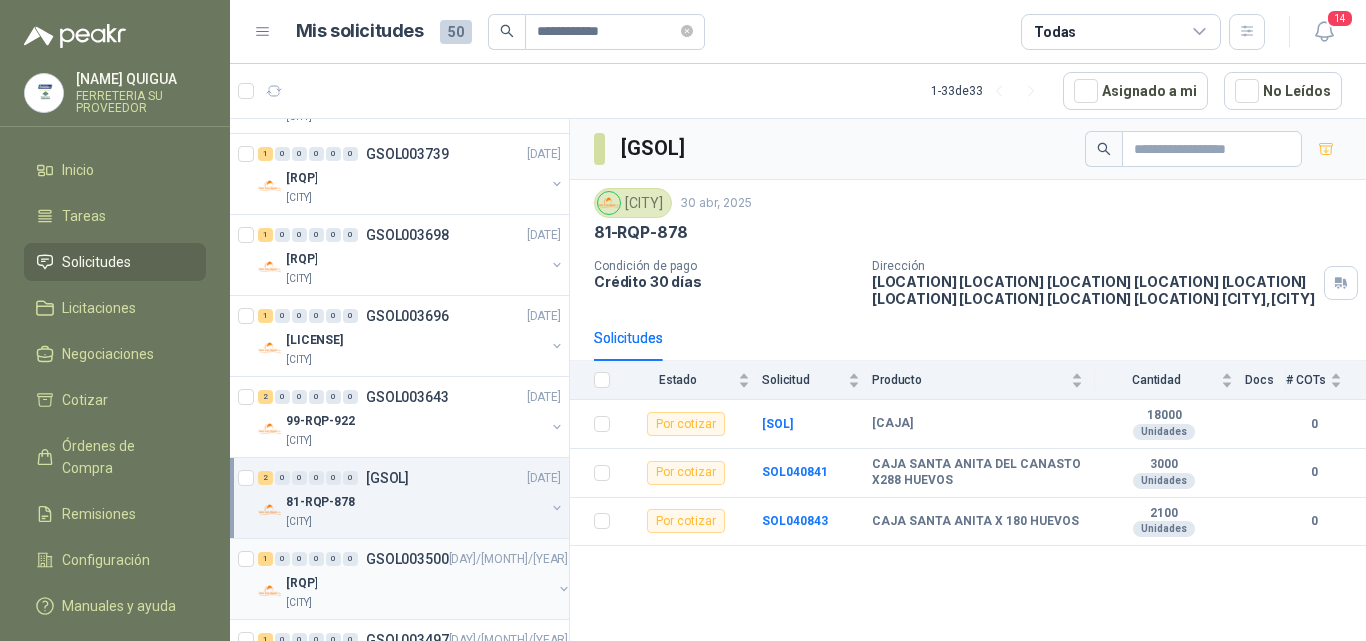 scroll, scrollTop: 1300, scrollLeft: 0, axis: vertical 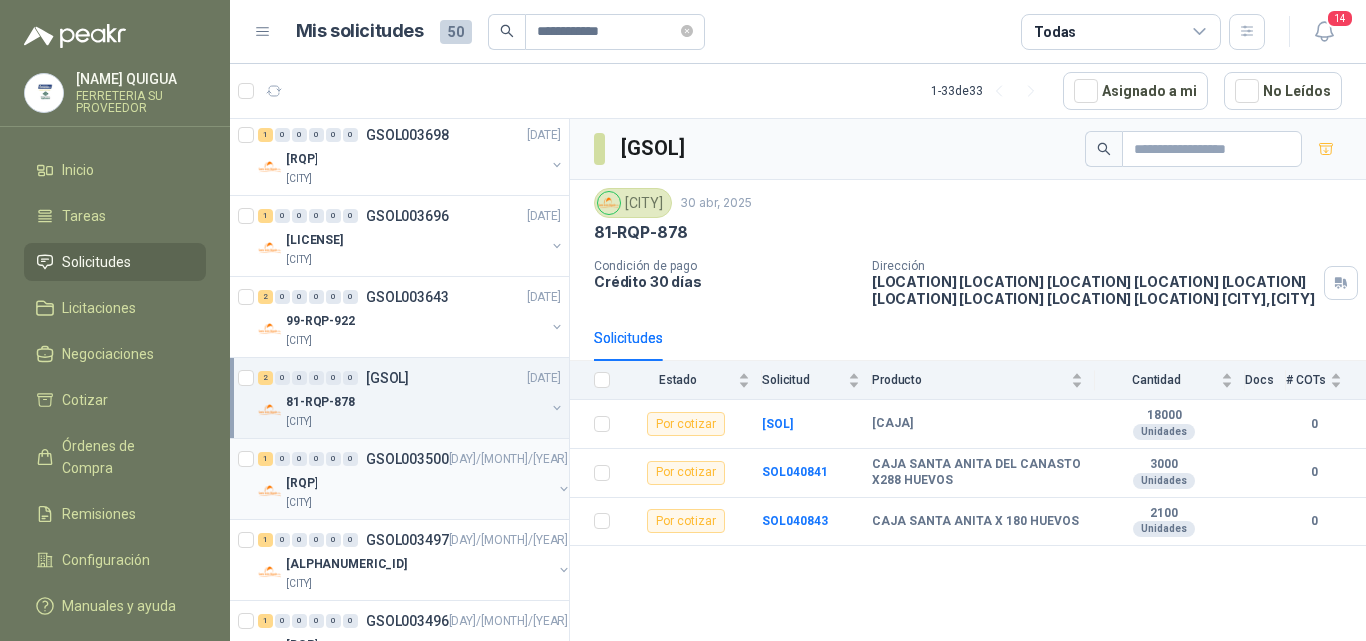 click on "[ORDER_NUMBER]" at bounding box center [419, 483] 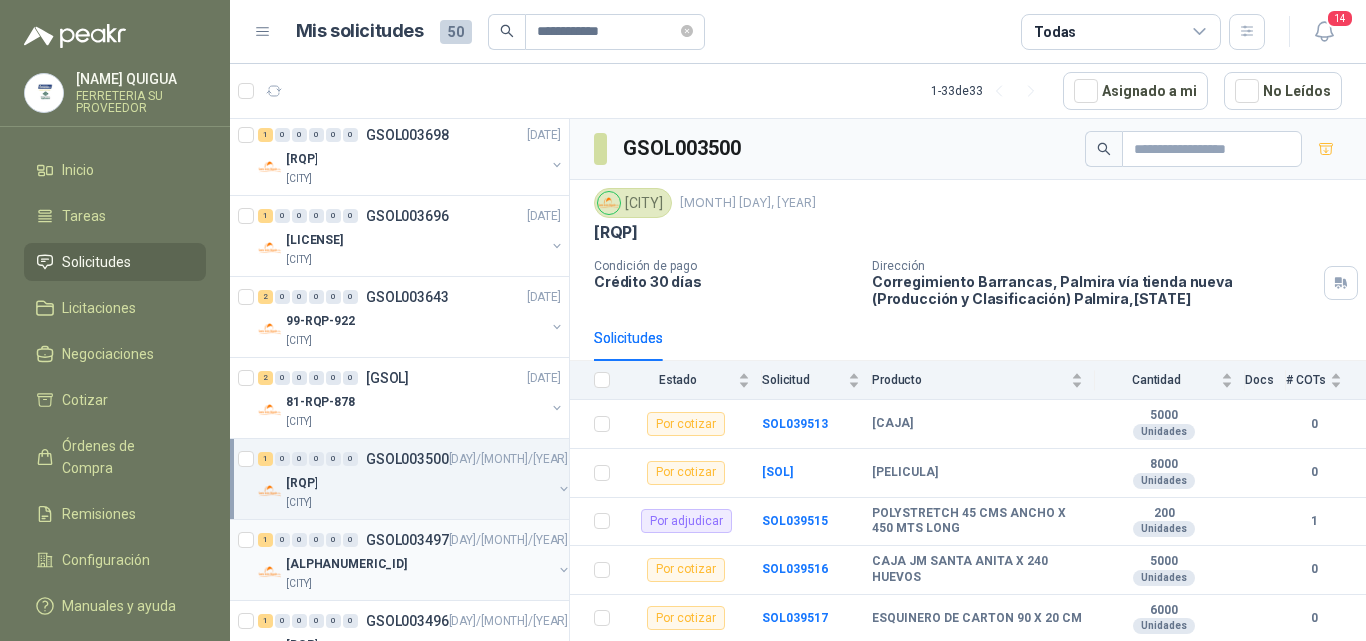 click on "08-RQP-1447" at bounding box center (419, 564) 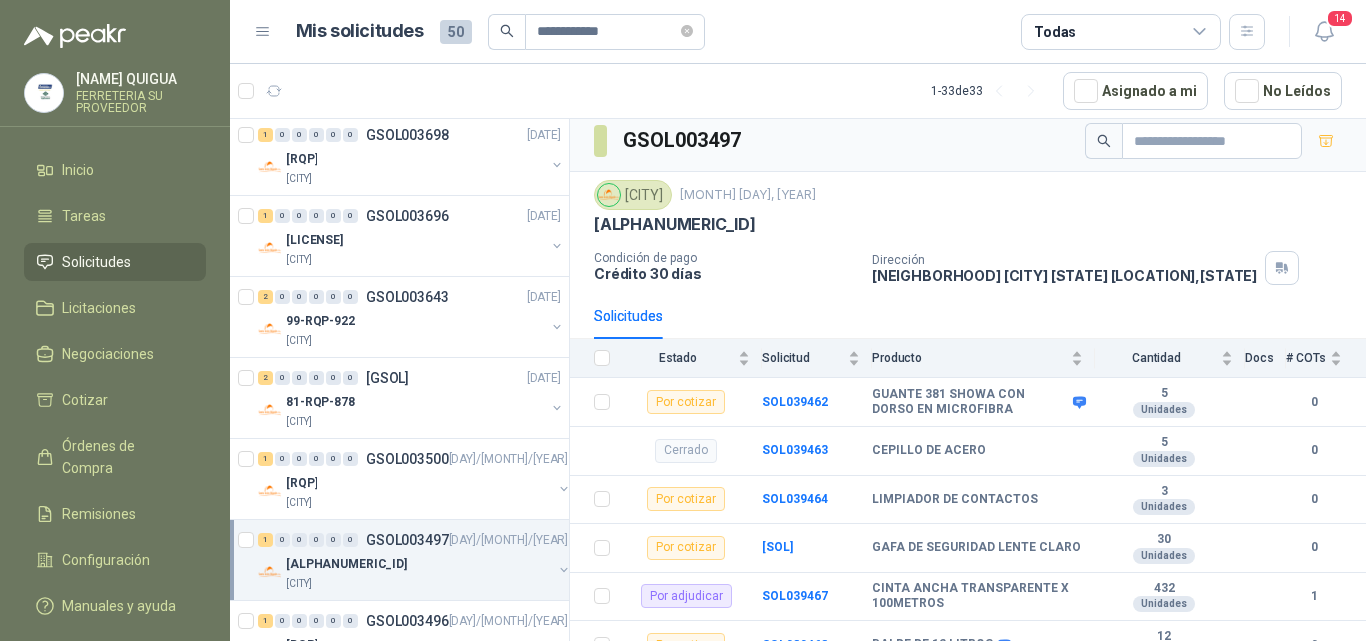 scroll, scrollTop: 0, scrollLeft: 0, axis: both 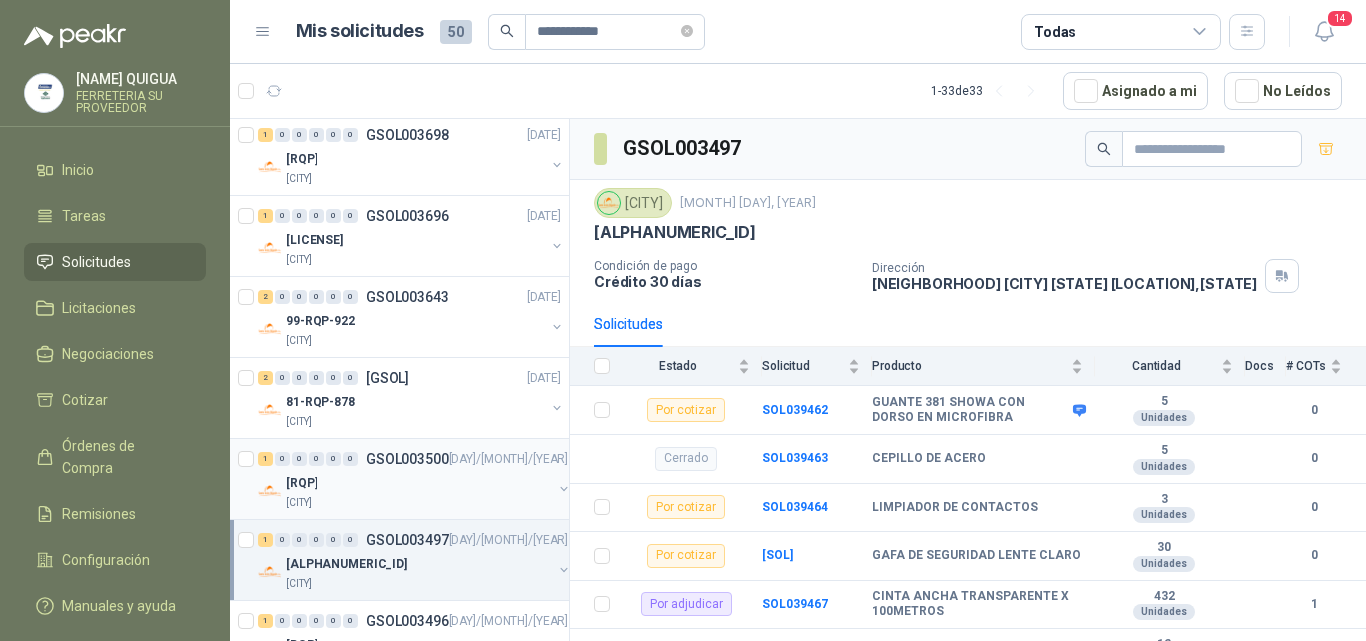 click on "1   0   0   0   0   0   GSOL003500 16/04/25" at bounding box center [415, 459] 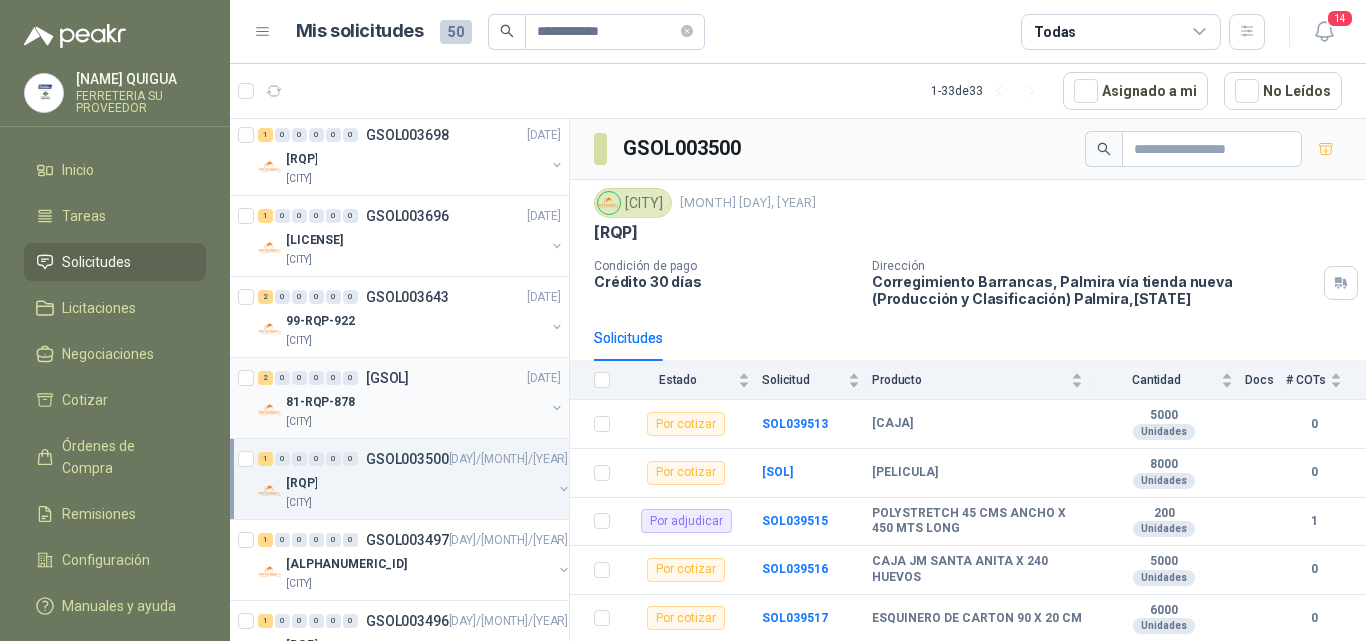 click on "81-RQP-878" at bounding box center (415, 402) 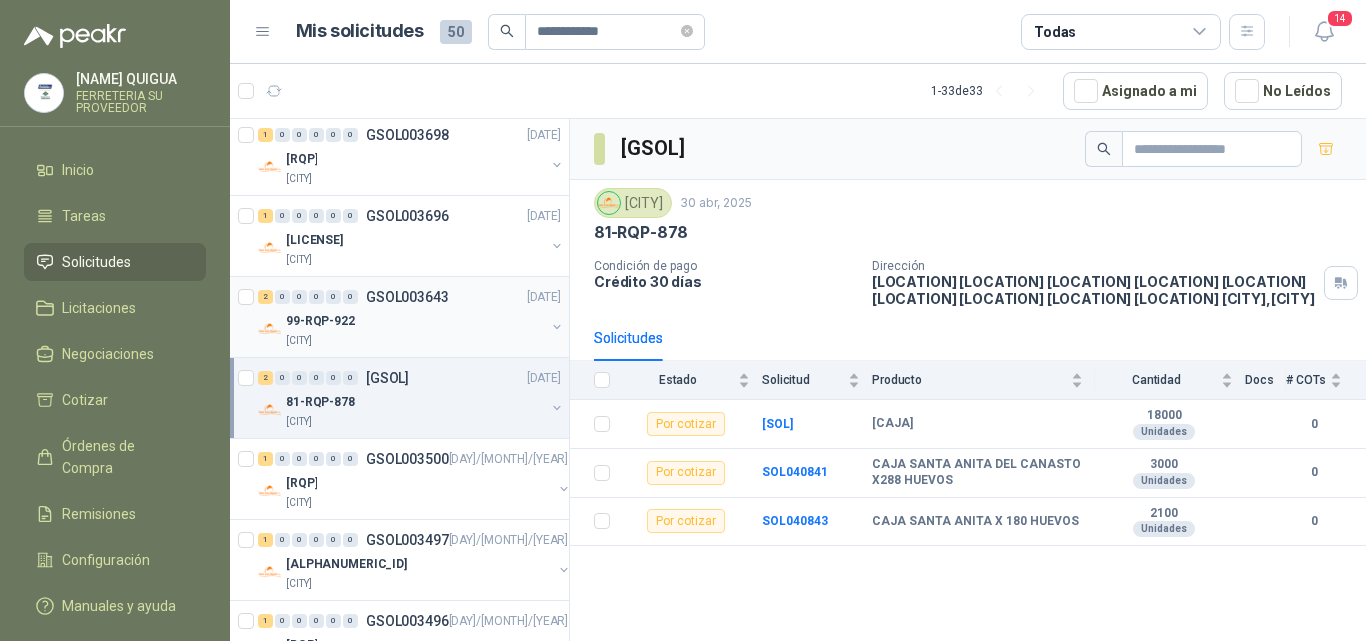 click on "GSOL003643" at bounding box center [407, 297] 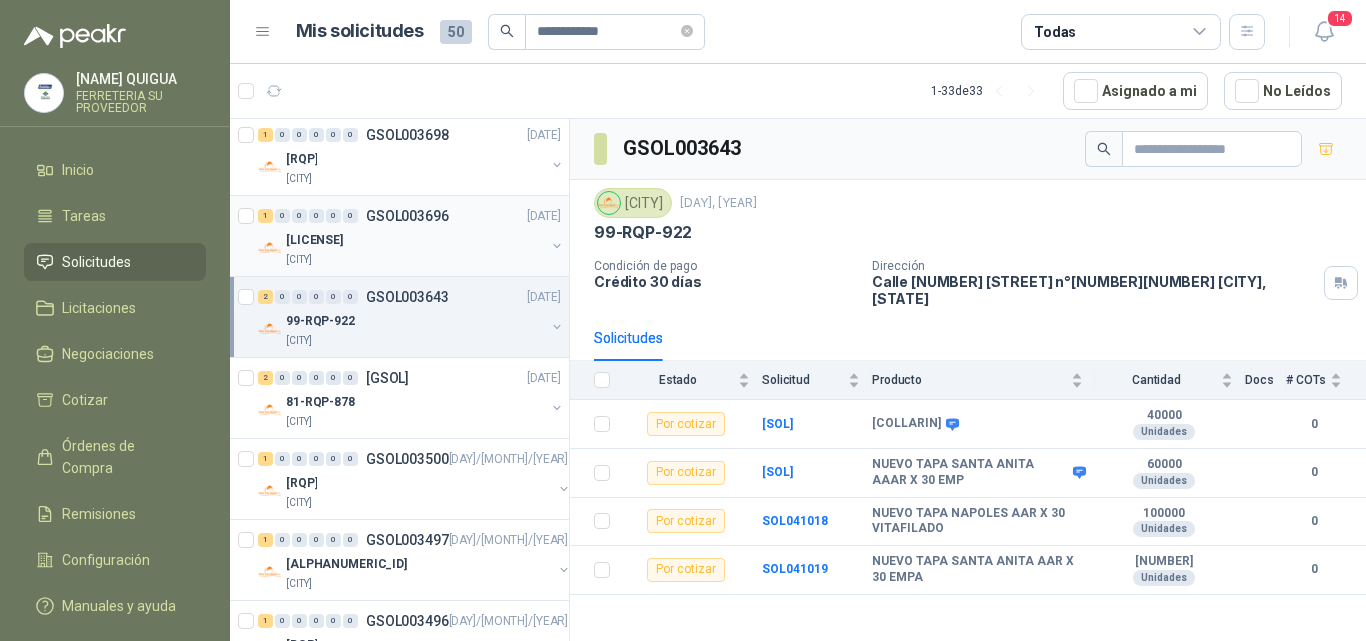 click on "85-RQP-342" at bounding box center [415, 240] 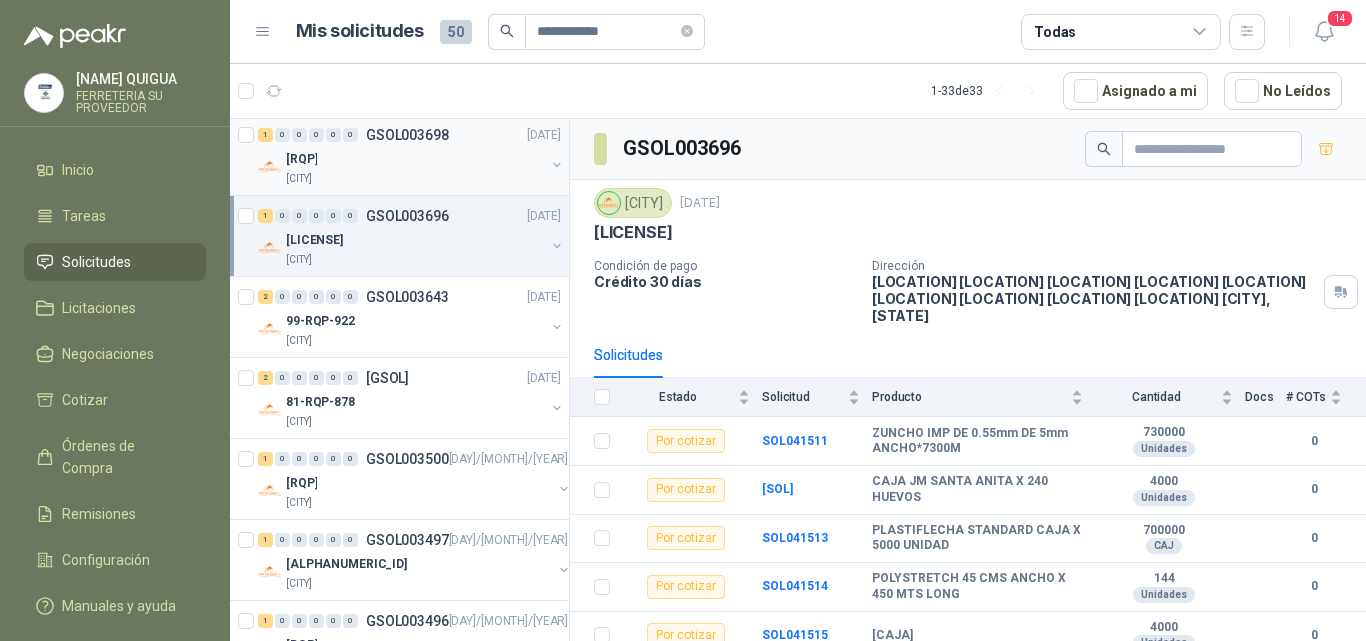 click on "81-RQP-880" at bounding box center [415, 159] 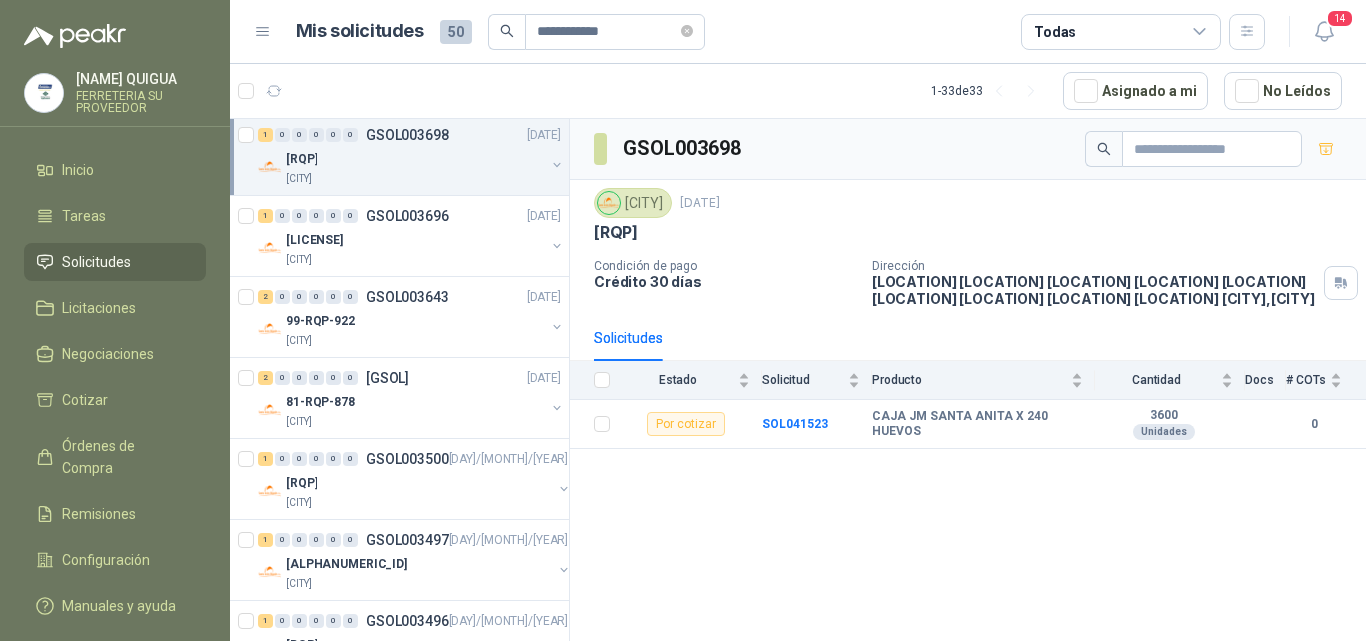 scroll, scrollTop: 1100, scrollLeft: 0, axis: vertical 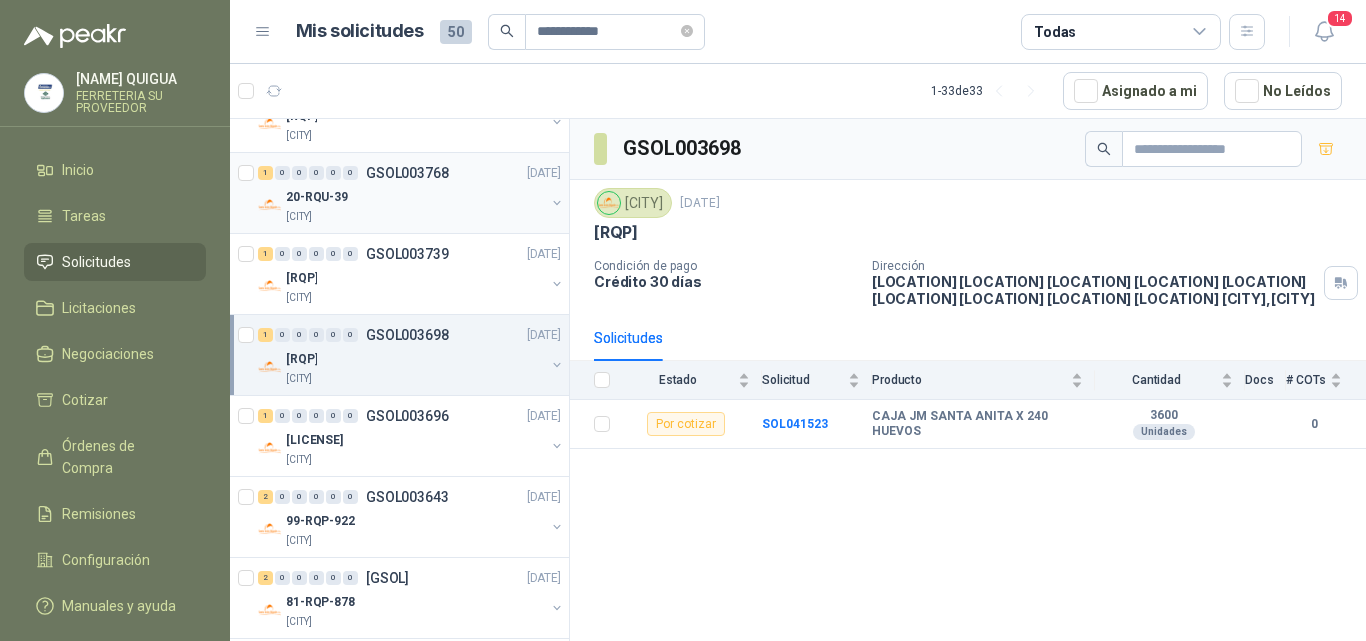 click on "Santa Anita Napoles" at bounding box center (415, 217) 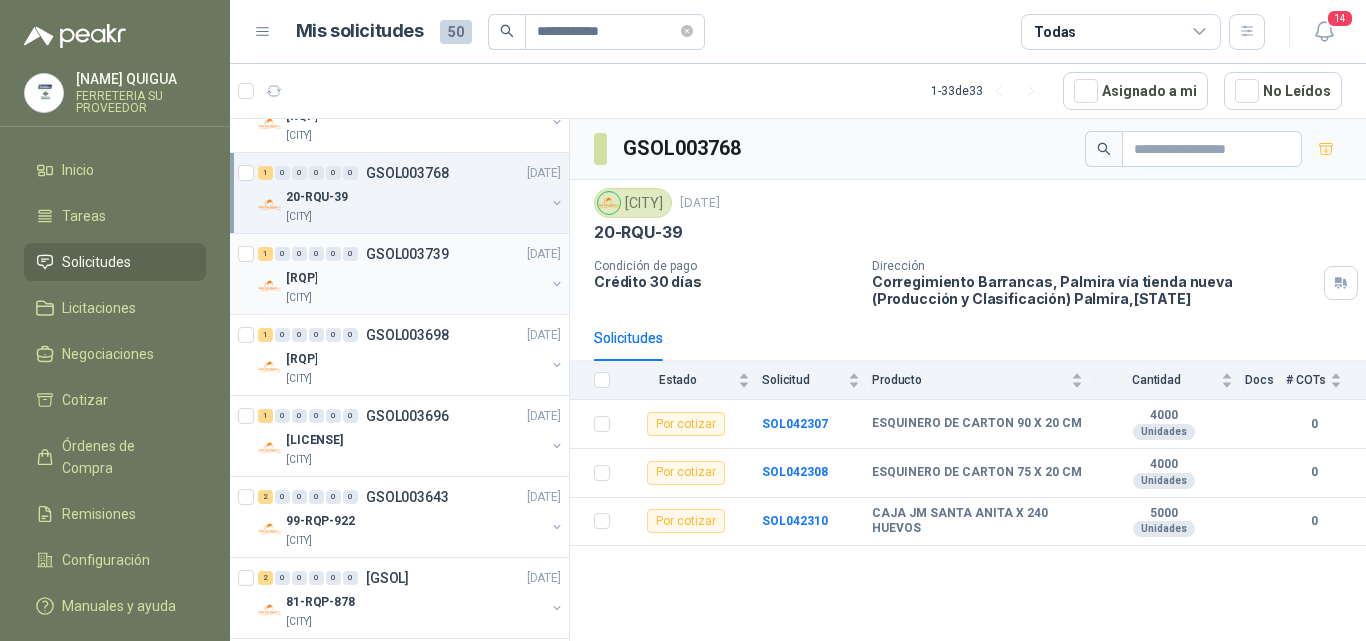 click on "20-RQP-543" at bounding box center [415, 278] 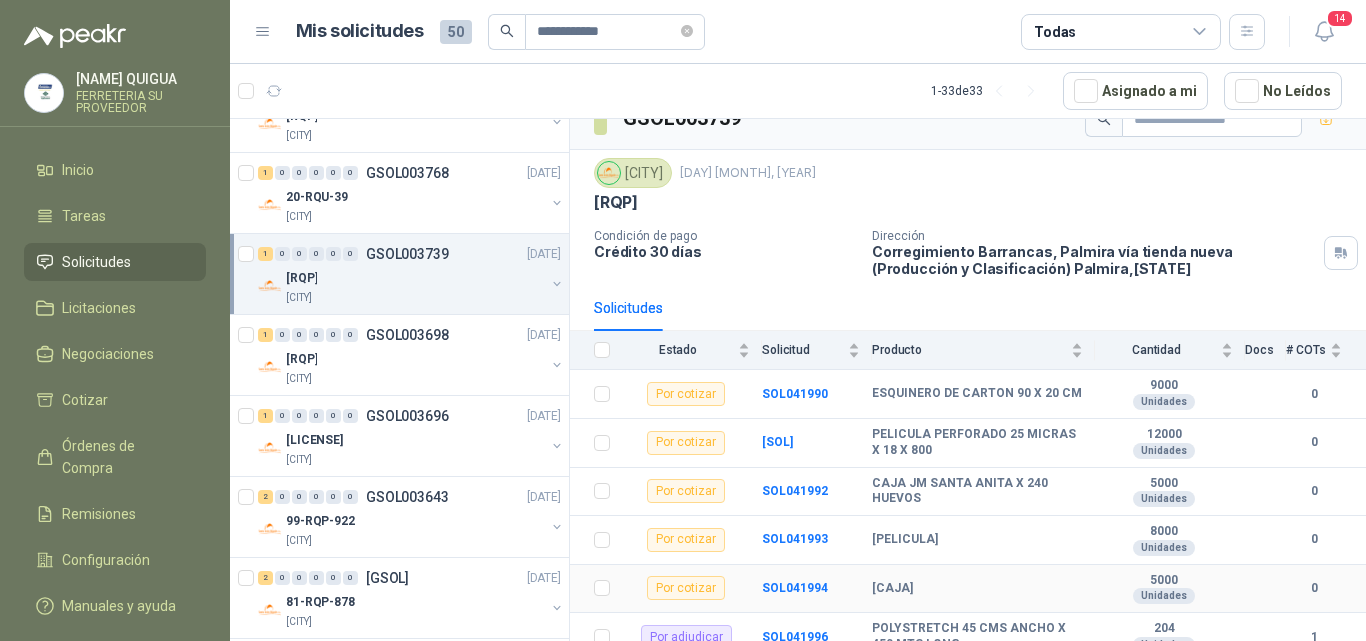 scroll, scrollTop: 44, scrollLeft: 0, axis: vertical 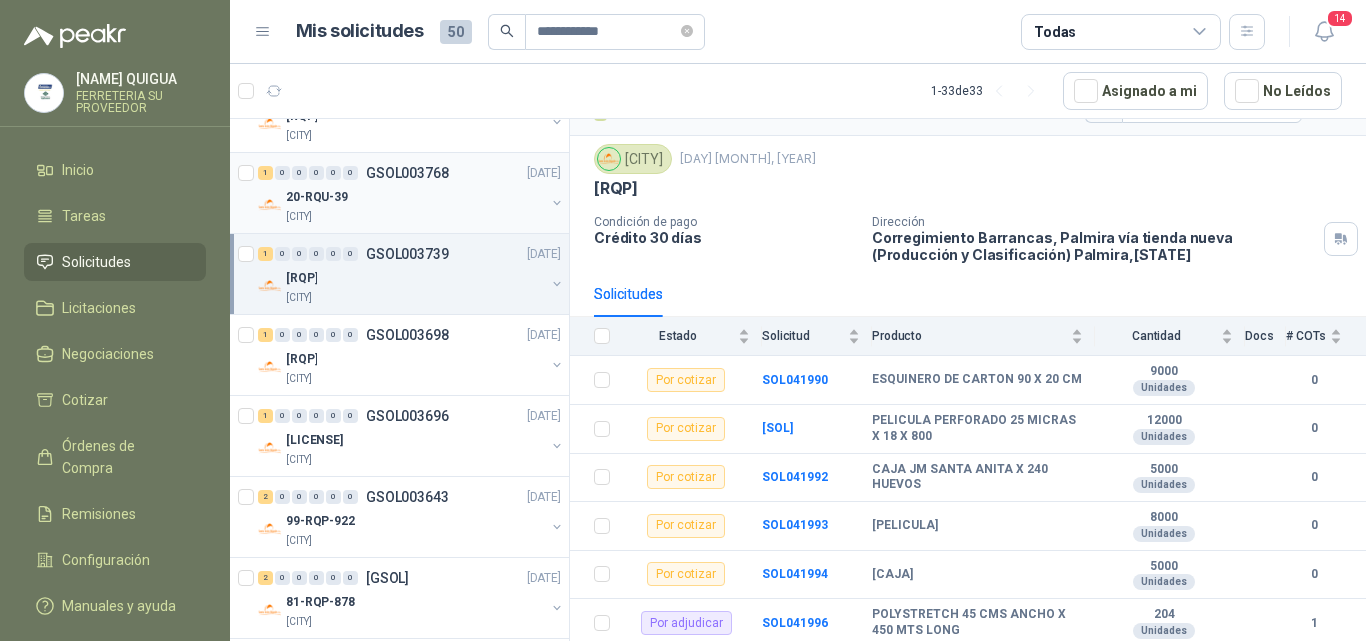 click on "20-RQU-39" at bounding box center (415, 197) 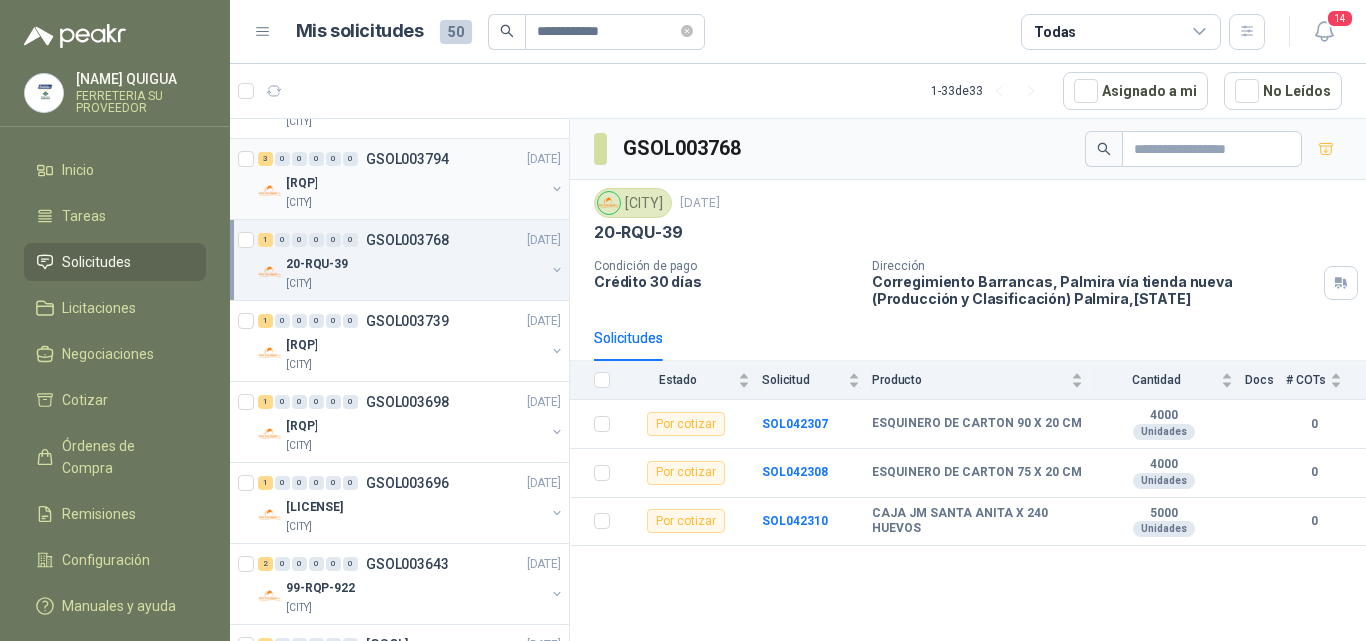 scroll, scrollTop: 1000, scrollLeft: 0, axis: vertical 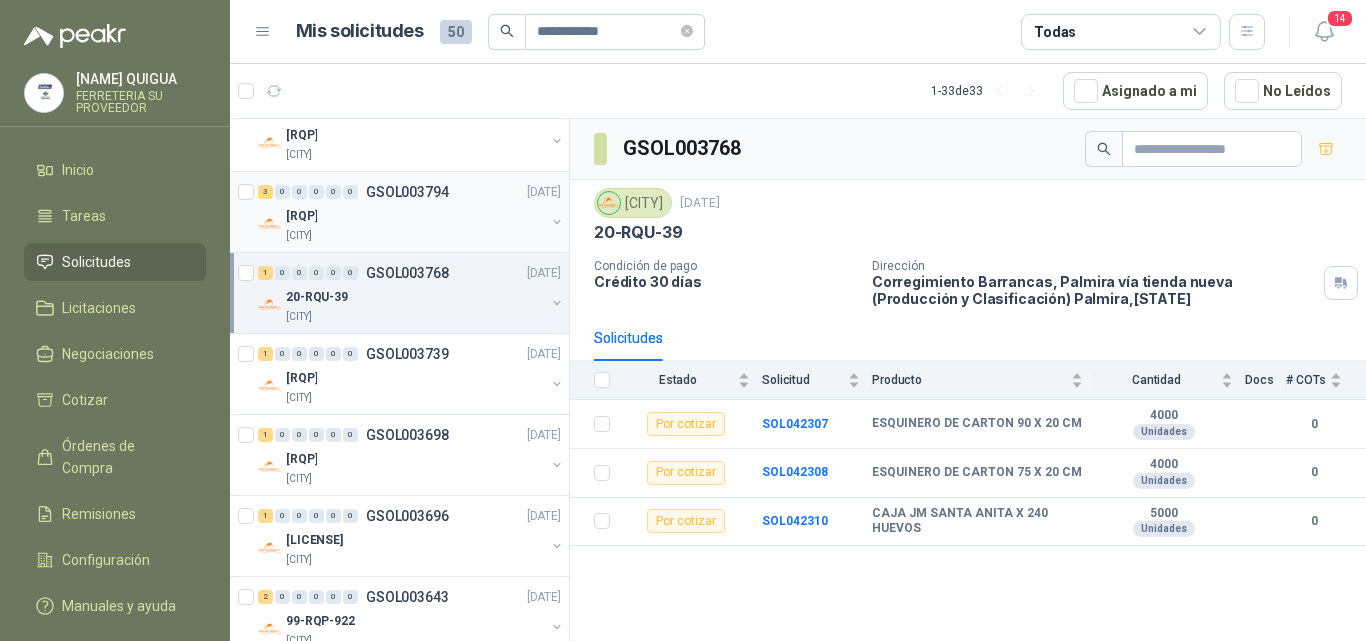 click on "99-RQP-933" at bounding box center (415, 216) 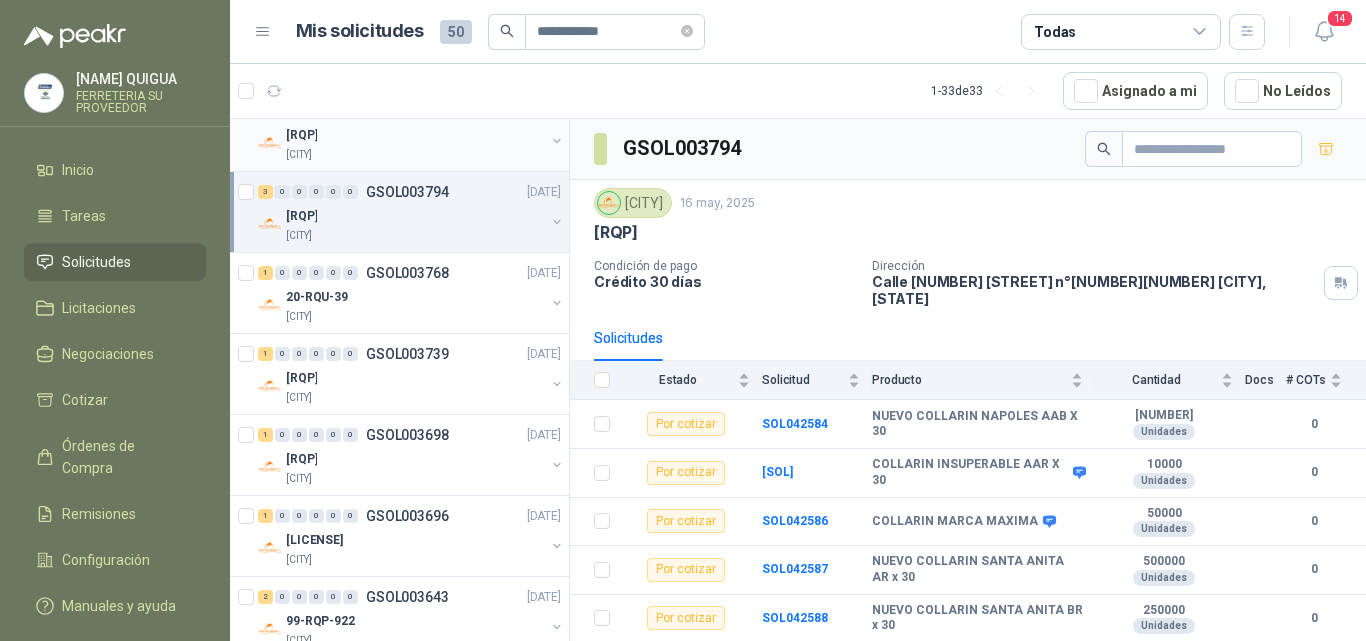 click on "85-RQP-344" at bounding box center (415, 135) 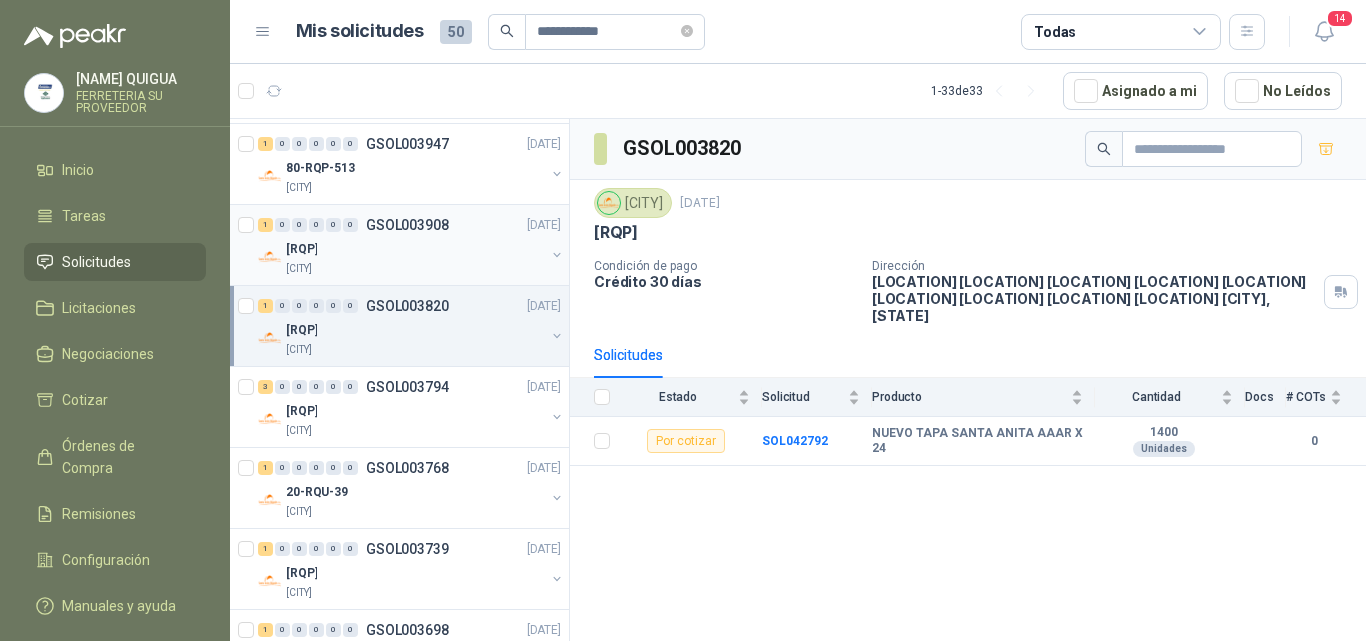 scroll, scrollTop: 800, scrollLeft: 0, axis: vertical 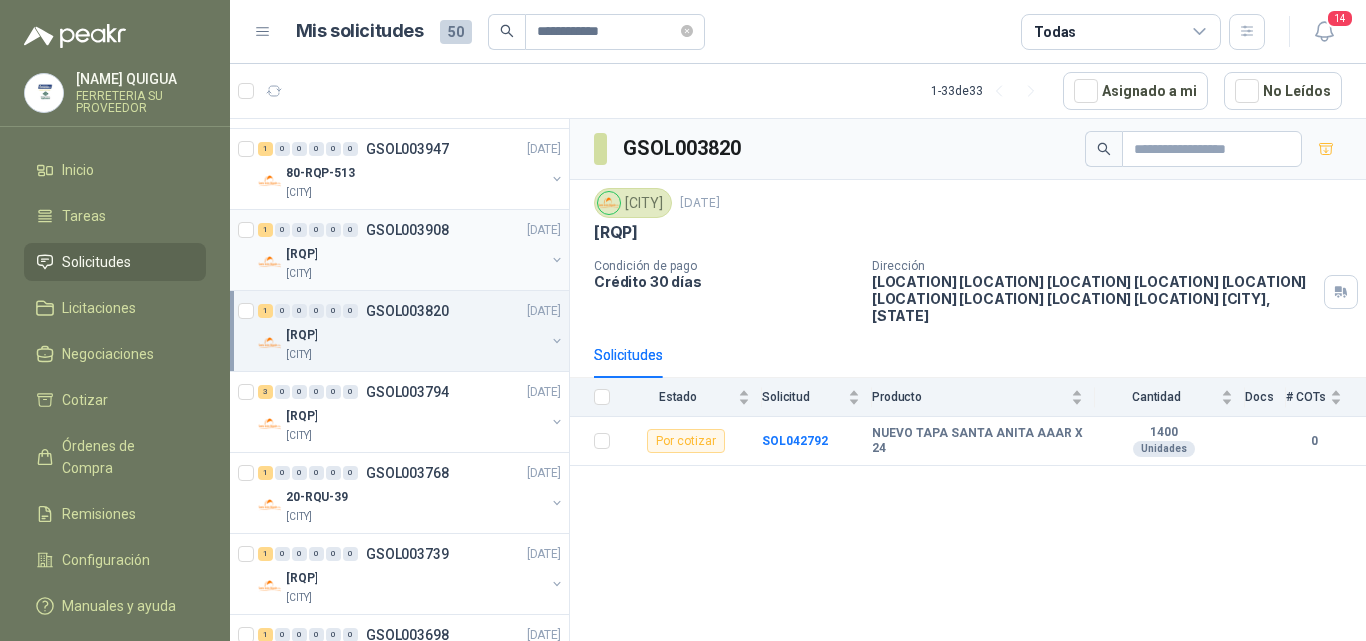 click on "1   0   0   0   0   0   GSOL003908 27/05/25" at bounding box center (411, 230) 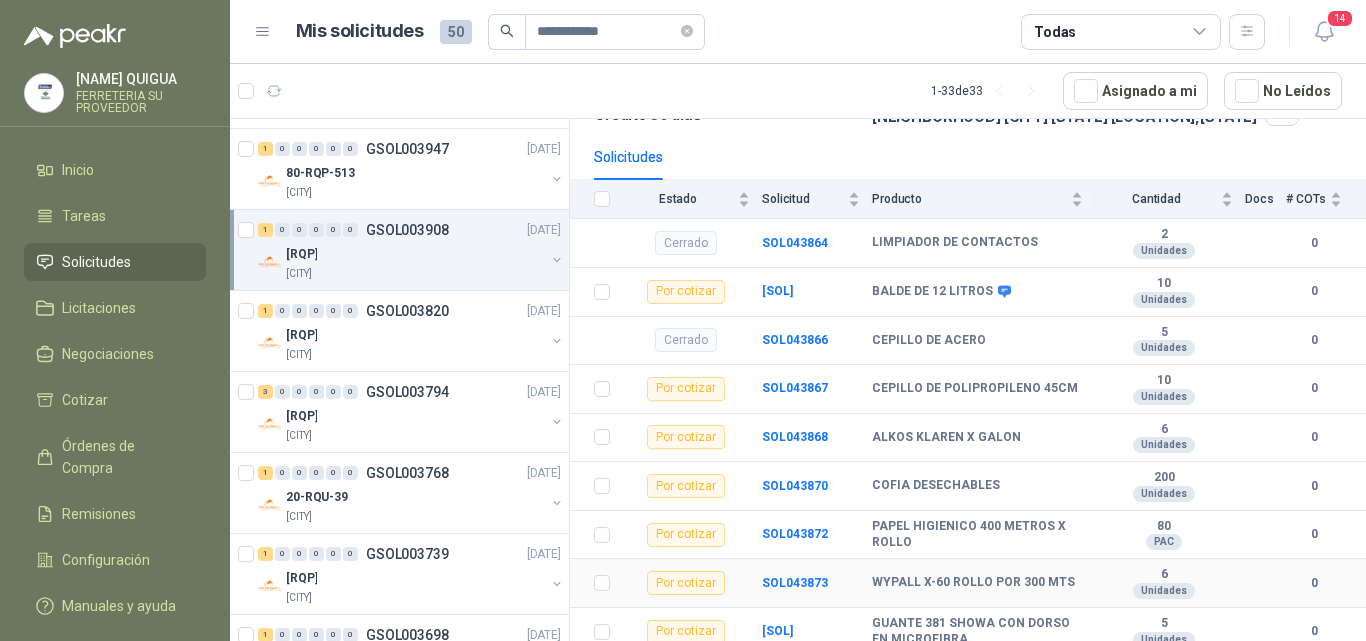 scroll, scrollTop: 200, scrollLeft: 0, axis: vertical 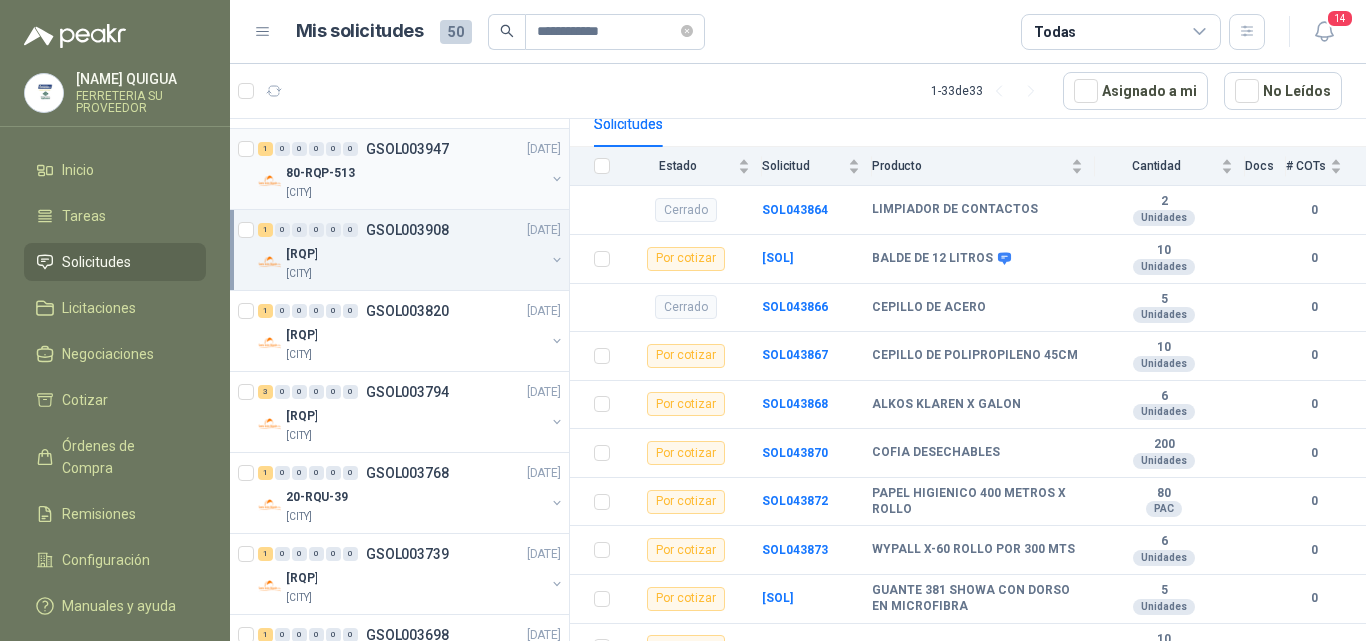 click on "80-RQP-513" at bounding box center (415, 173) 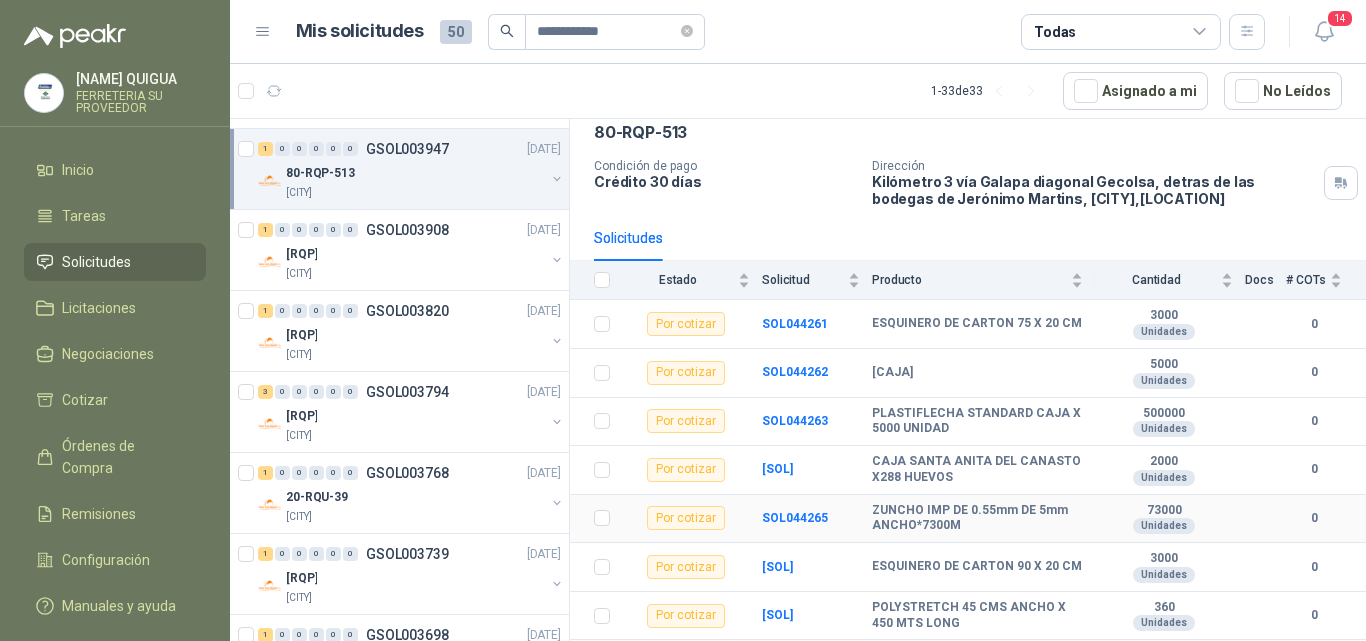 scroll, scrollTop: 141, scrollLeft: 0, axis: vertical 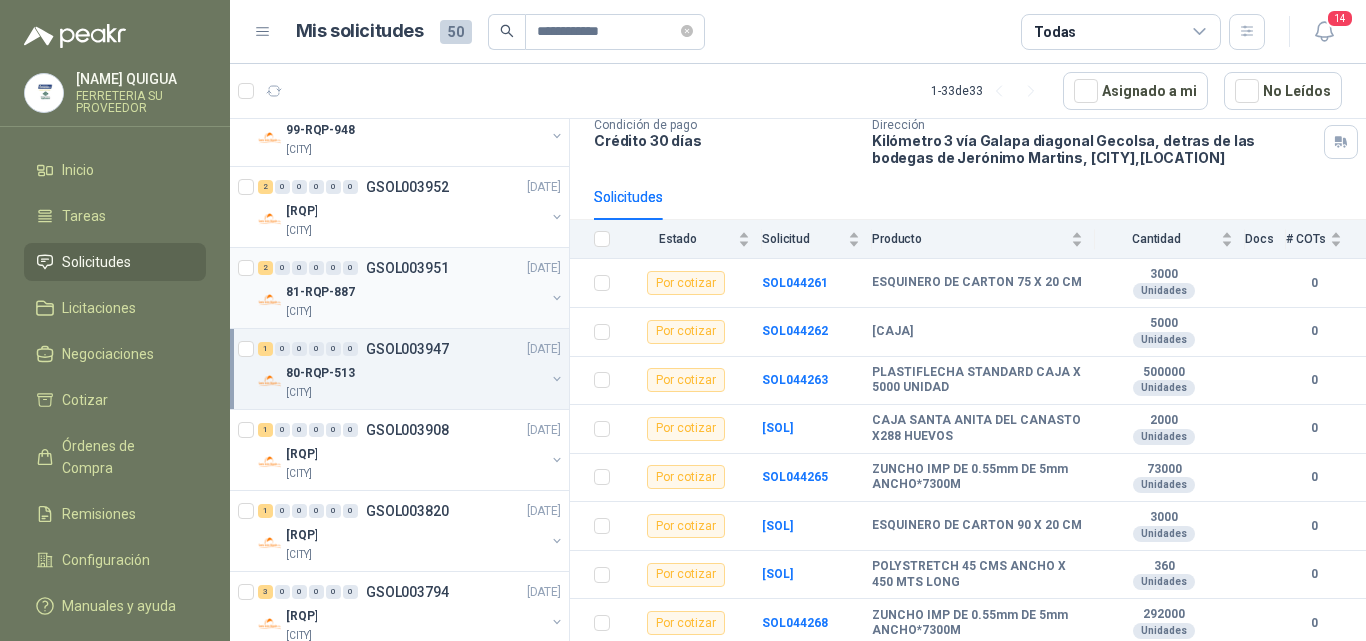 click on "81-RQP-887" at bounding box center (415, 292) 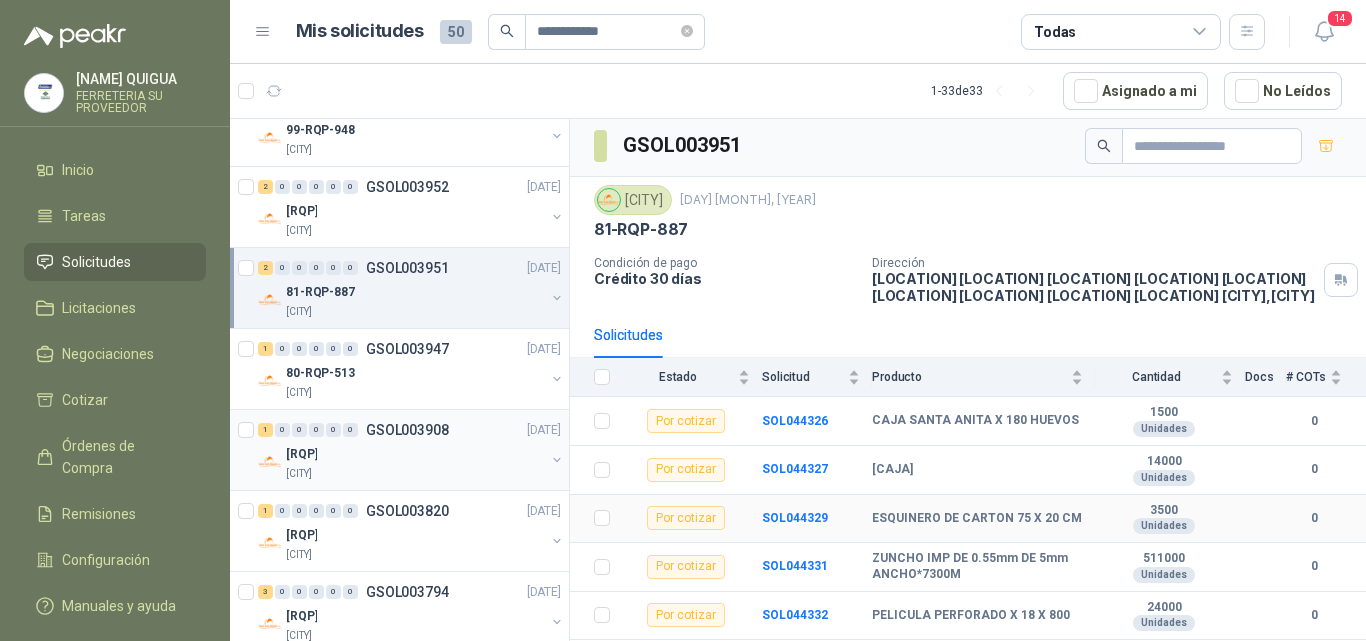 scroll, scrollTop: 0, scrollLeft: 0, axis: both 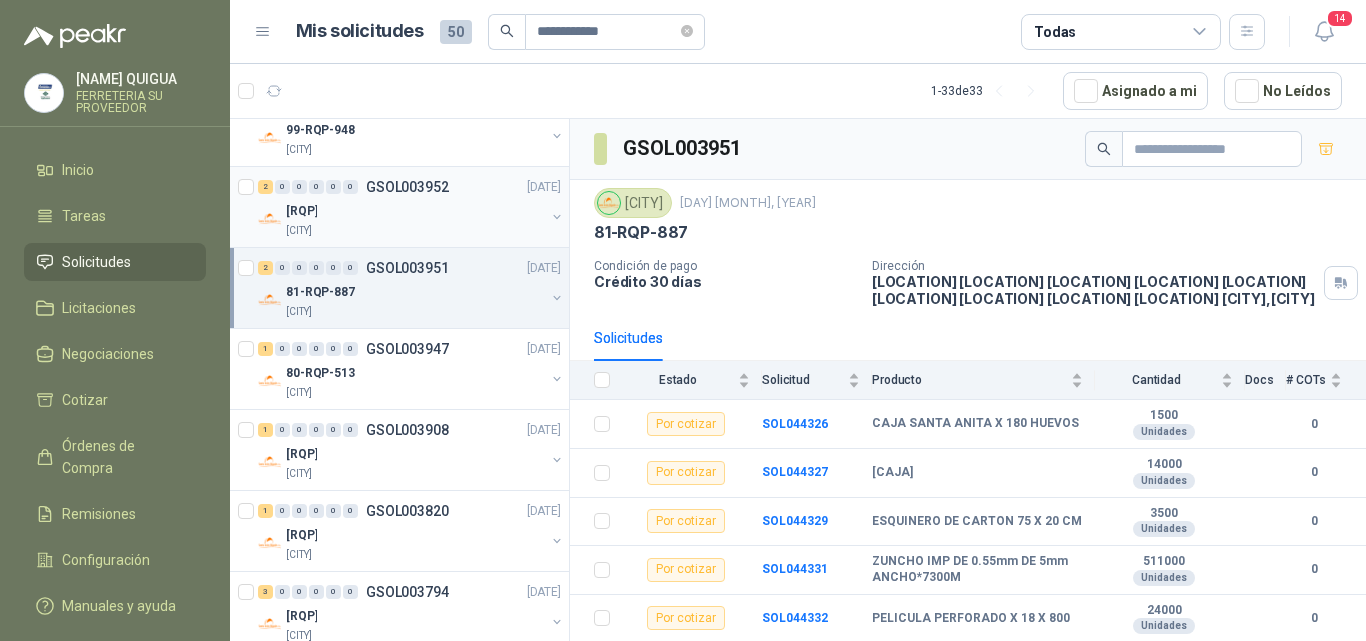click on "85-RQP-349" at bounding box center (415, 211) 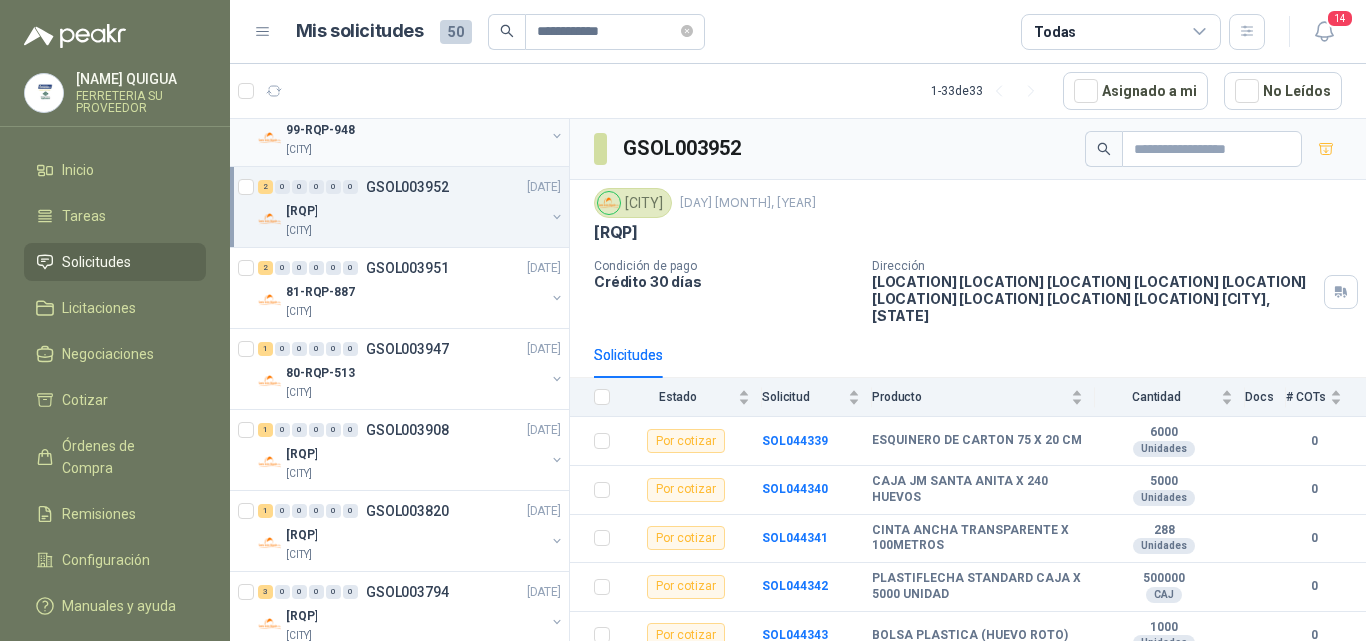 scroll, scrollTop: 500, scrollLeft: 0, axis: vertical 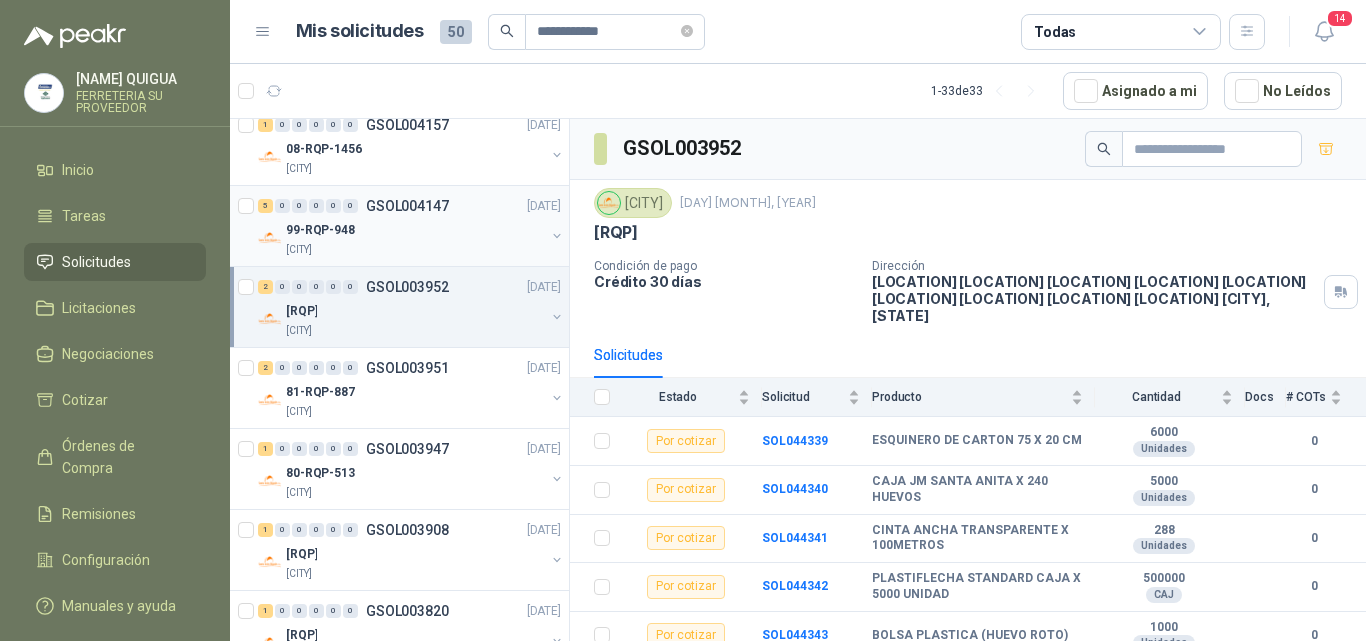 click on "99-RQP-948" at bounding box center (415, 230) 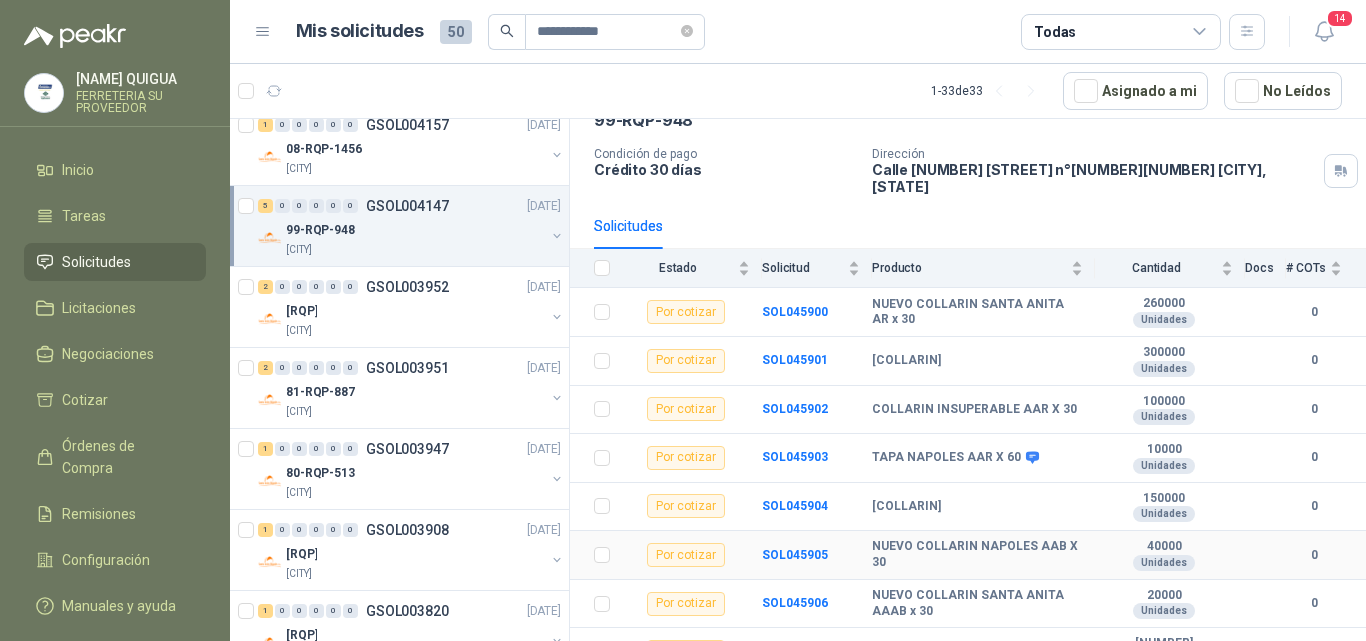 scroll, scrollTop: 24, scrollLeft: 0, axis: vertical 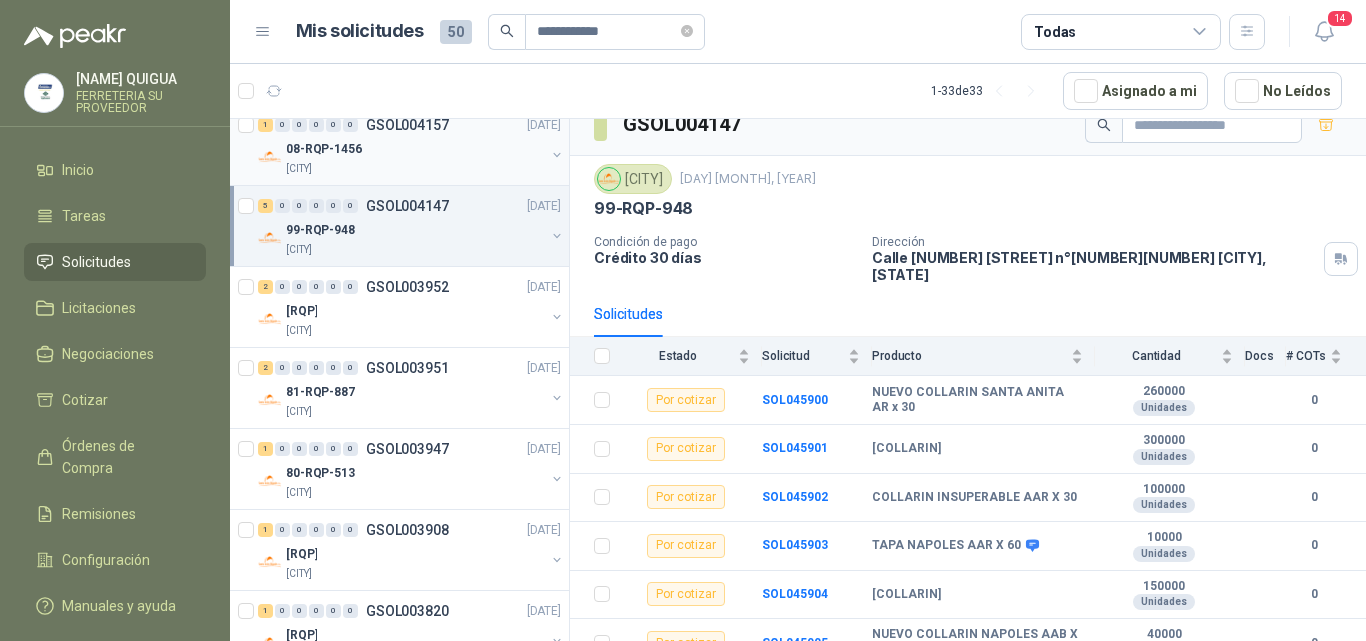 click on "[ORDER_NUMBER]" at bounding box center (415, 149) 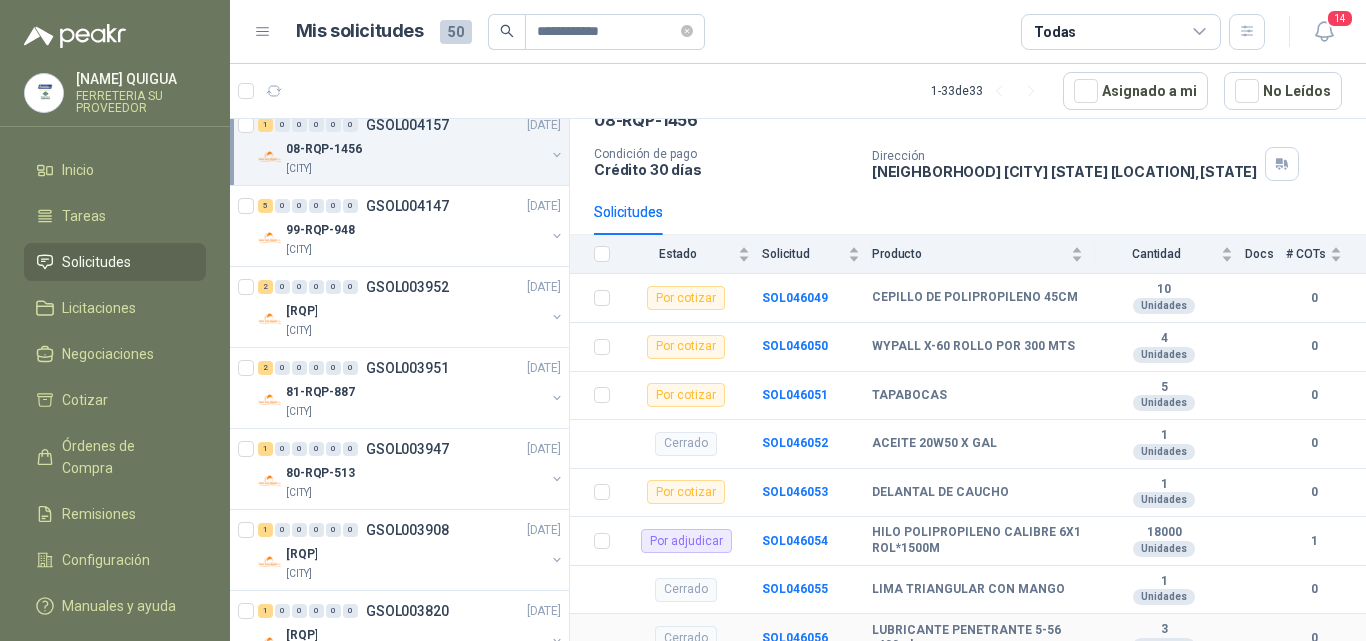 scroll, scrollTop: 0, scrollLeft: 0, axis: both 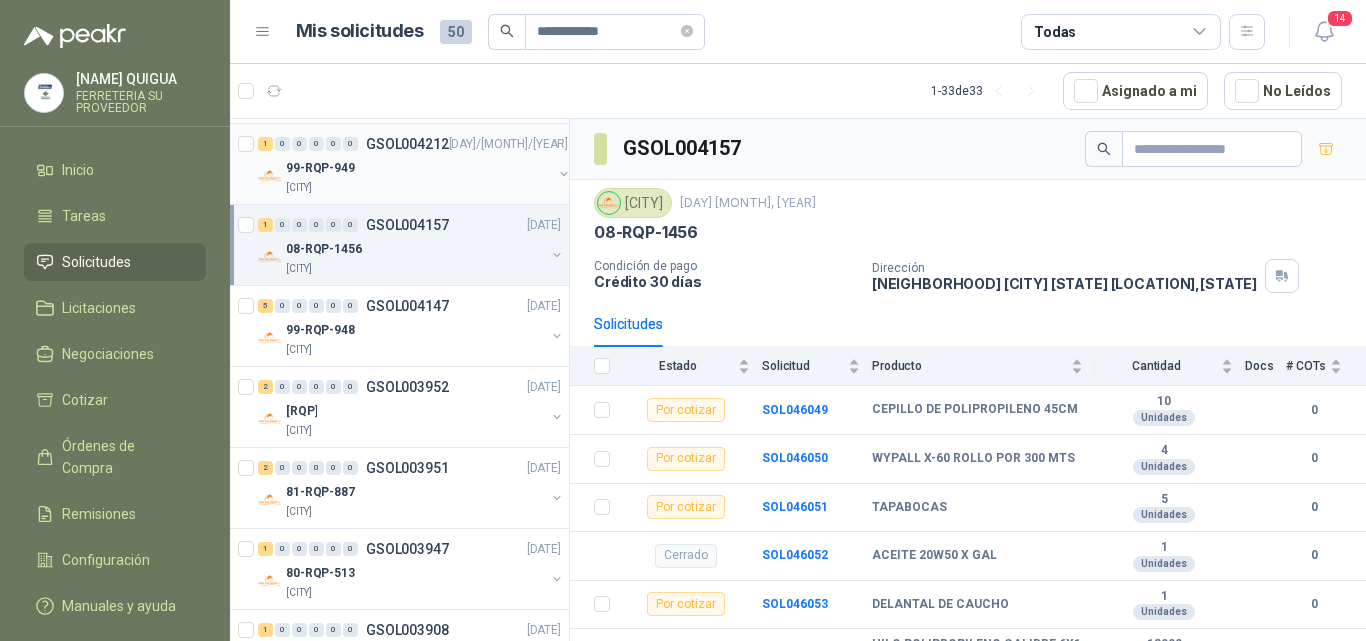 click on "99-RQP-949" at bounding box center [419, 168] 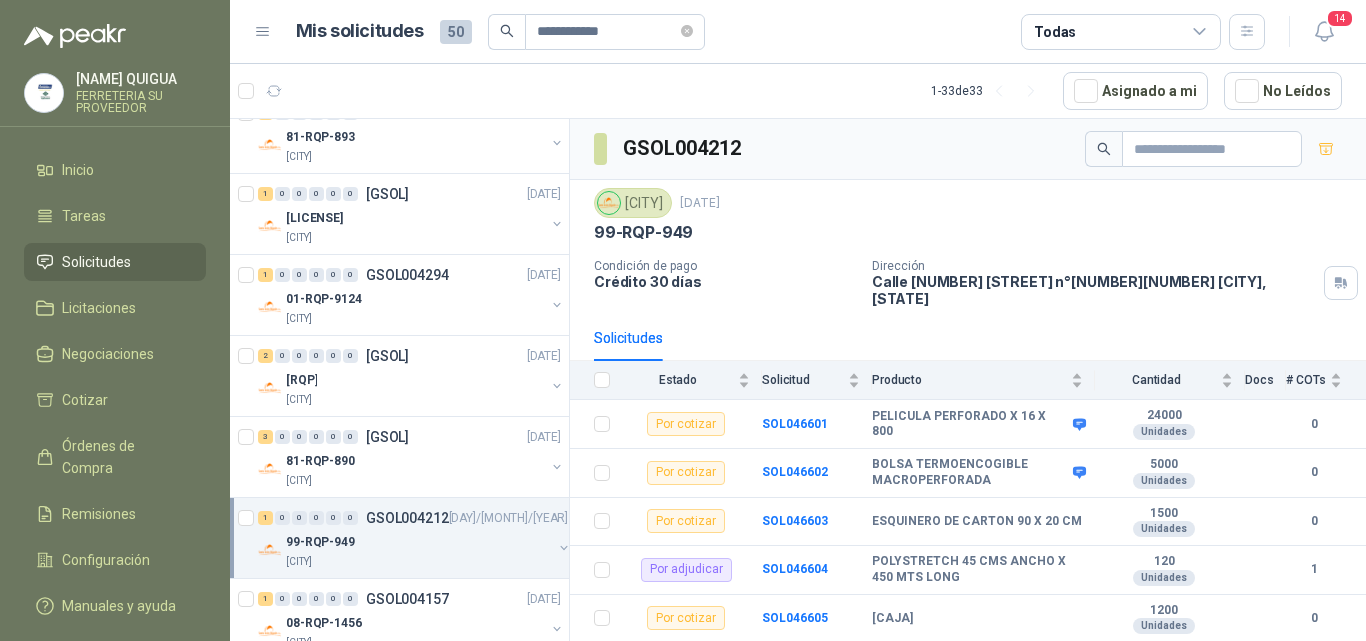 scroll, scrollTop: 0, scrollLeft: 0, axis: both 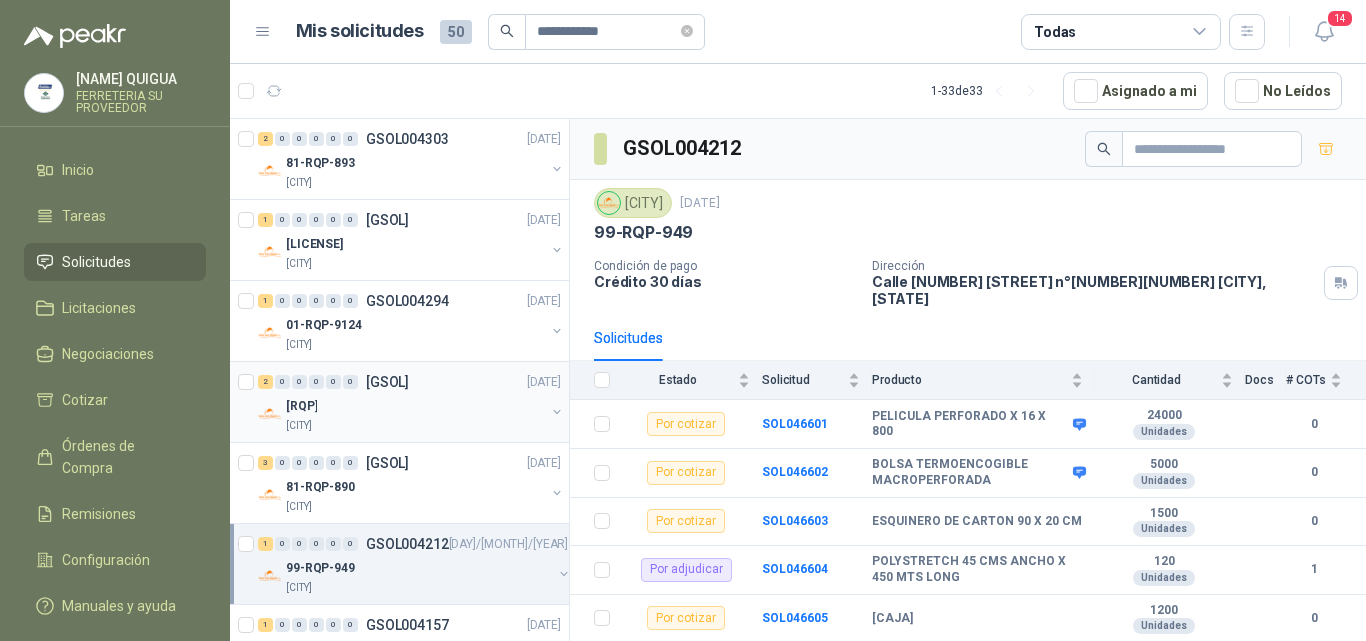 click on "2   0   0   0   0   0   GSOL004235 26/06/25" at bounding box center [411, 382] 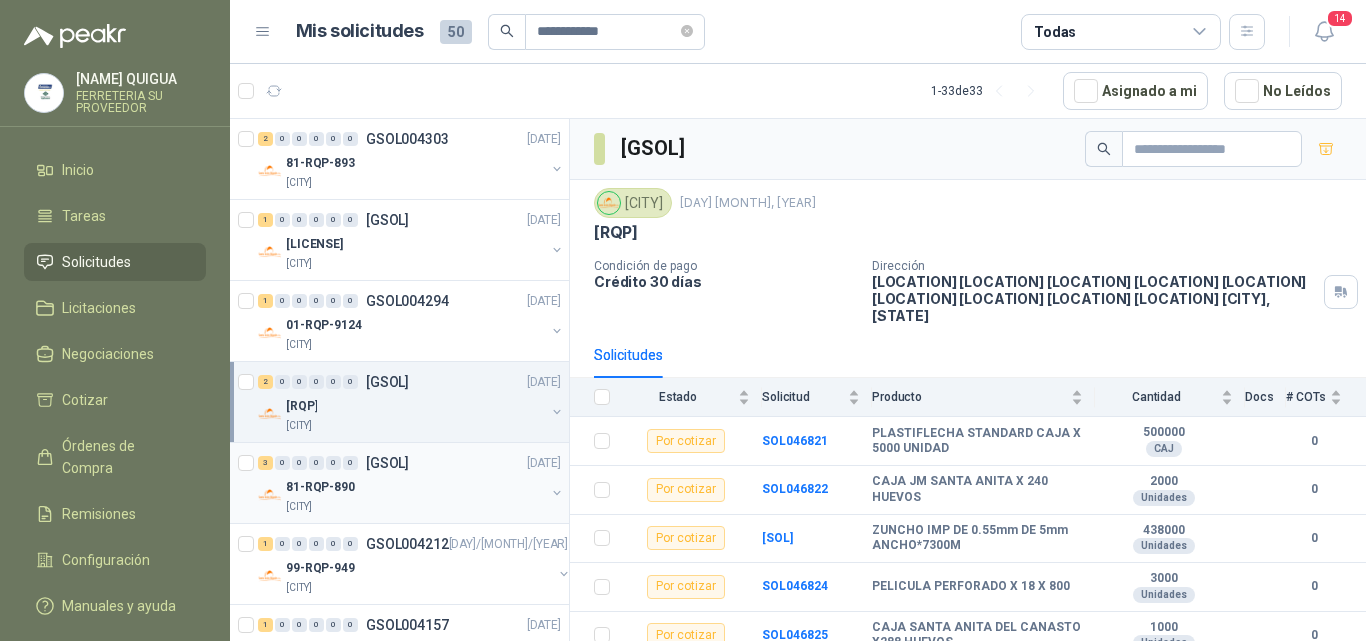 click on "3   0   0   0   0   0   GSOL004234 26/06/25" at bounding box center (411, 463) 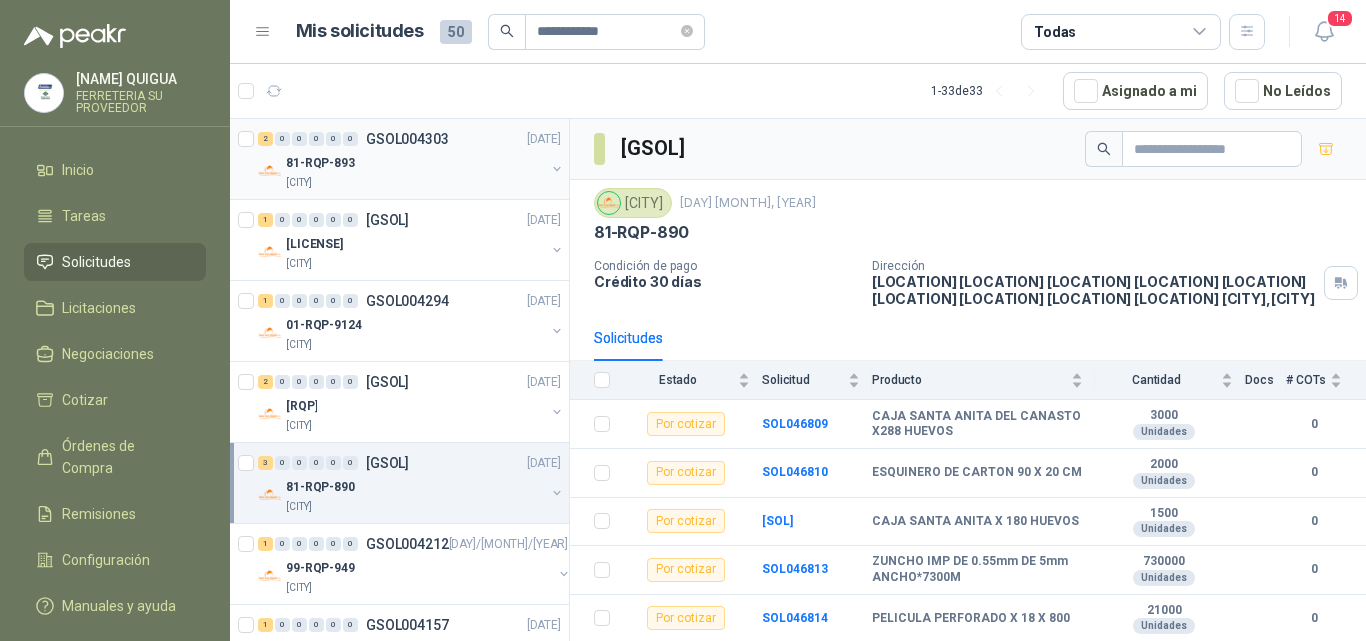 click on "[ORDER_NUMBER]" at bounding box center (415, 163) 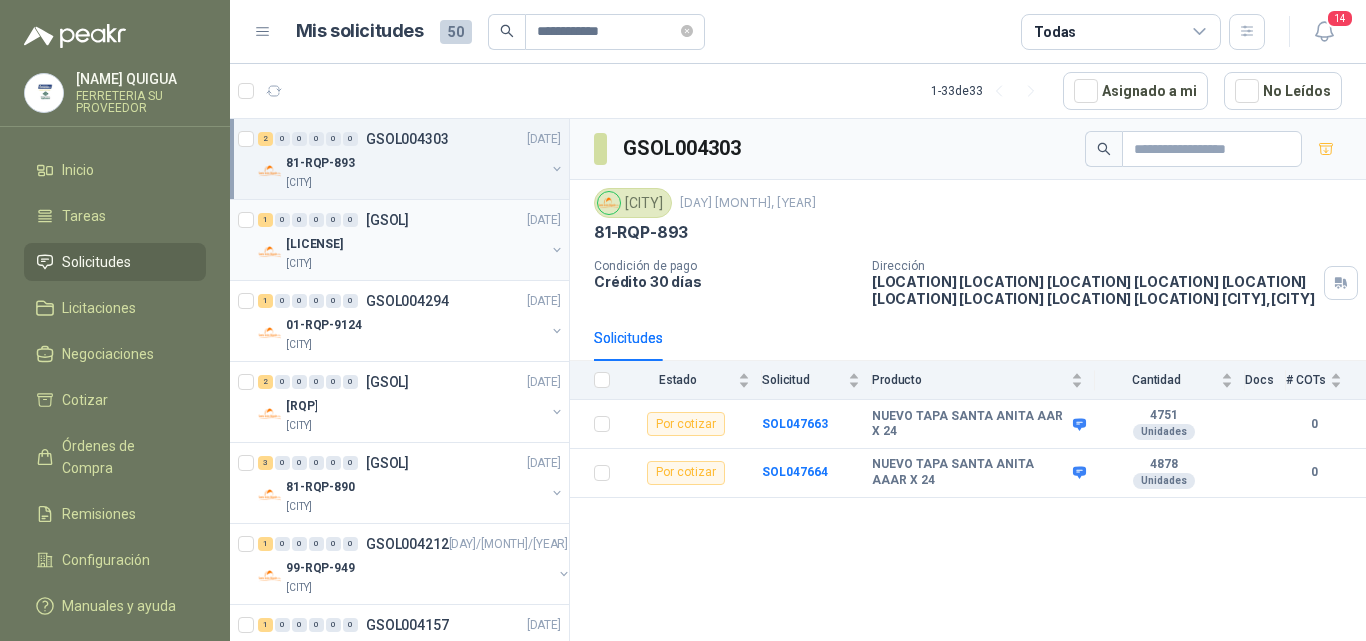 click on "[ORDER_NUMBER]" at bounding box center [415, 244] 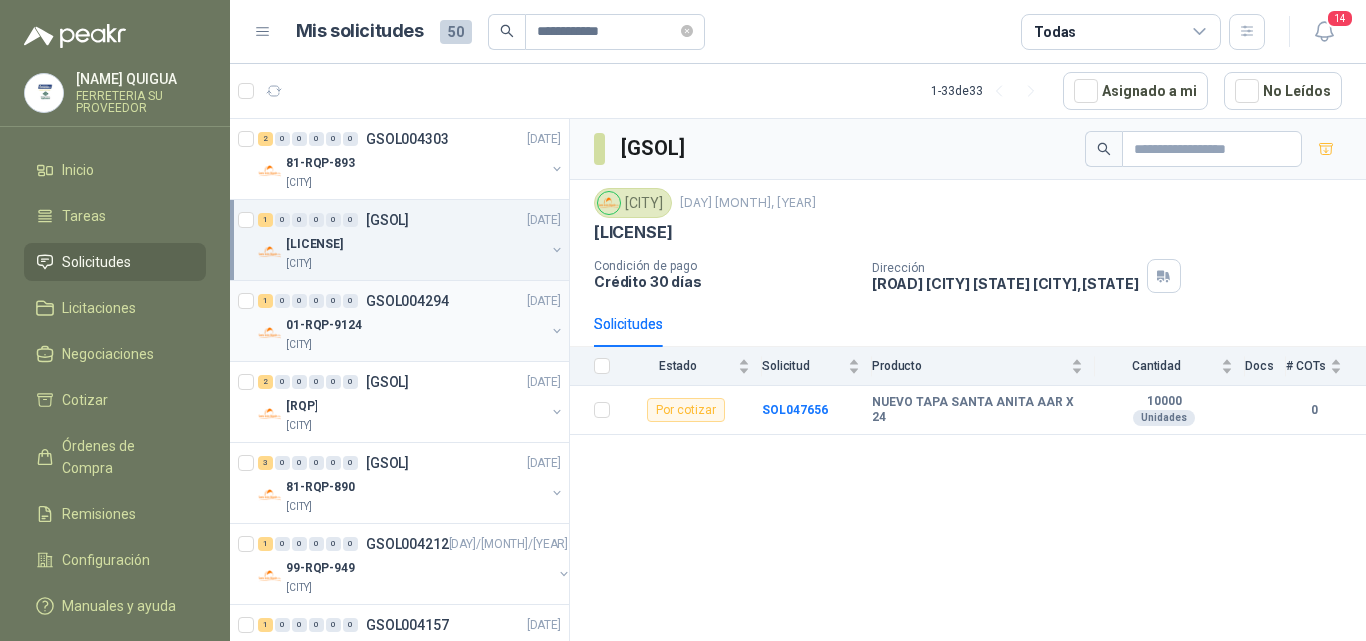 click on "01-RQP-9124" at bounding box center (415, 325) 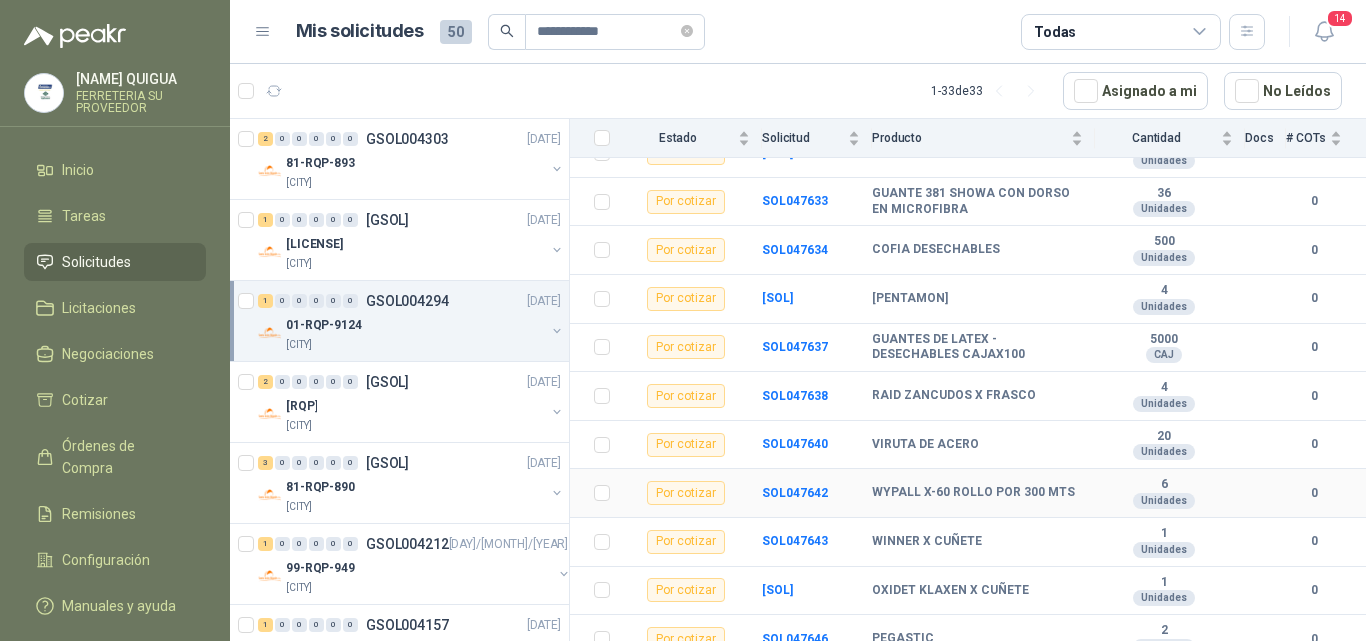 scroll, scrollTop: 578, scrollLeft: 0, axis: vertical 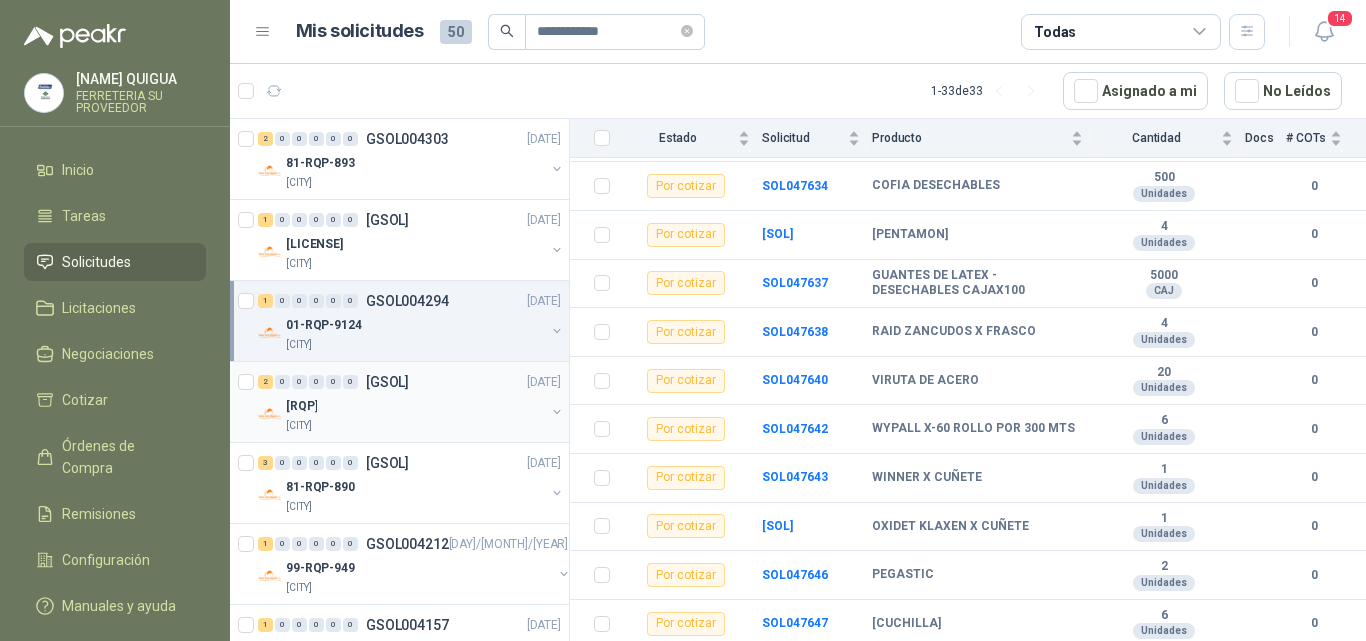 click on "2   0   0   0   0   0   GSOL004235 26/06/25" at bounding box center [411, 382] 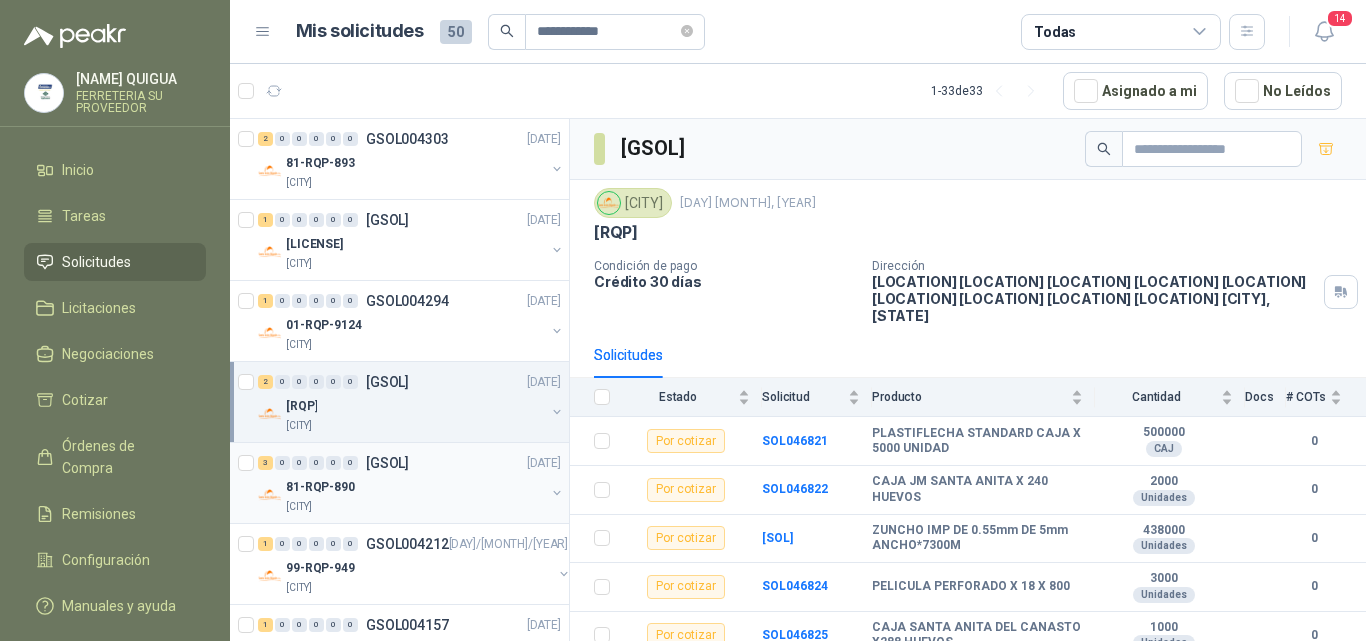 click on "GSOL004234" at bounding box center (387, 463) 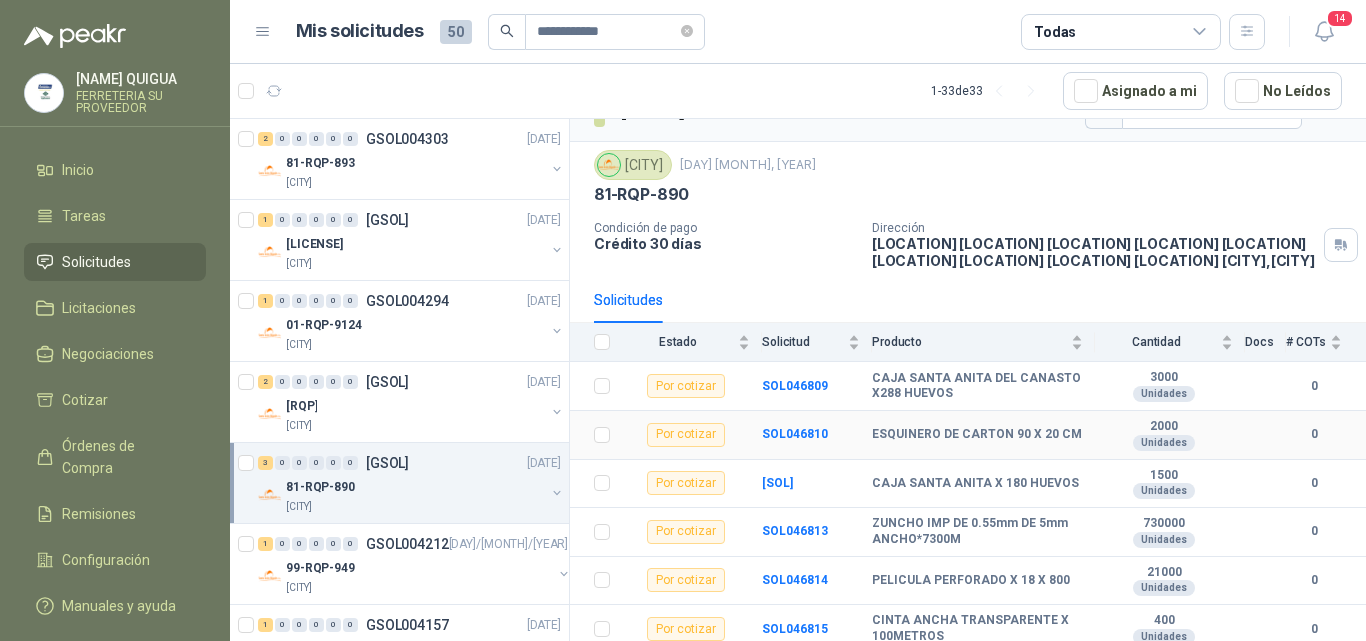 scroll, scrollTop: 0, scrollLeft: 0, axis: both 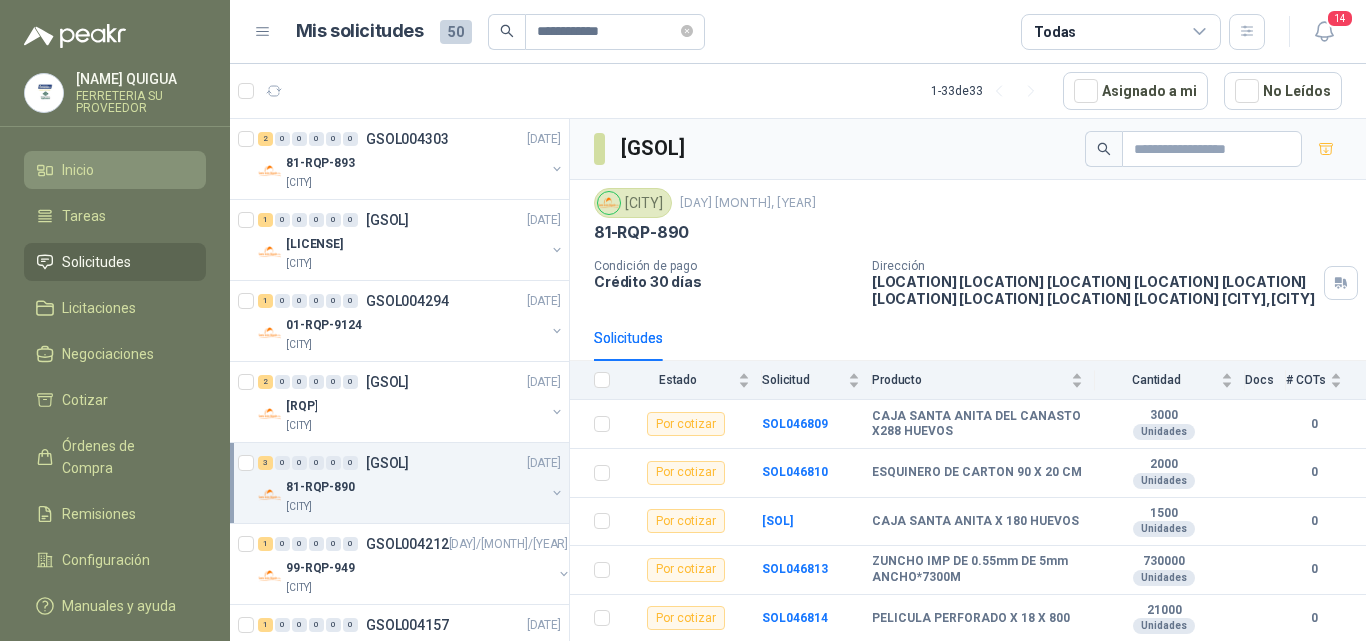 click on "Inicio" at bounding box center [115, 170] 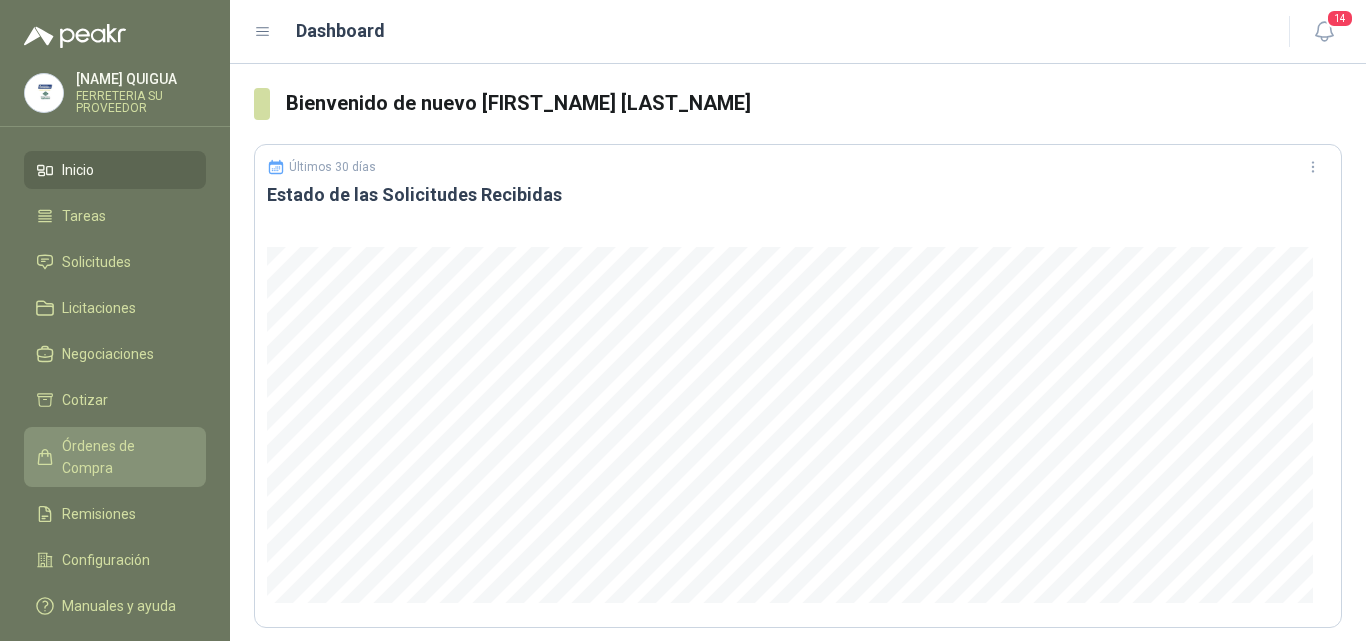 click on "Órdenes de Compra" at bounding box center (124, 457) 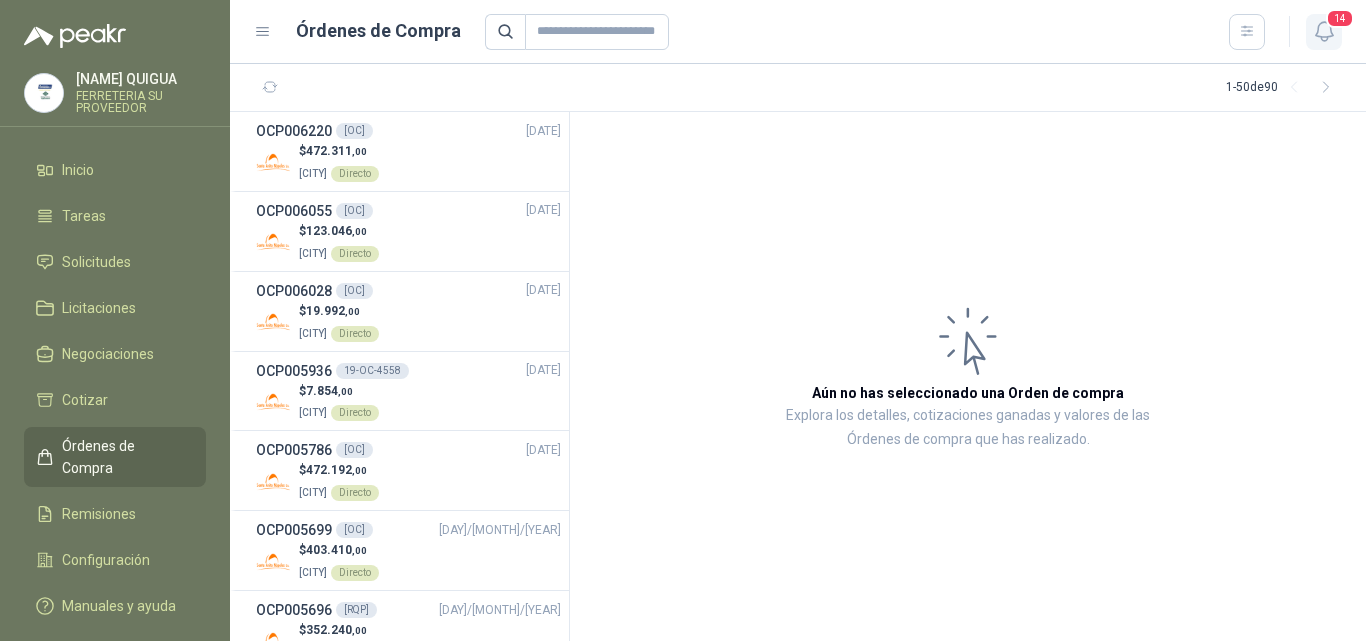 click at bounding box center (1324, 31) 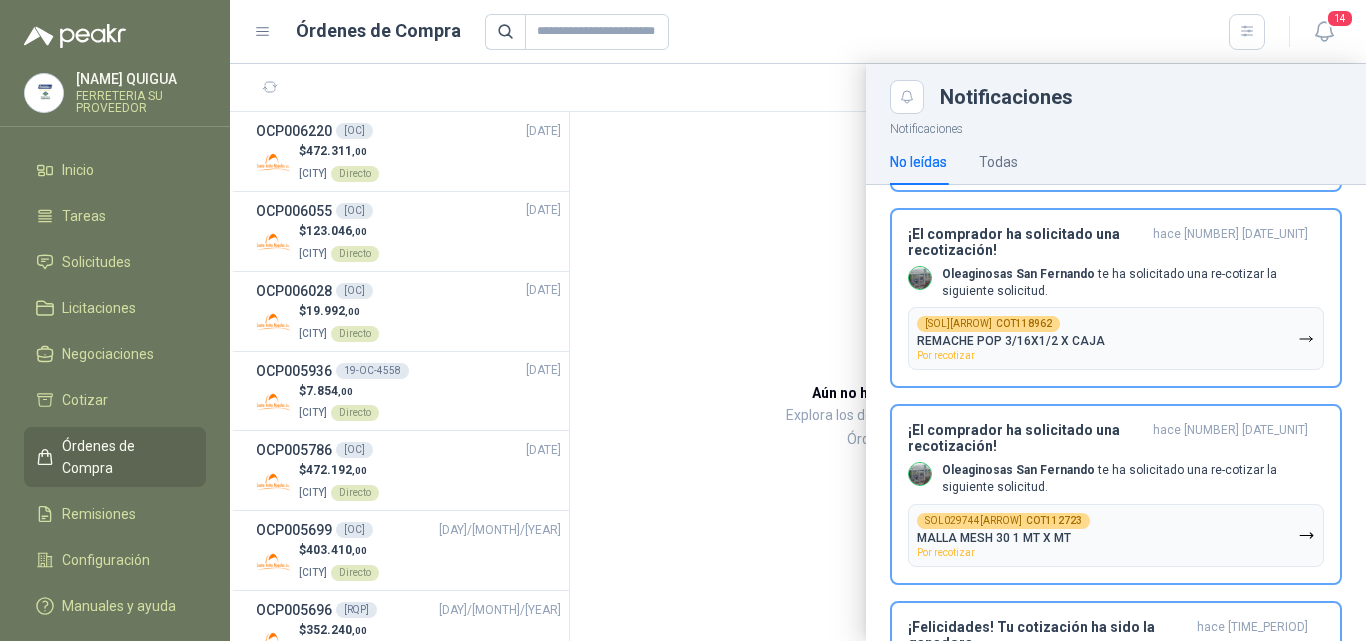 scroll, scrollTop: 1192, scrollLeft: 0, axis: vertical 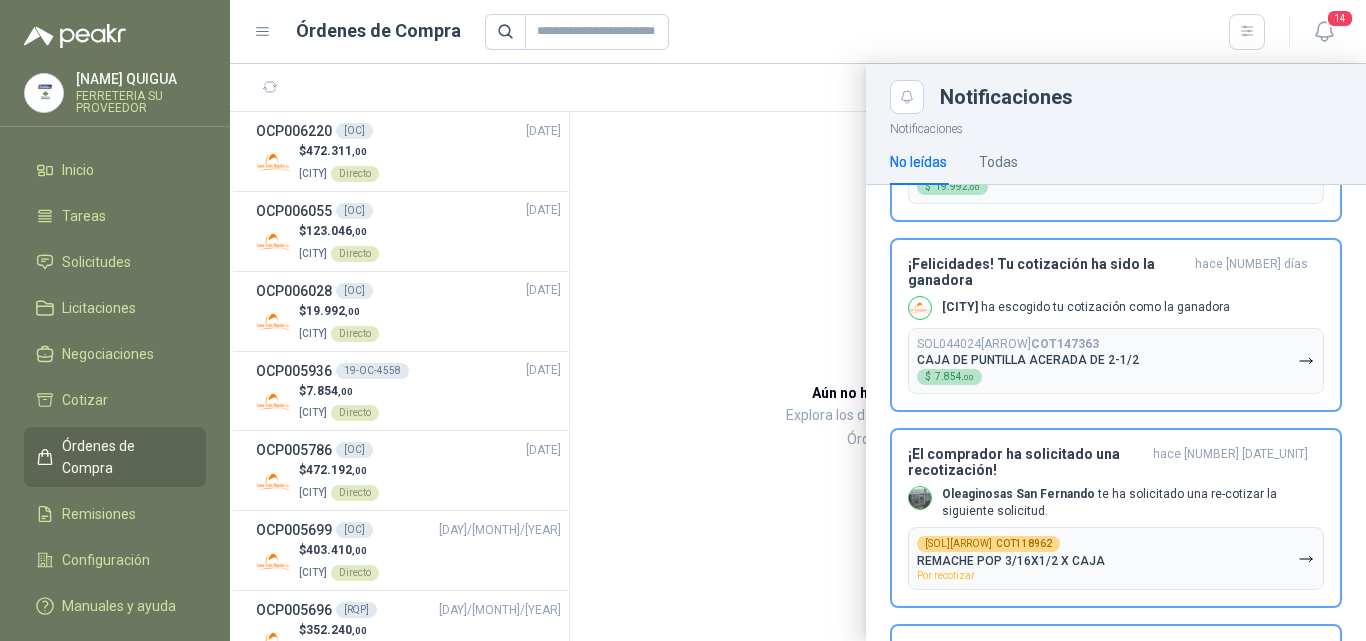 click at bounding box center (798, 352) 